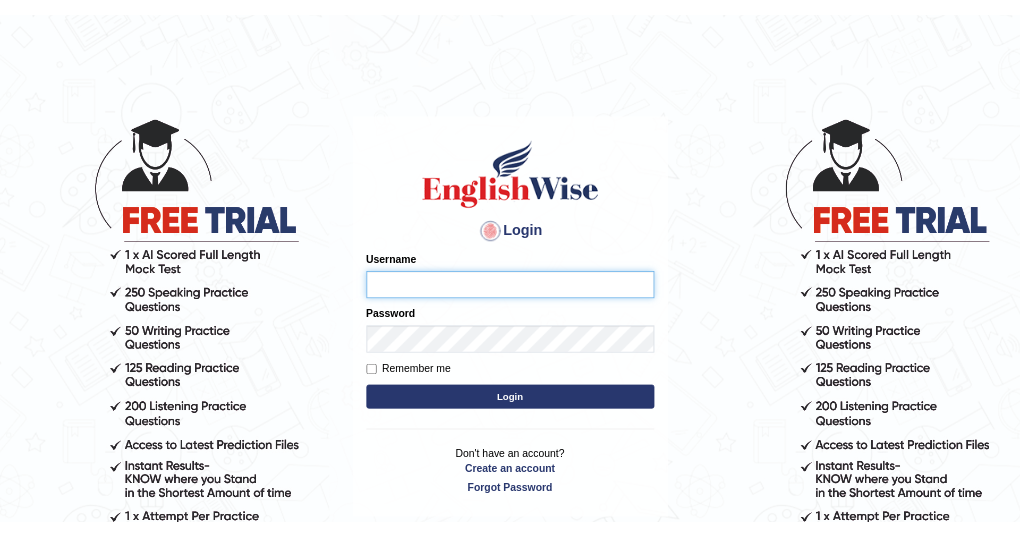 scroll, scrollTop: 0, scrollLeft: 0, axis: both 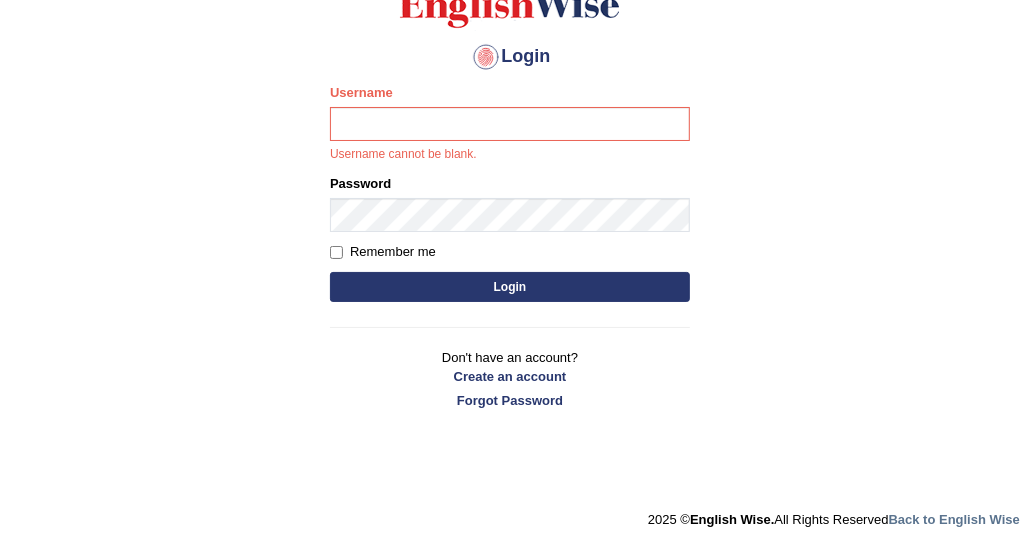 click on "Username" at bounding box center (510, 124) 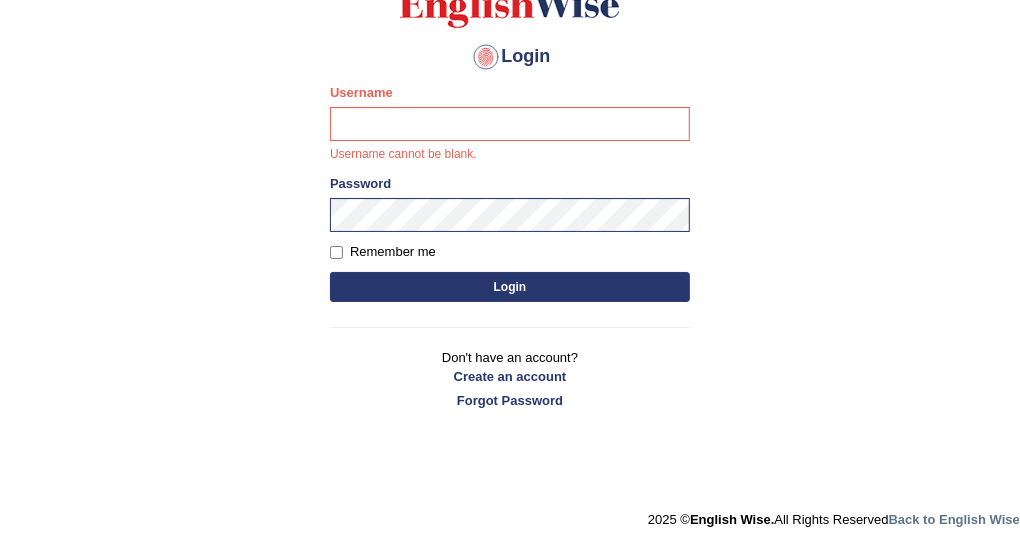 type on "DishaEw" 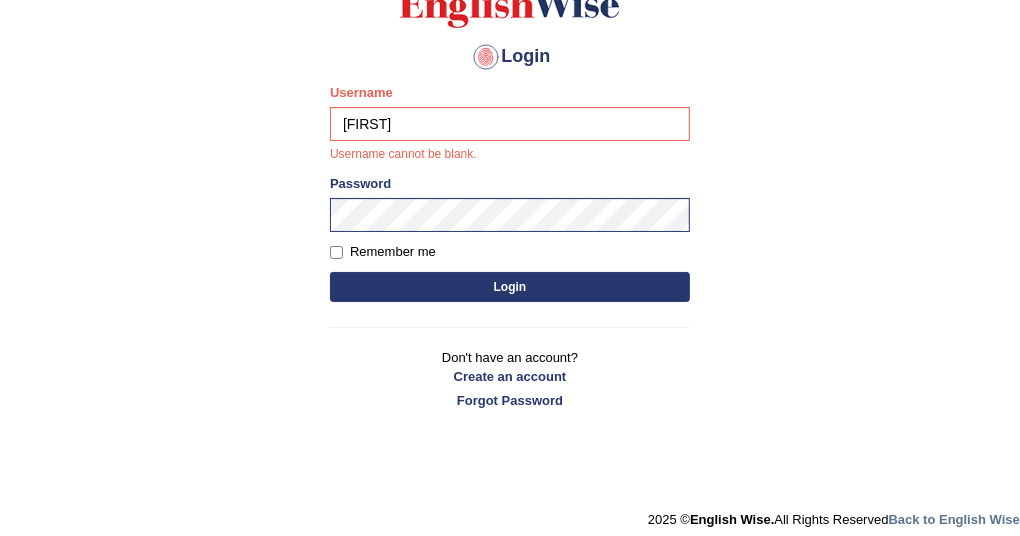 scroll, scrollTop: 187, scrollLeft: 0, axis: vertical 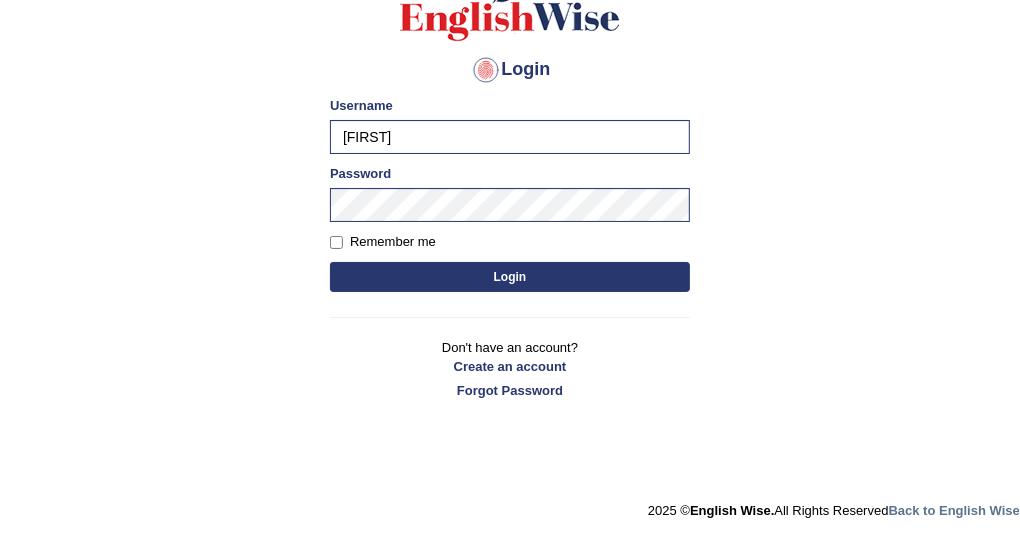 click on "Login" at bounding box center (510, 277) 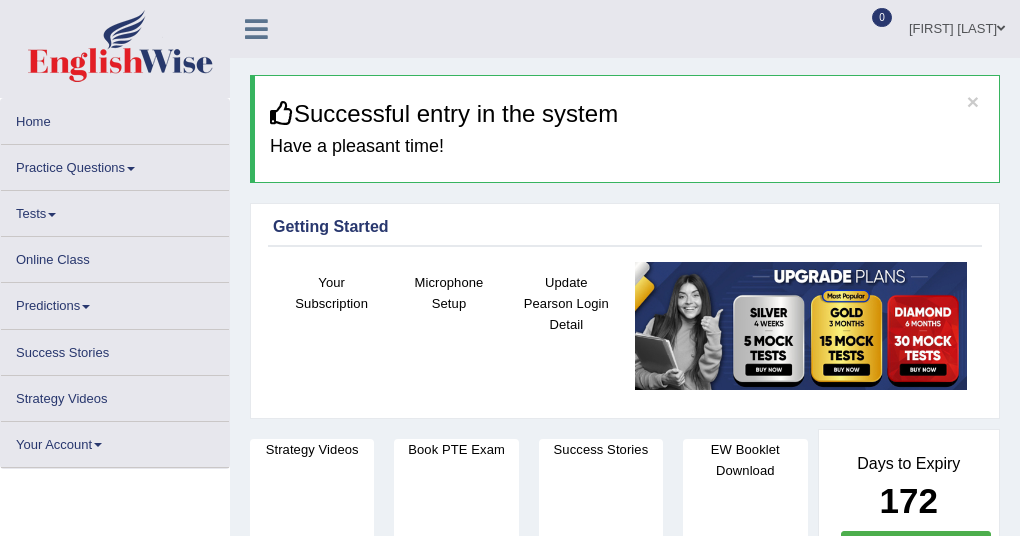scroll, scrollTop: 0, scrollLeft: 0, axis: both 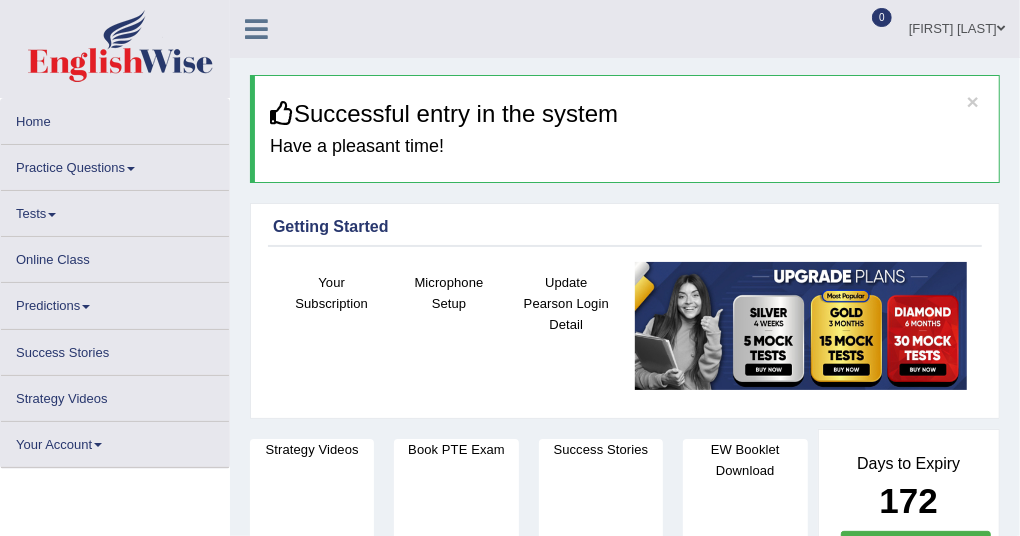 click on "Practice Questions" at bounding box center (115, 164) 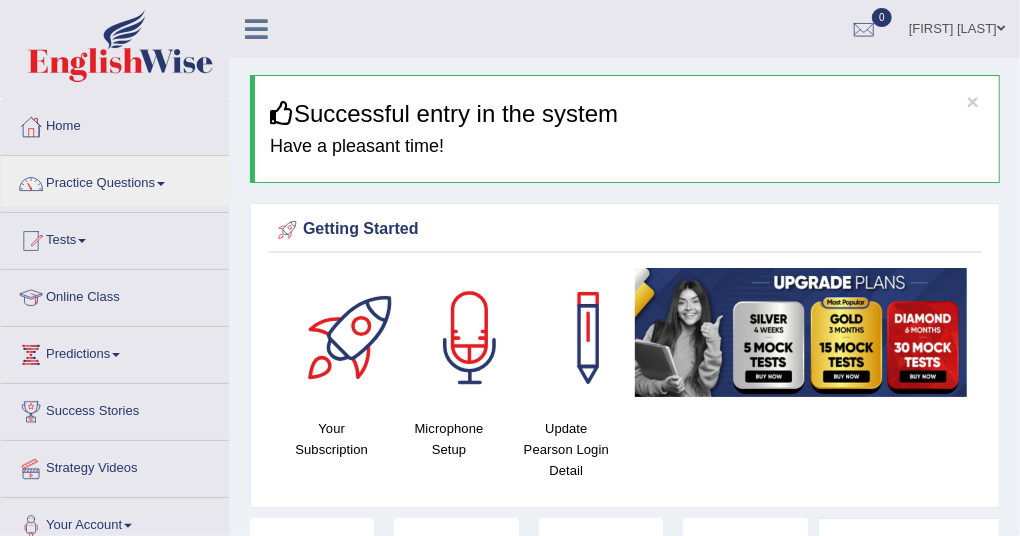 click on "Tests" at bounding box center (115, 238) 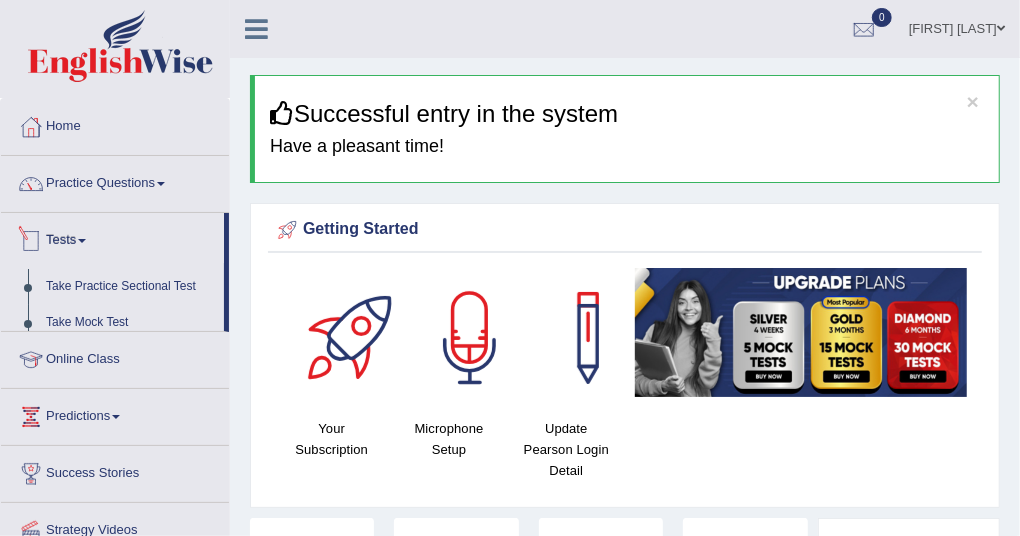click on "Practice Questions" at bounding box center [115, 181] 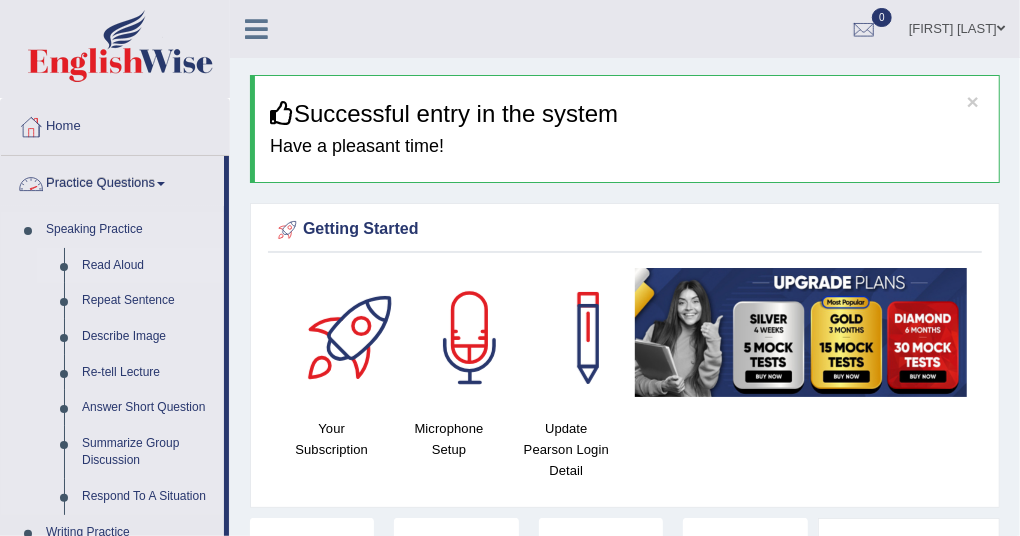 click on "Read Aloud" at bounding box center (148, 266) 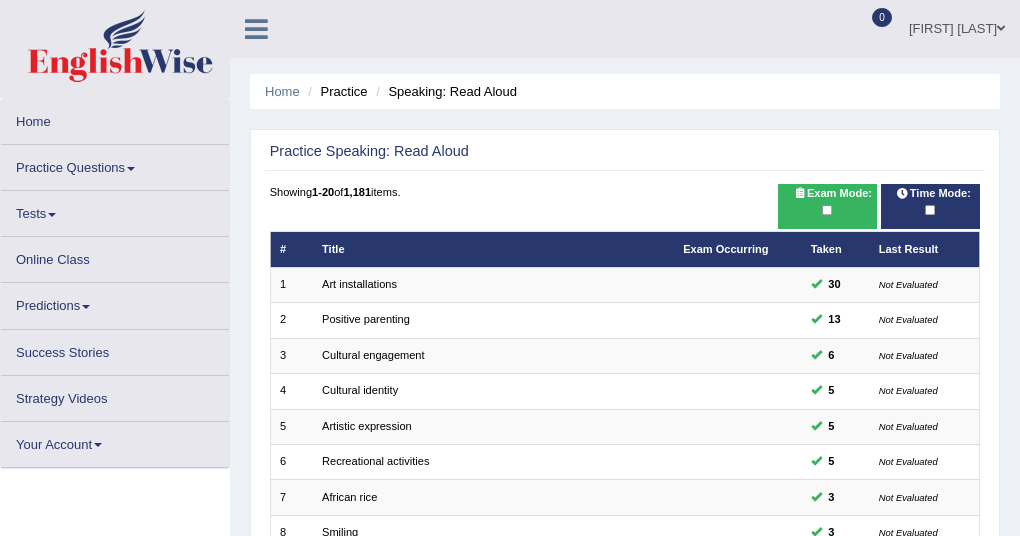 scroll, scrollTop: 500, scrollLeft: 0, axis: vertical 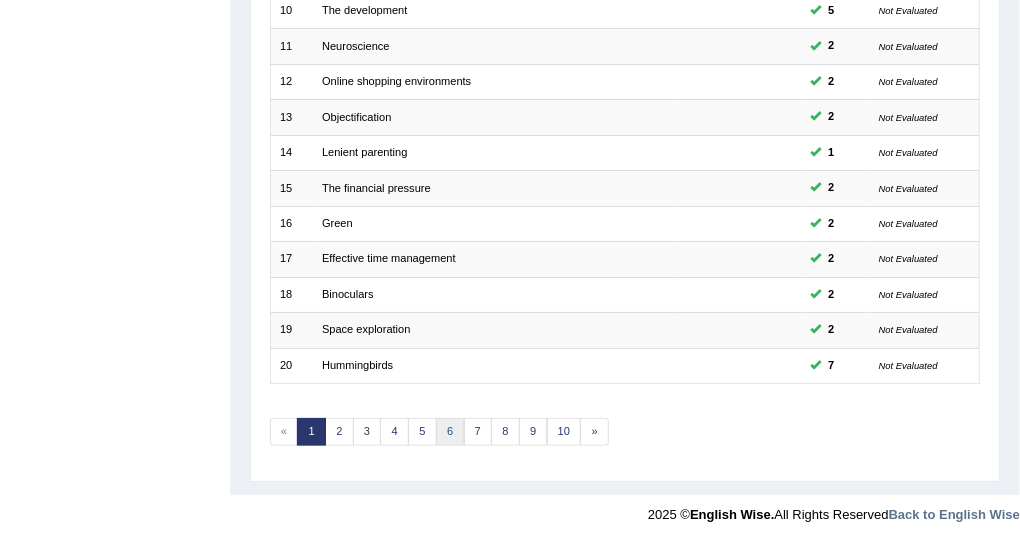 click on "6" at bounding box center (450, 432) 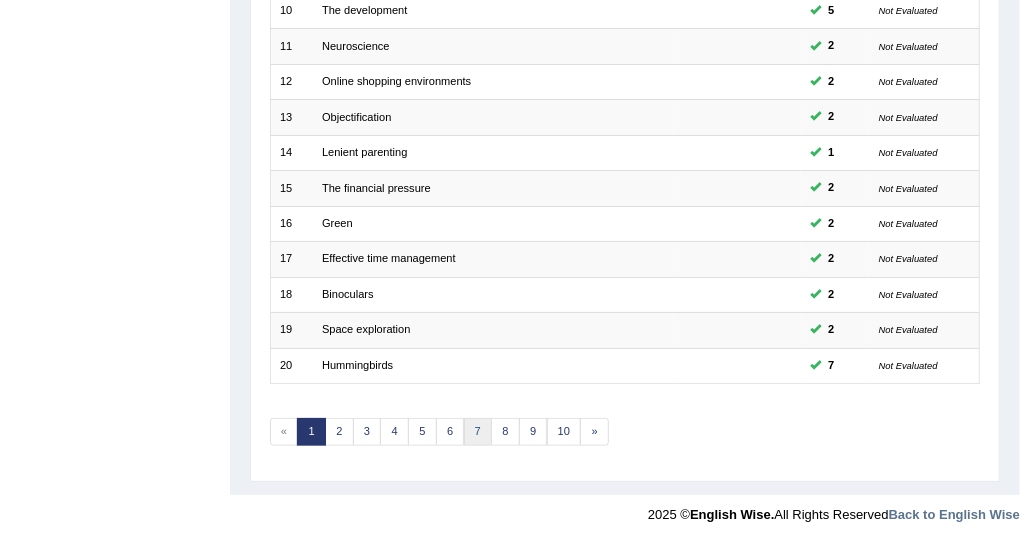 click on "7" at bounding box center [478, 432] 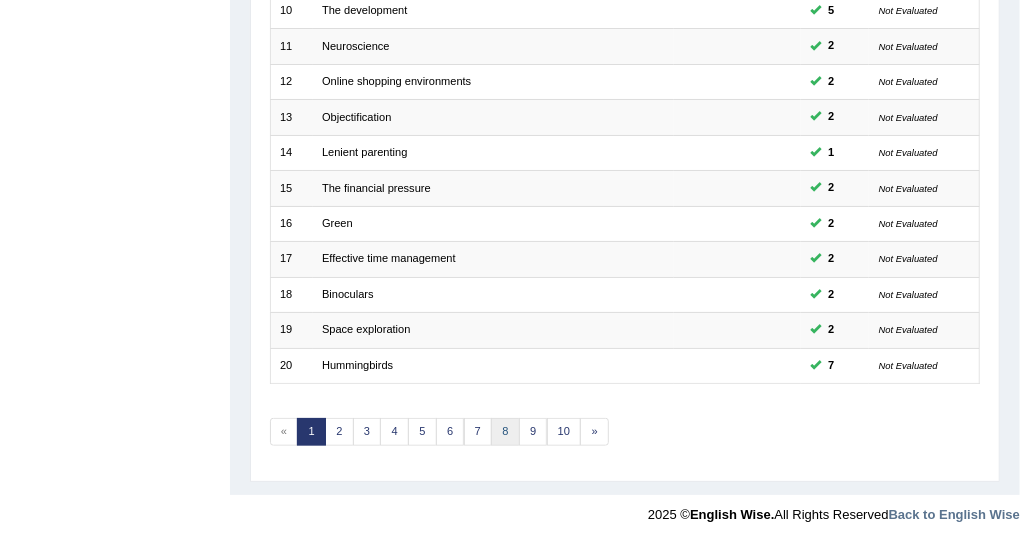 click on "8" at bounding box center (505, 432) 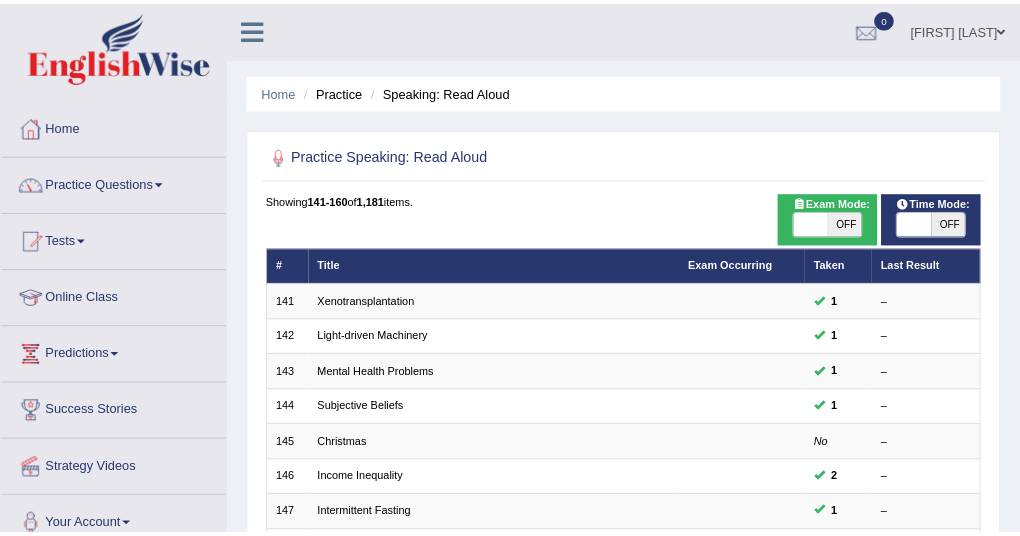 scroll, scrollTop: 0, scrollLeft: 0, axis: both 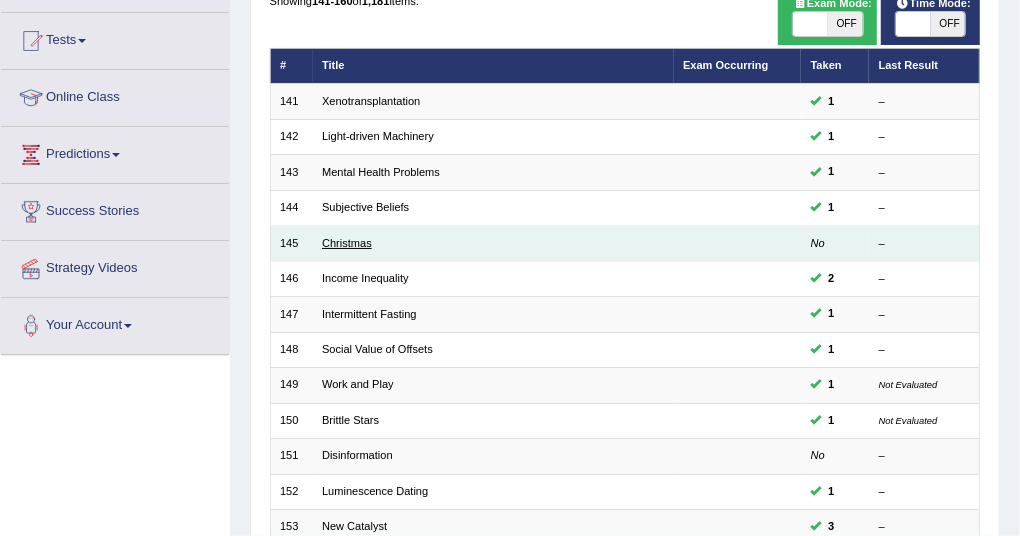 click on "Christmas" at bounding box center [347, 243] 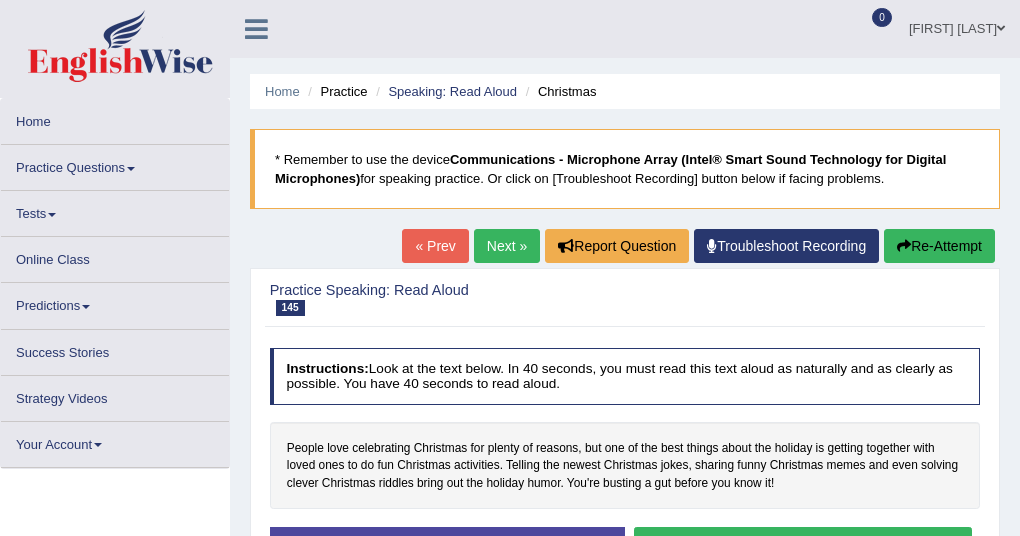scroll, scrollTop: 0, scrollLeft: 0, axis: both 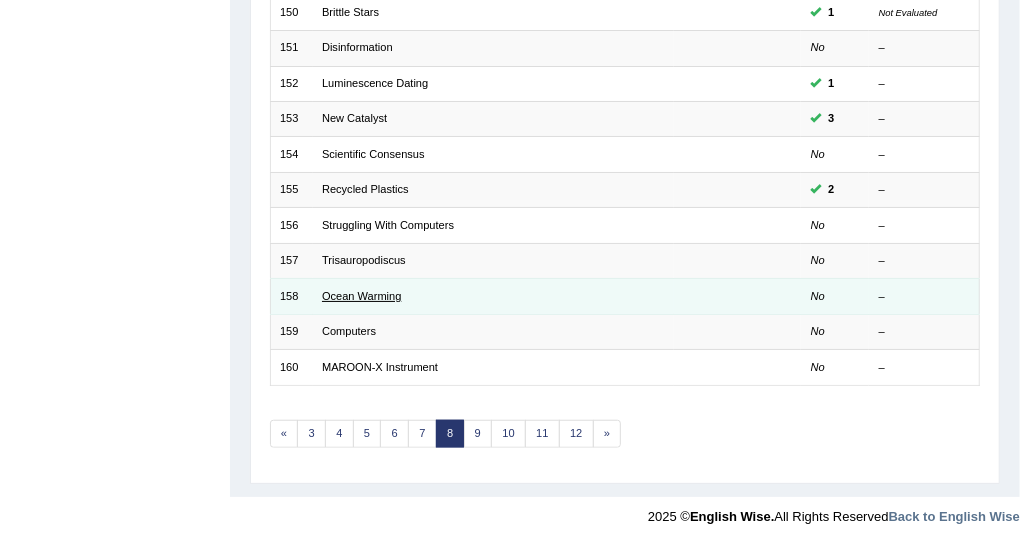 click on "Ocean Warming" at bounding box center [361, 296] 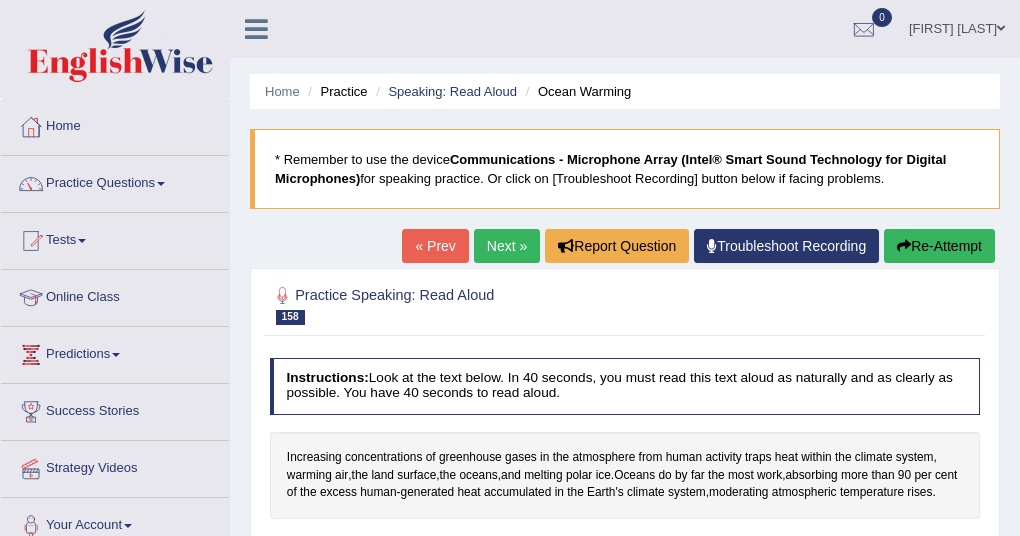 scroll, scrollTop: 0, scrollLeft: 0, axis: both 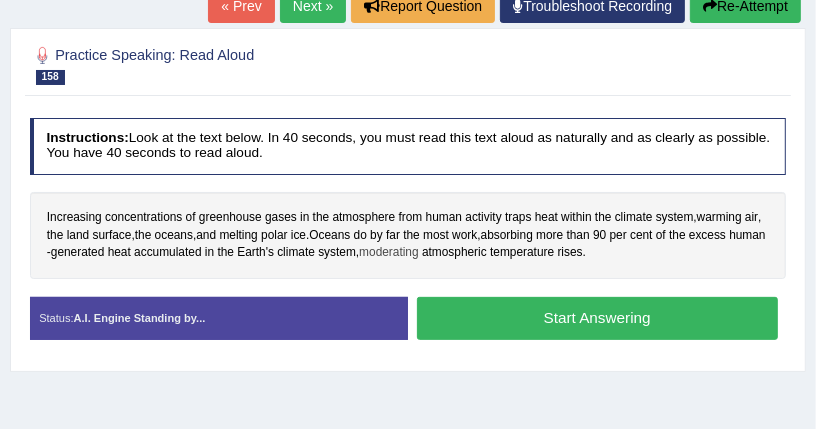 drag, startPoint x: 420, startPoint y: 302, endPoint x: 429, endPoint y: 248, distance: 54.74486 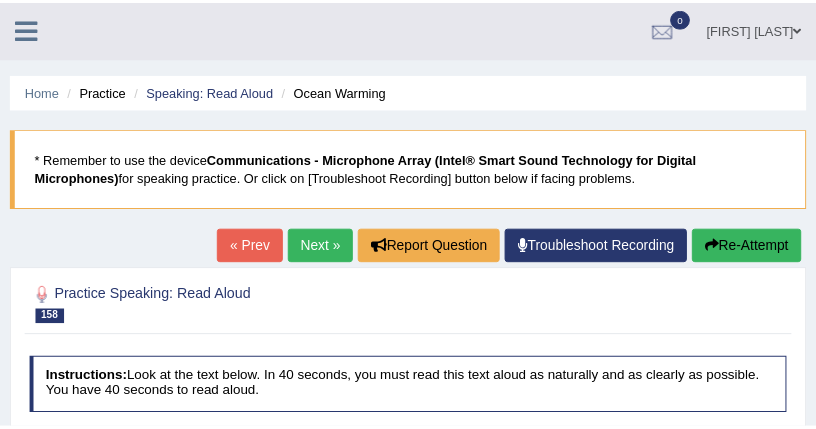 scroll, scrollTop: 232, scrollLeft: 0, axis: vertical 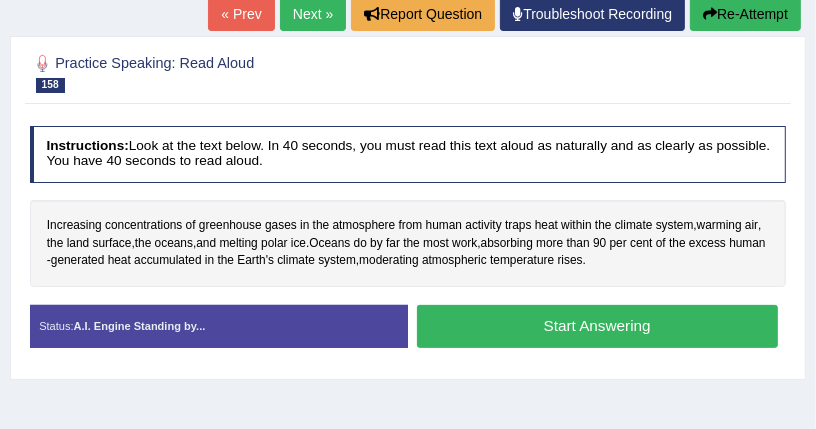 click on "Start Answering" at bounding box center (597, 326) 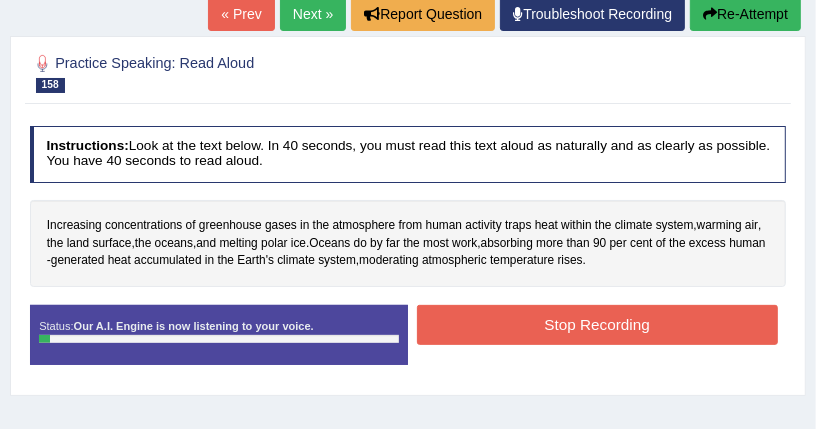 scroll, scrollTop: 240, scrollLeft: 0, axis: vertical 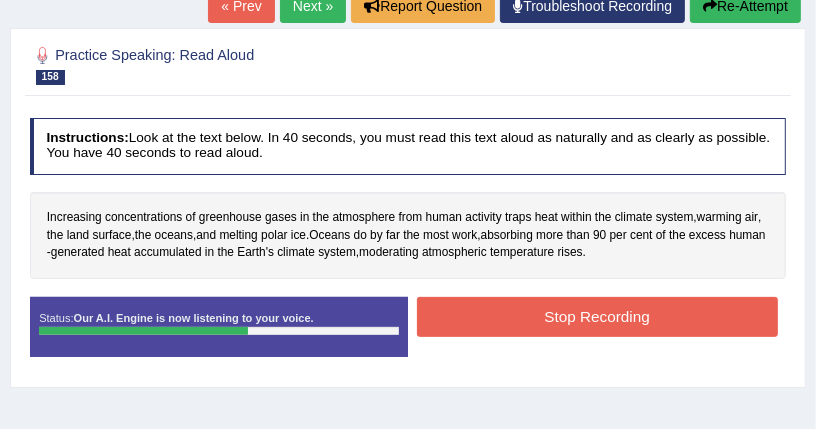 click on "Stop Recording" at bounding box center (597, 316) 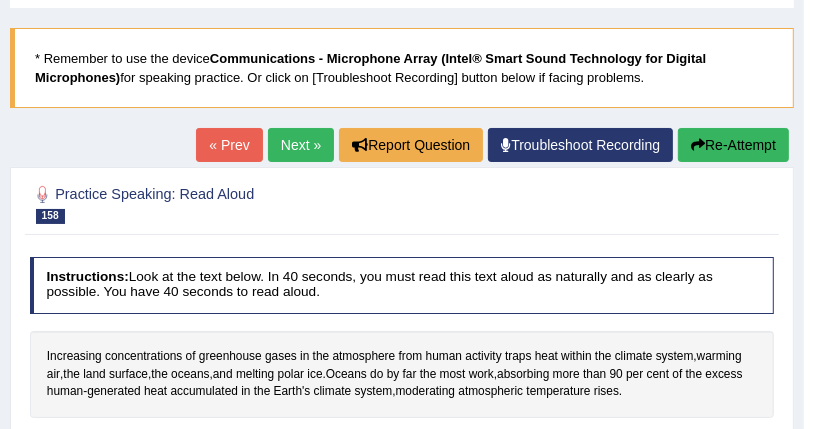 scroll, scrollTop: 80, scrollLeft: 0, axis: vertical 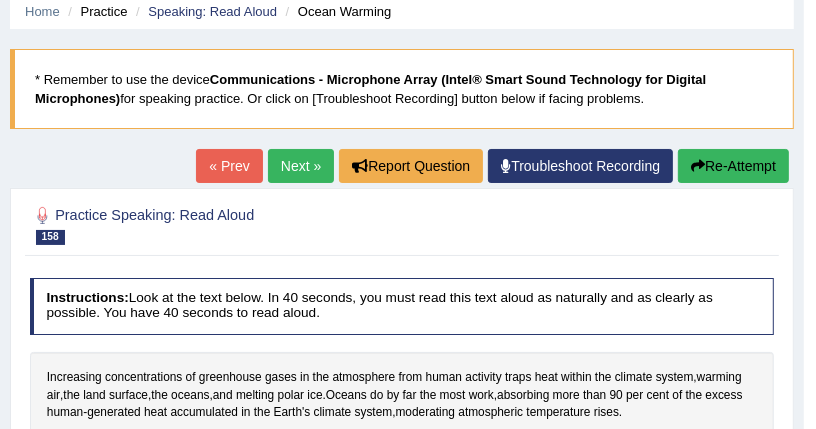 click on "Re-Attempt" at bounding box center [733, 166] 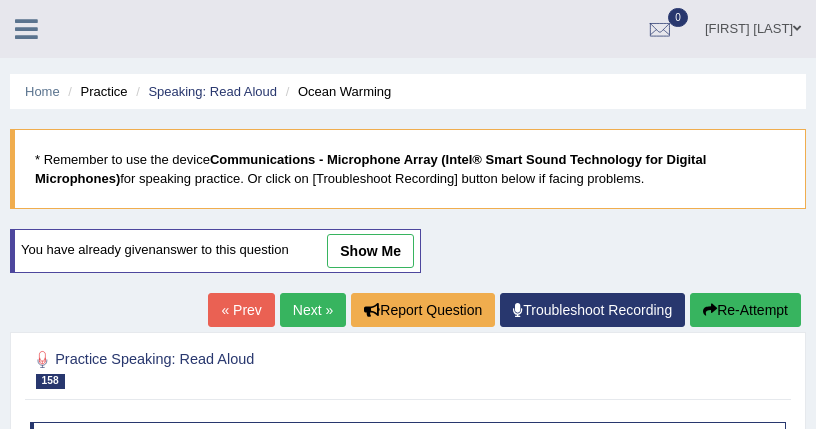 scroll, scrollTop: 114, scrollLeft: 0, axis: vertical 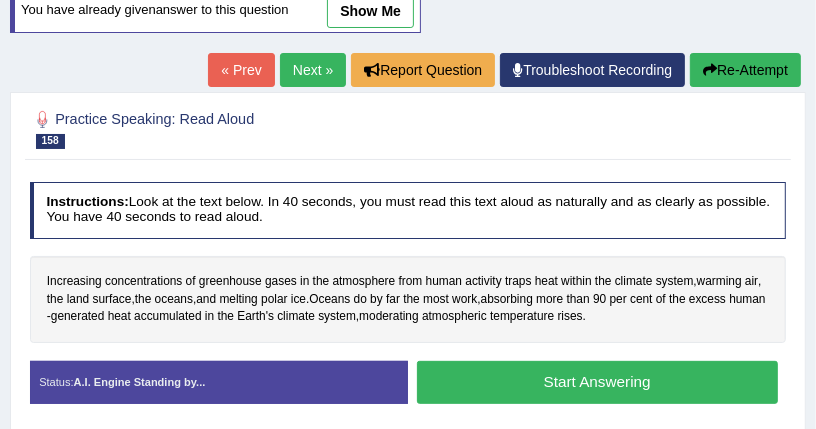 click on "Start Answering" at bounding box center [597, 382] 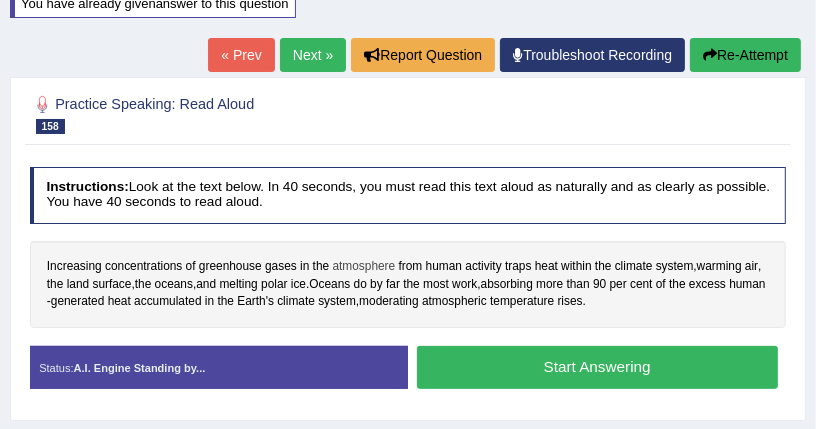 scroll, scrollTop: 234, scrollLeft: 0, axis: vertical 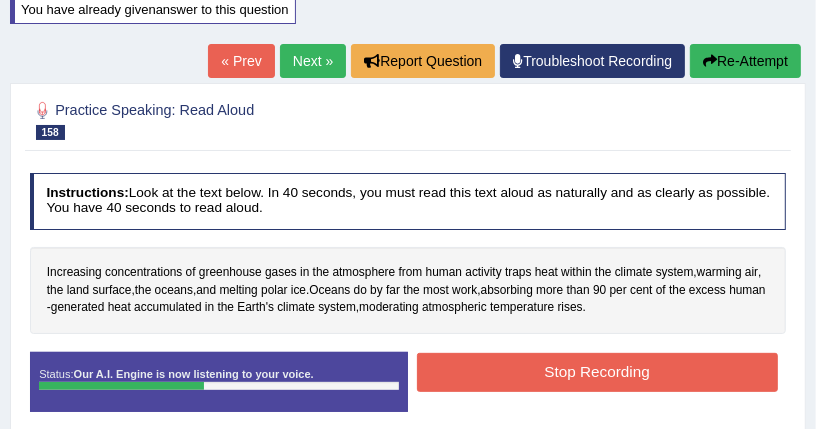 click on "Stop Recording" at bounding box center (597, 372) 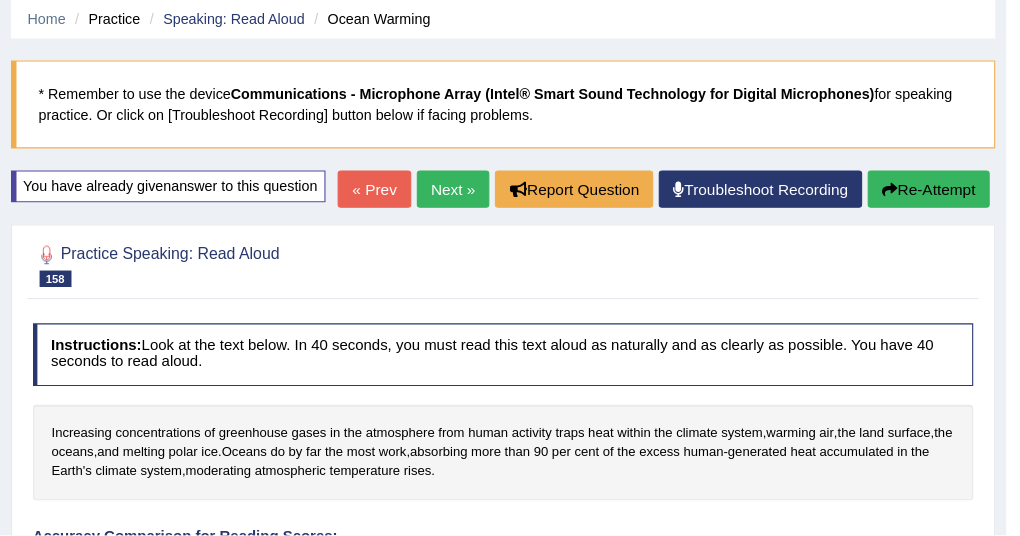 scroll, scrollTop: 73, scrollLeft: 0, axis: vertical 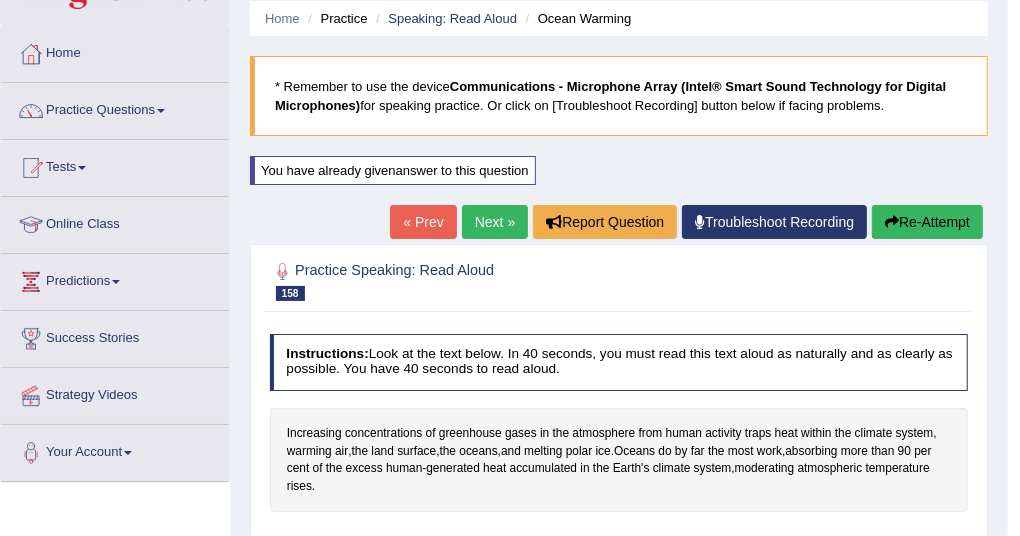 drag, startPoint x: 789, startPoint y: 1, endPoint x: 560, endPoint y: 128, distance: 261.85873 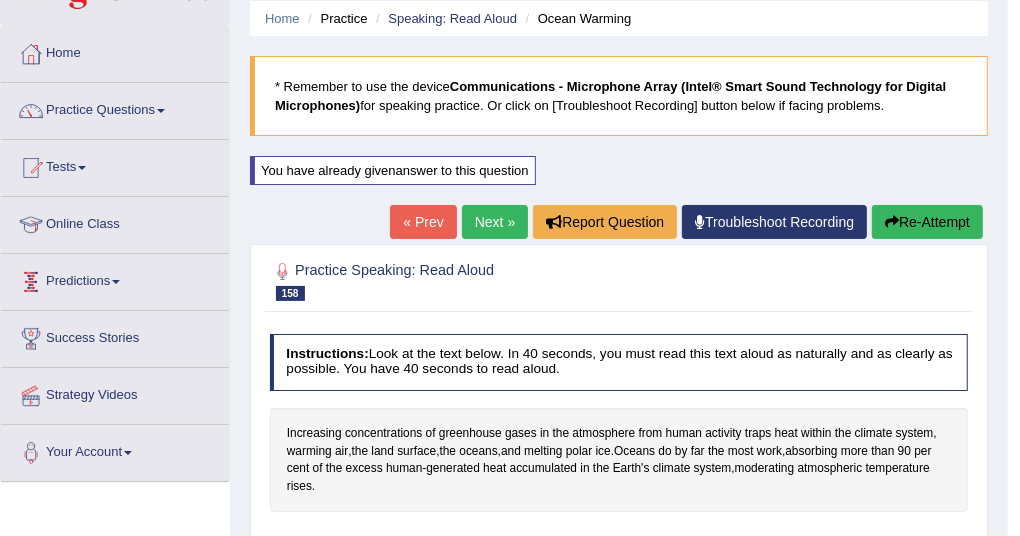 scroll, scrollTop: 0, scrollLeft: 0, axis: both 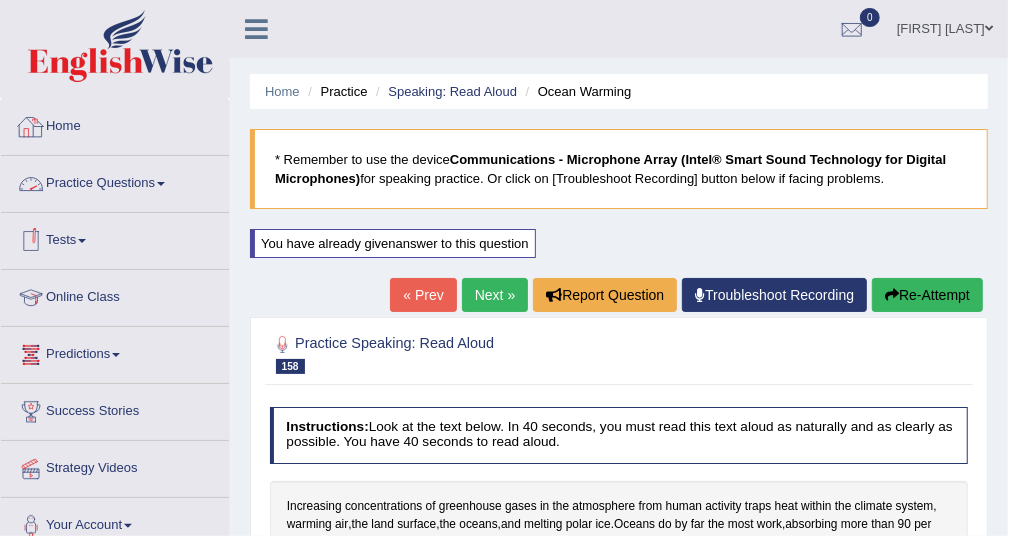 click on "Disha Vij
Toggle navigation
Username: DishaEw
Access Type: Online
Subscription: Diamond Package
Log out
0" at bounding box center [619, 29] 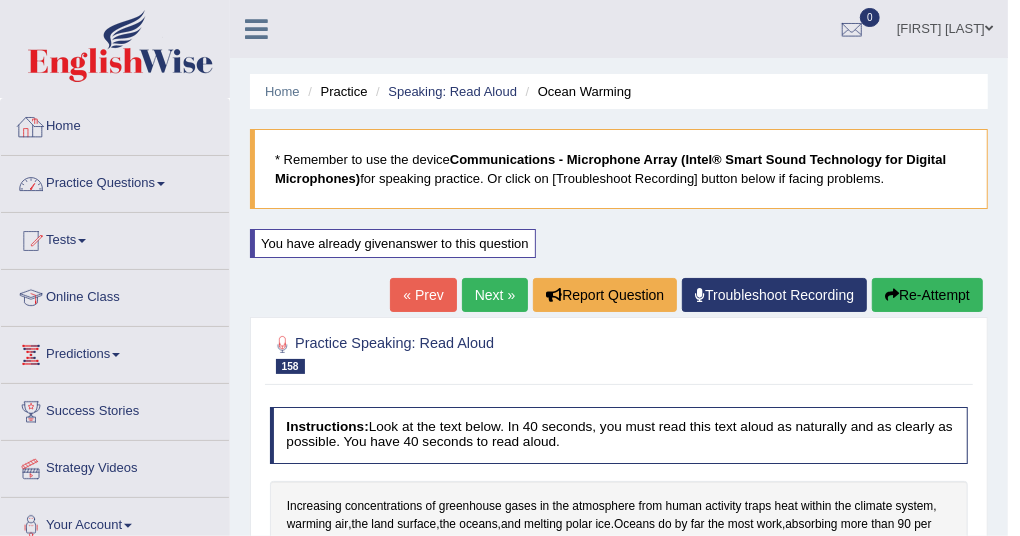 click at bounding box center (161, 184) 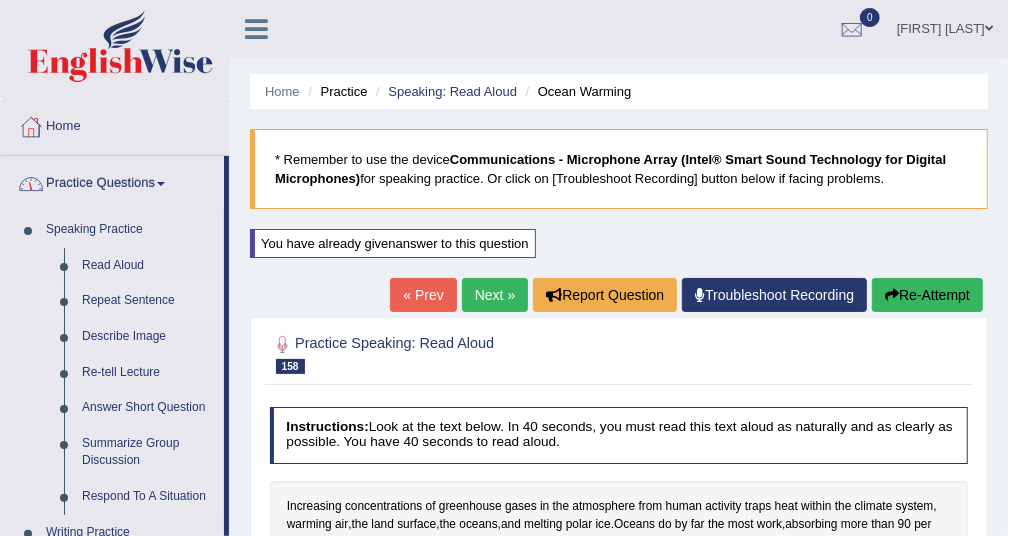 click on "Repeat Sentence" at bounding box center (148, 301) 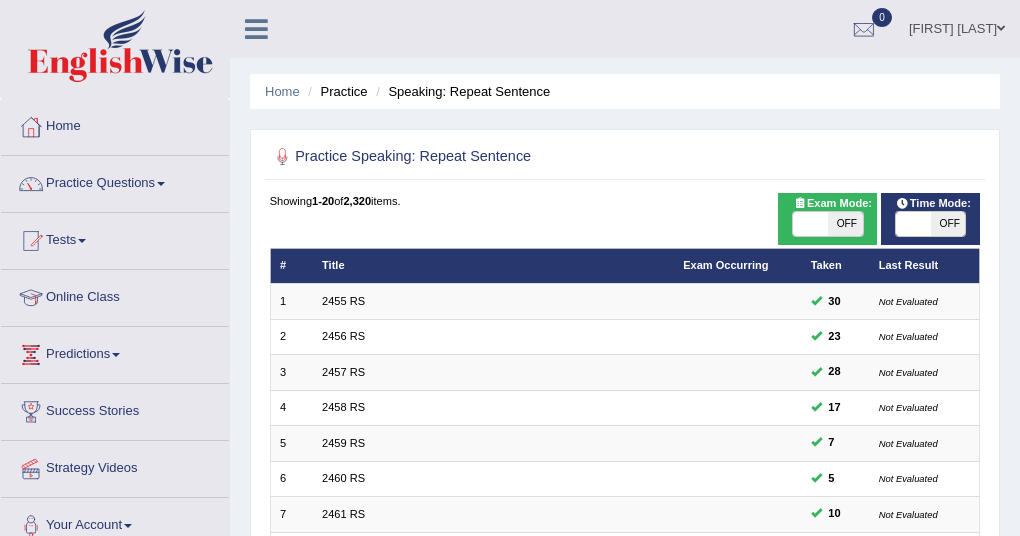 scroll, scrollTop: 0, scrollLeft: 0, axis: both 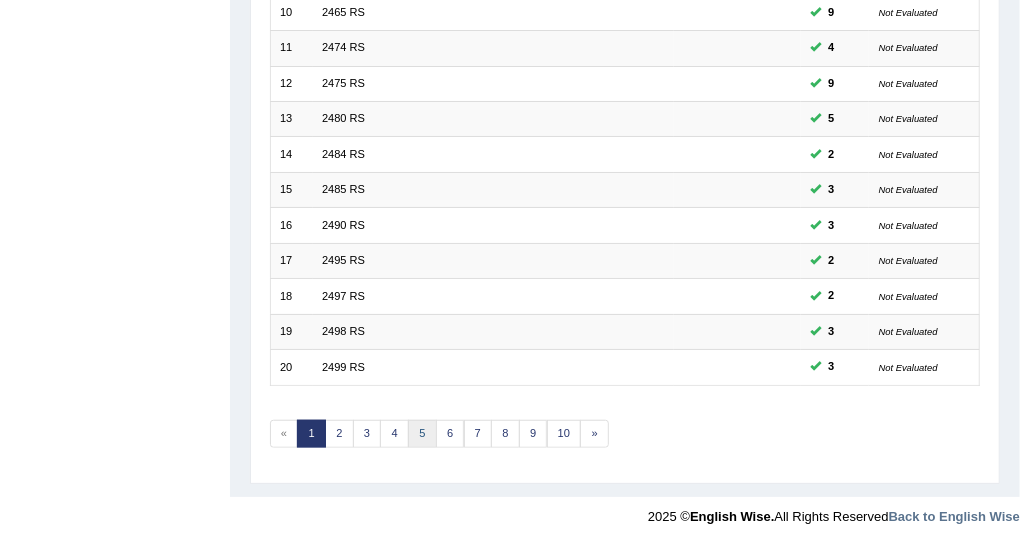 click on "5" at bounding box center [422, 434] 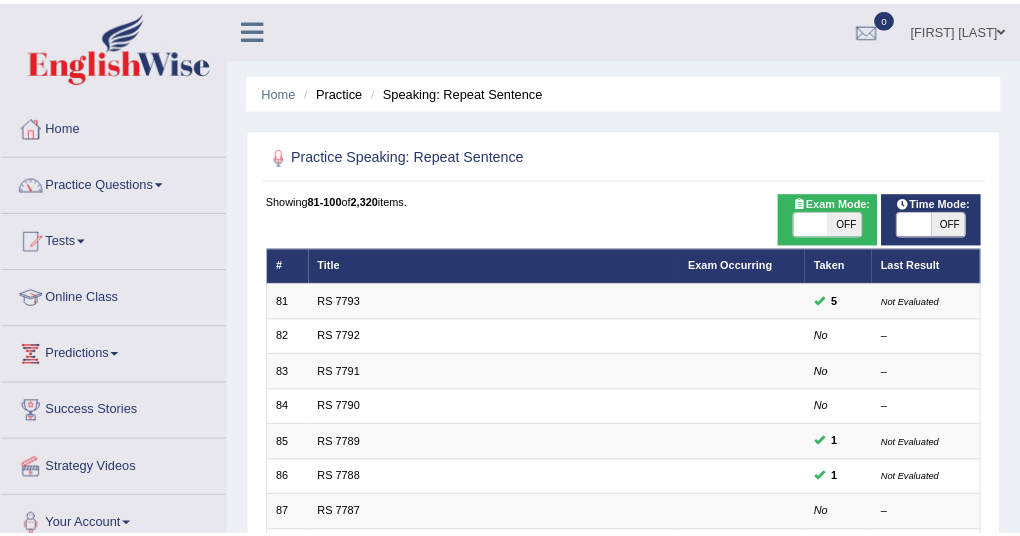 scroll, scrollTop: 130, scrollLeft: 0, axis: vertical 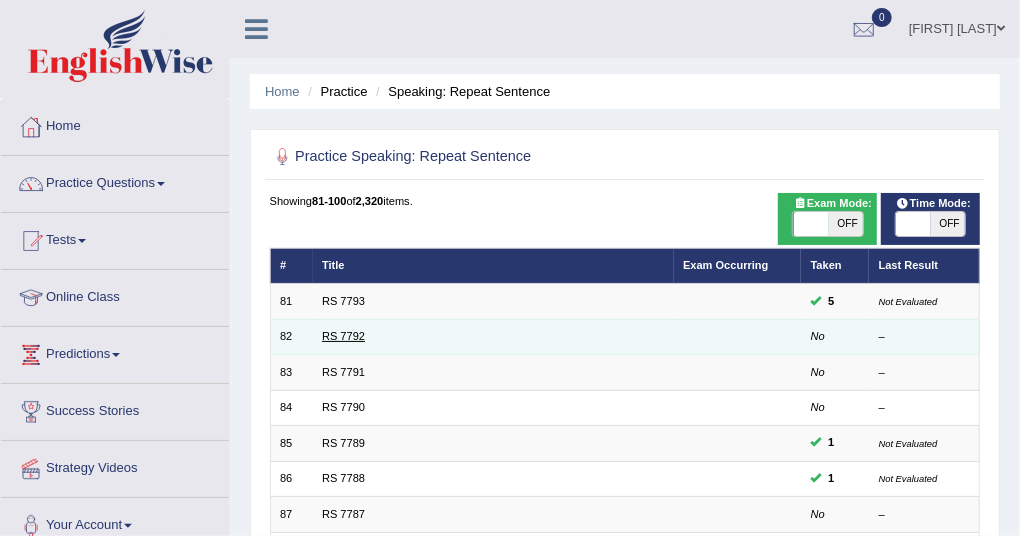 click on "RS 7792" at bounding box center (343, 336) 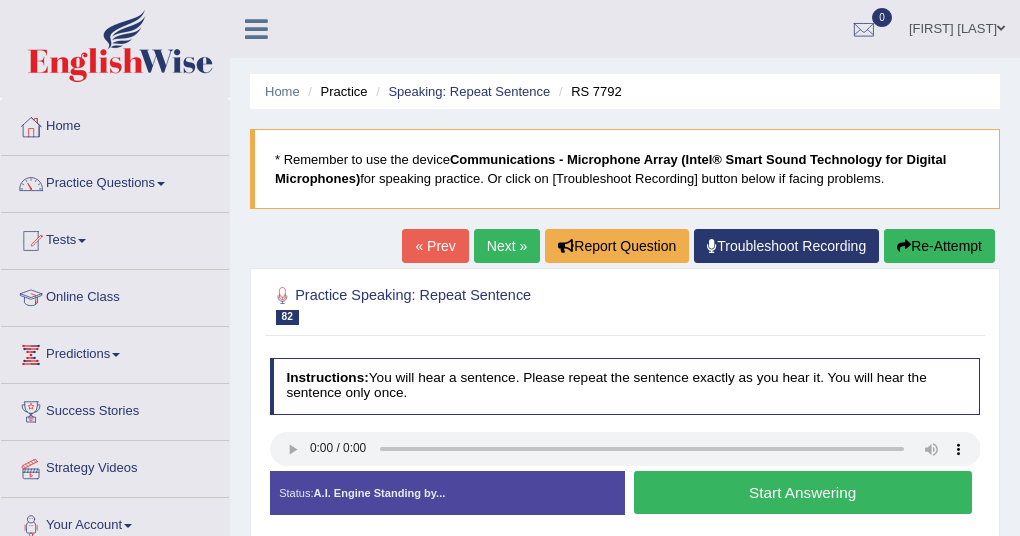 scroll, scrollTop: 0, scrollLeft: 0, axis: both 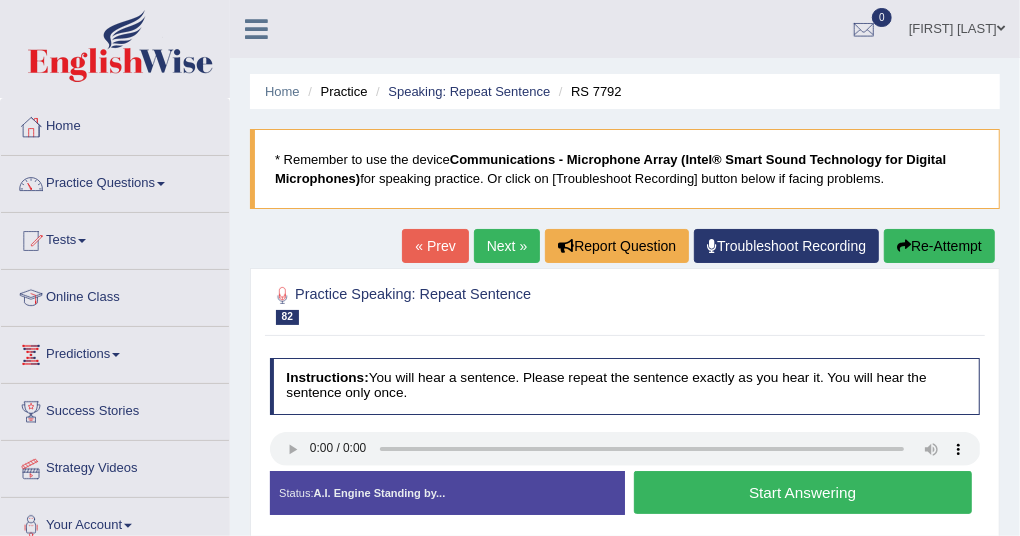 click on "Next »" at bounding box center [507, 246] 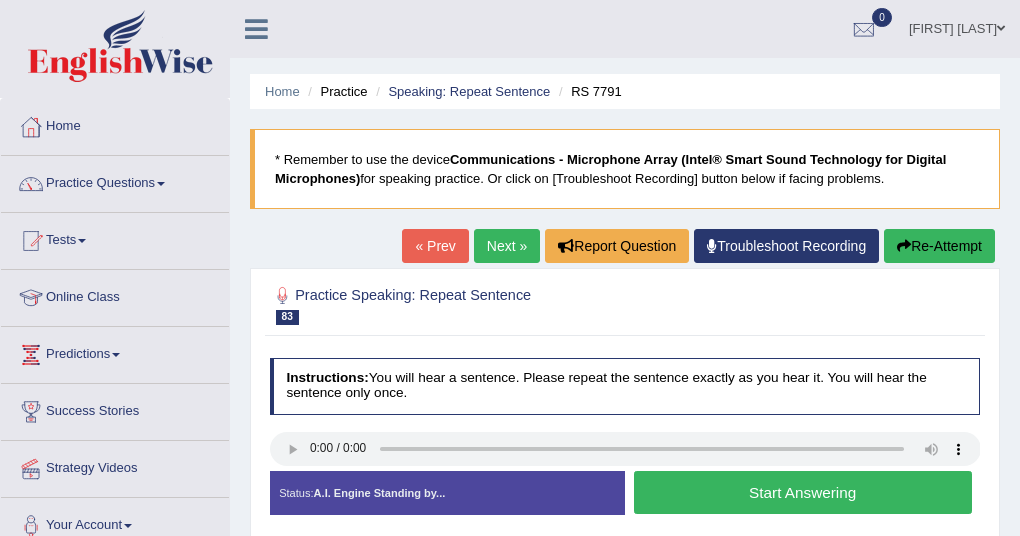 click on "Next »" at bounding box center (507, 246) 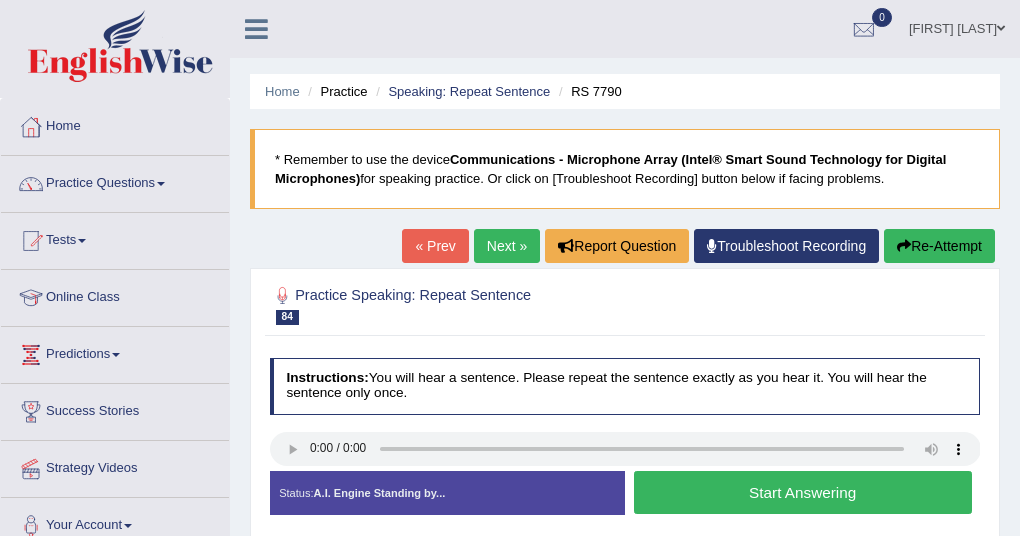 scroll, scrollTop: 0, scrollLeft: 0, axis: both 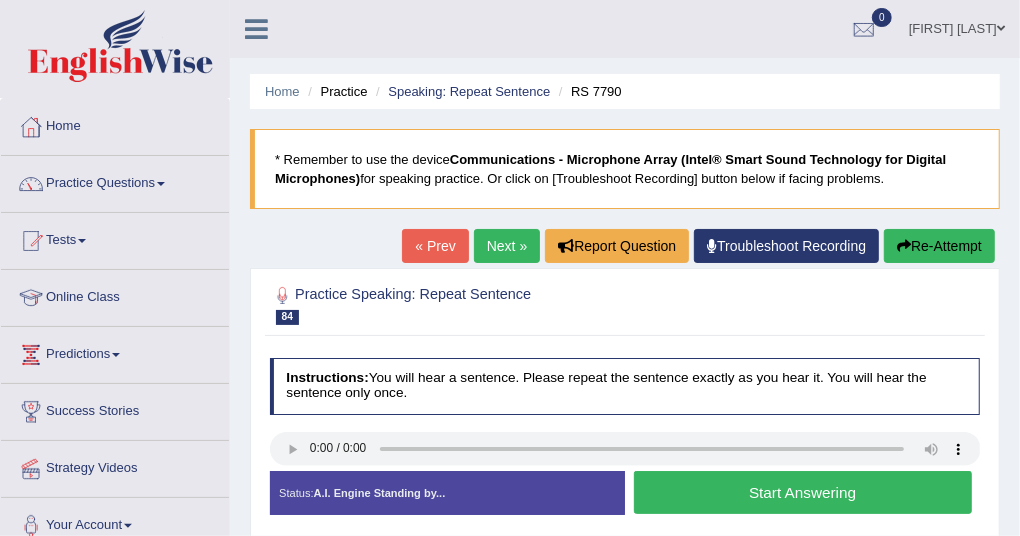 click on "Next »" at bounding box center [507, 246] 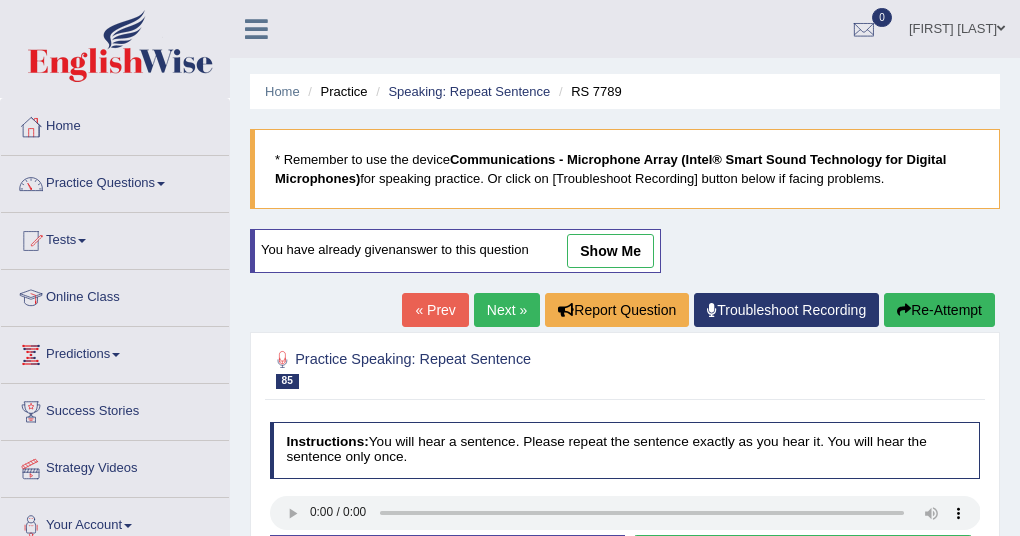 scroll, scrollTop: 0, scrollLeft: 0, axis: both 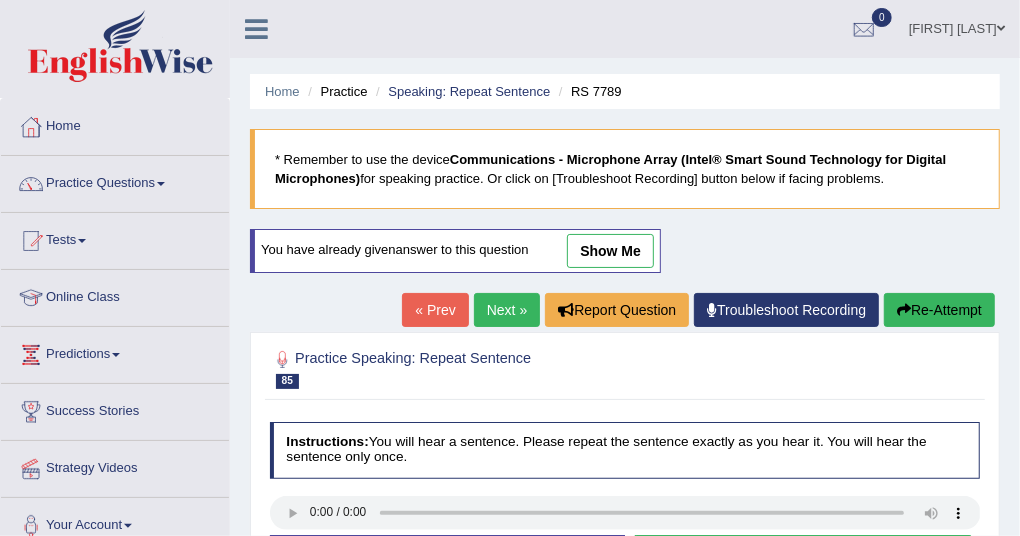 click on "You have already given   answer to this question
show me" at bounding box center (455, 251) 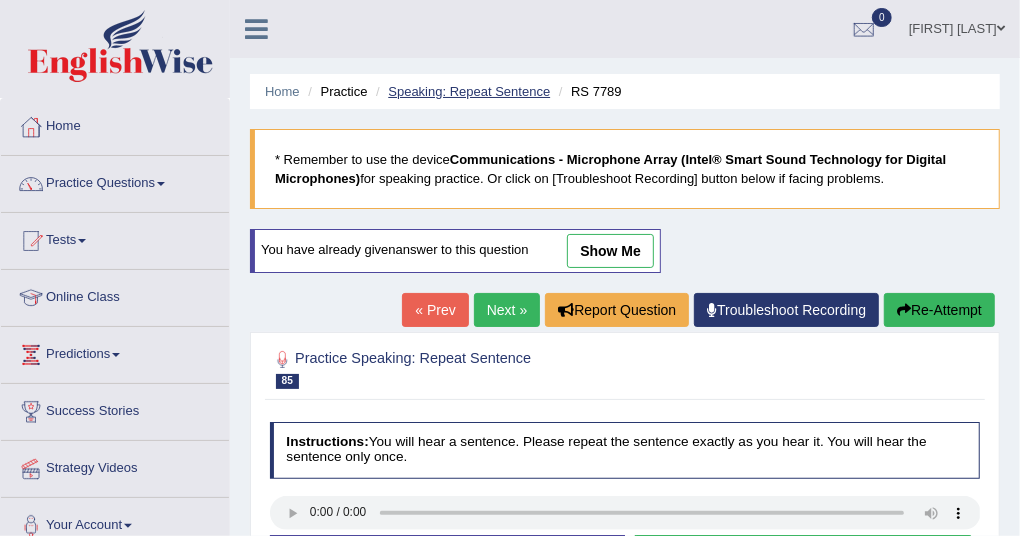 click on "Speaking: Repeat Sentence" at bounding box center [469, 91] 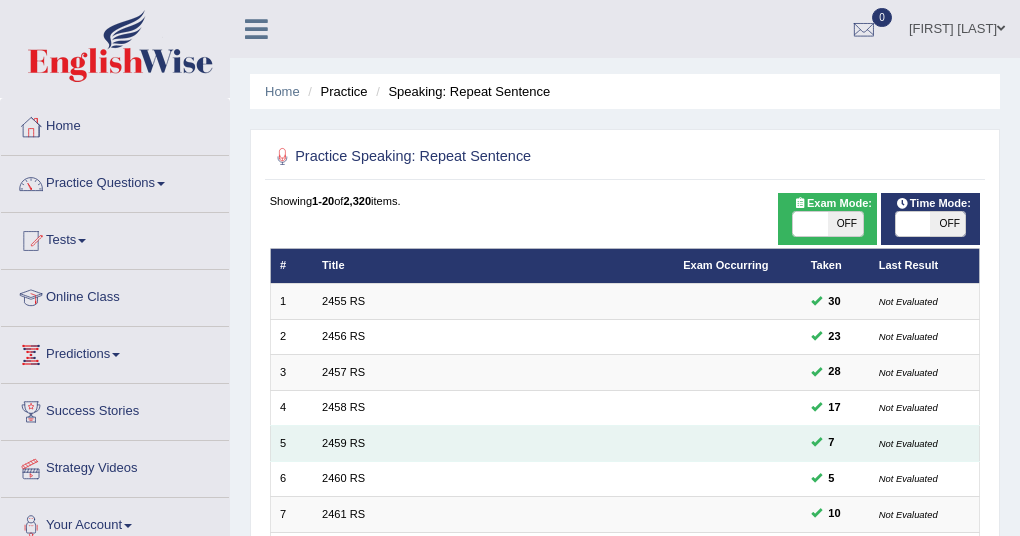 scroll, scrollTop: 0, scrollLeft: 0, axis: both 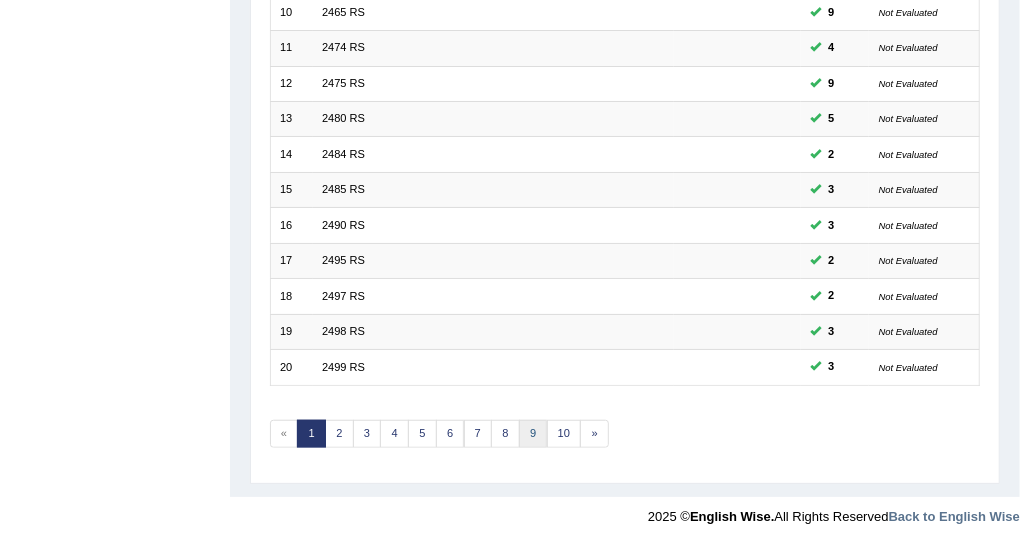 click on "9" at bounding box center [533, 434] 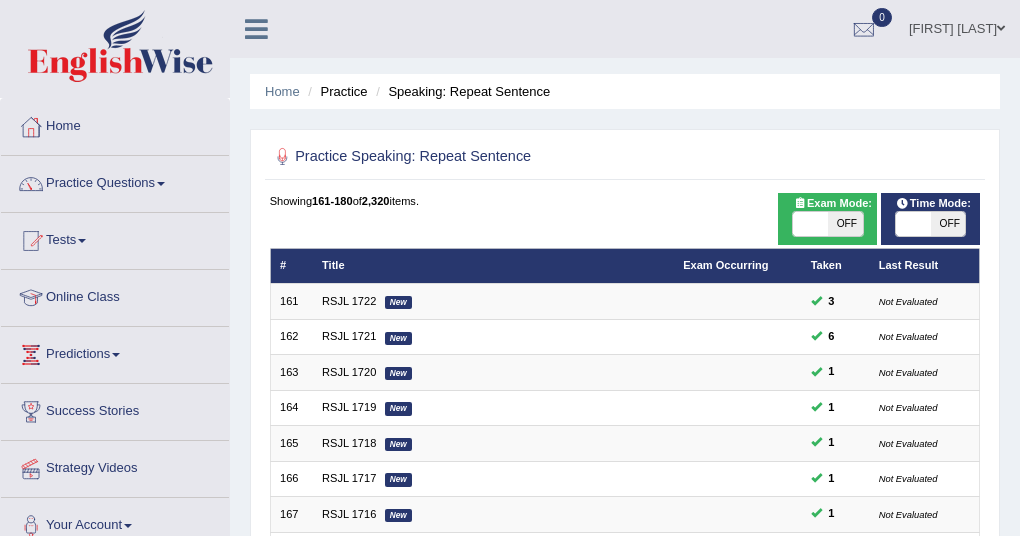 scroll, scrollTop: 0, scrollLeft: 0, axis: both 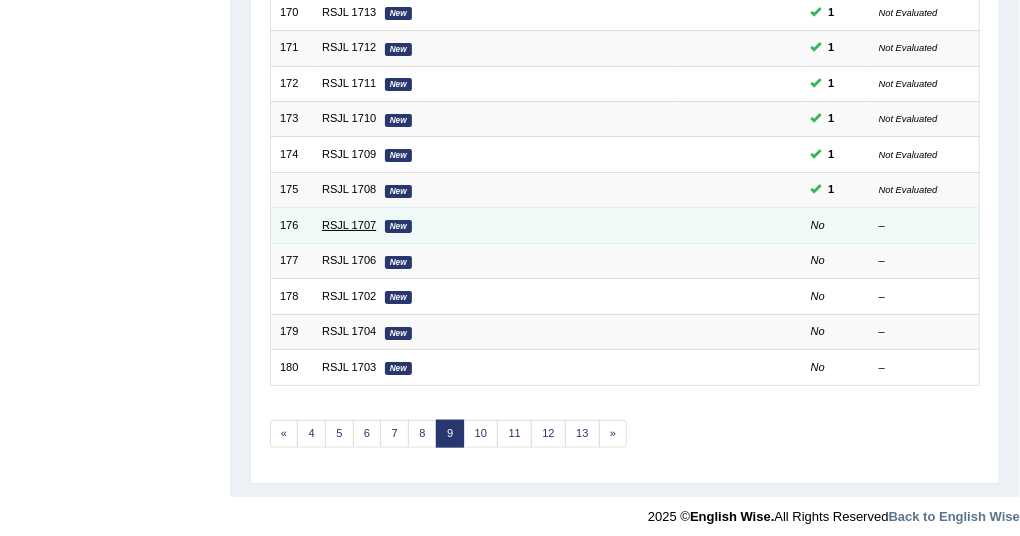 click on "RSJL 1707" at bounding box center [349, 225] 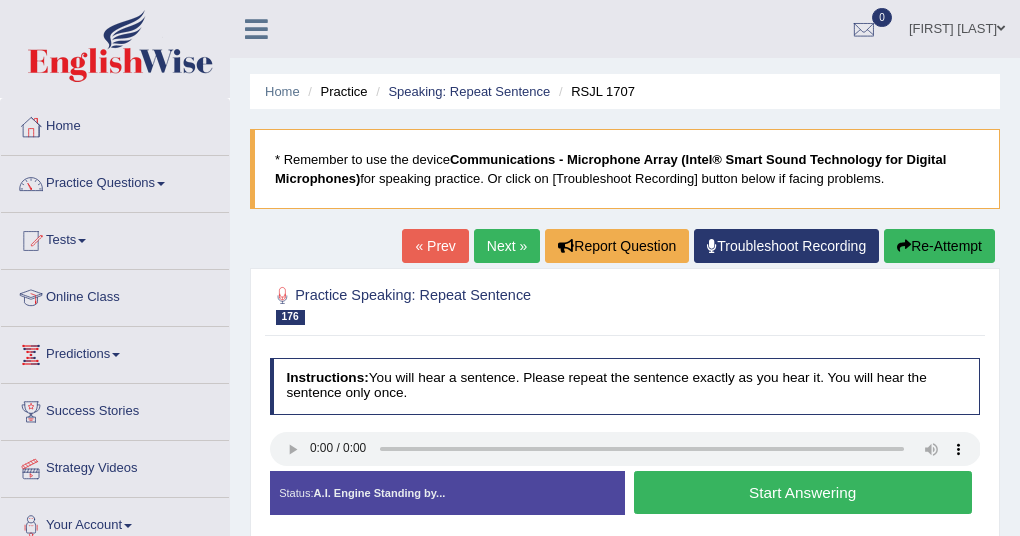 scroll, scrollTop: 0, scrollLeft: 0, axis: both 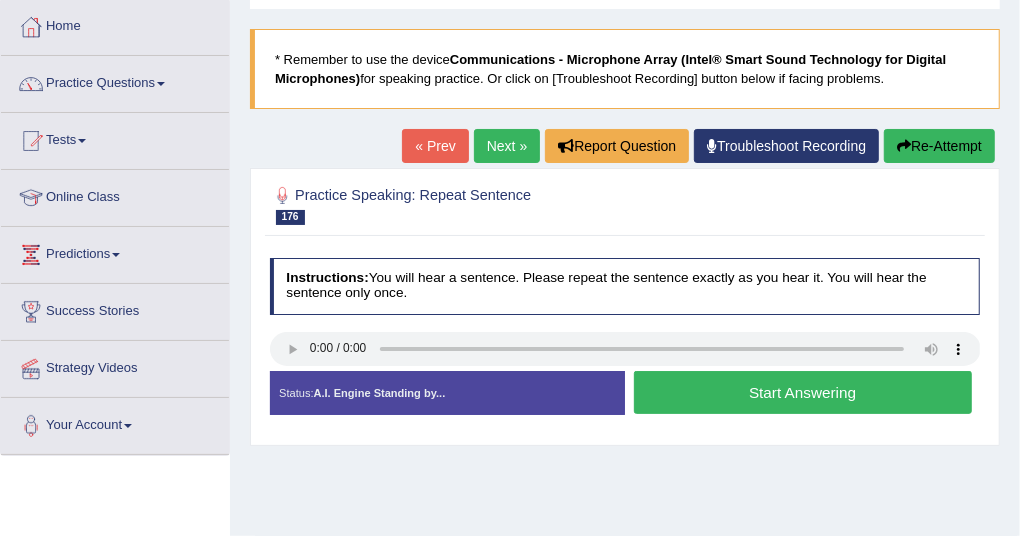 click on "Start Answering" at bounding box center [803, 392] 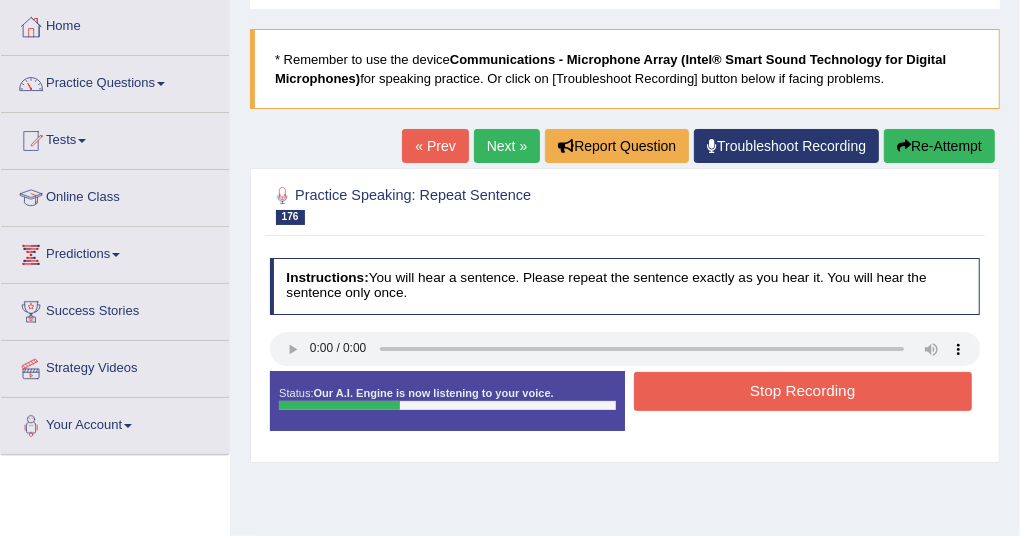 click on "Stop Recording" at bounding box center [803, 391] 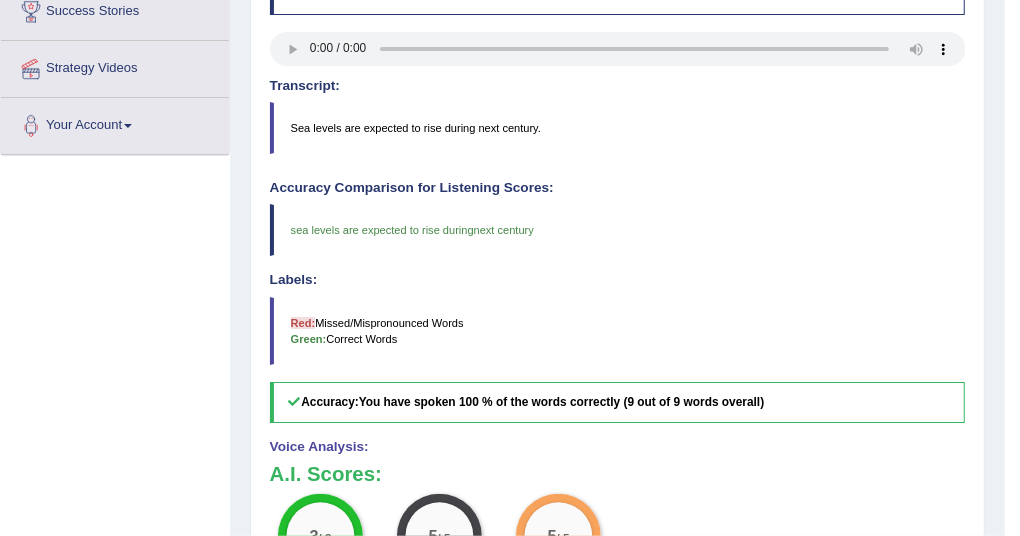 scroll, scrollTop: 600, scrollLeft: 0, axis: vertical 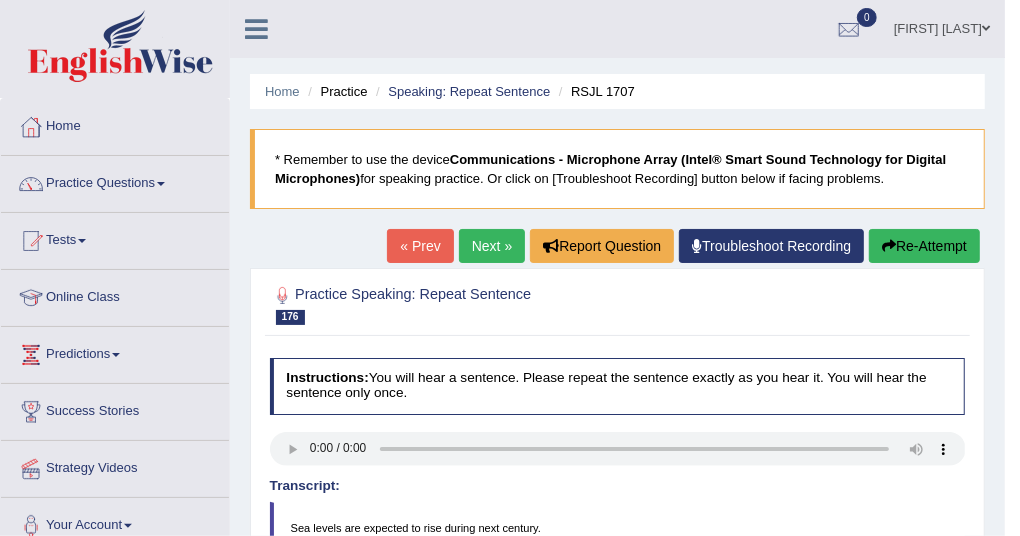 click on "Next »" at bounding box center [492, 246] 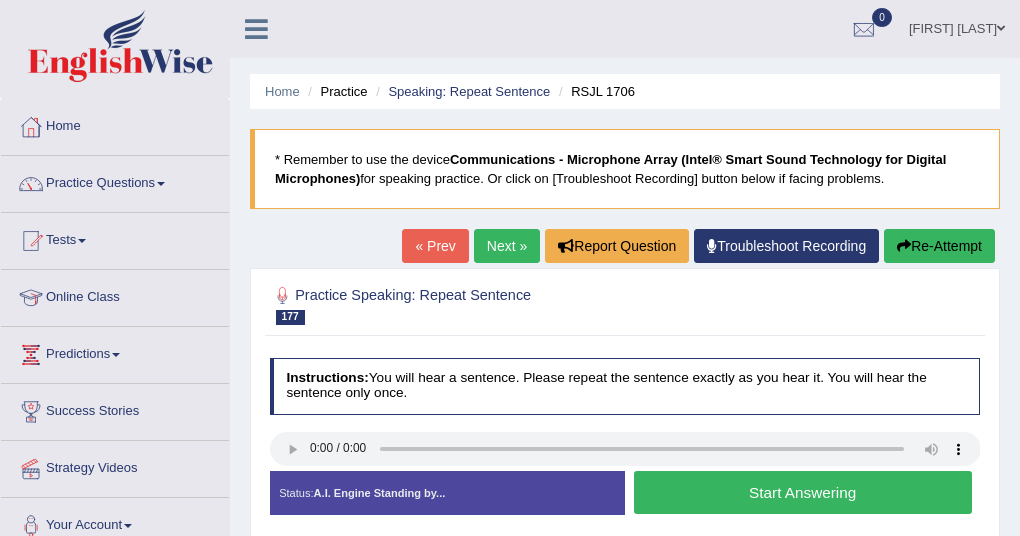 scroll, scrollTop: 100, scrollLeft: 0, axis: vertical 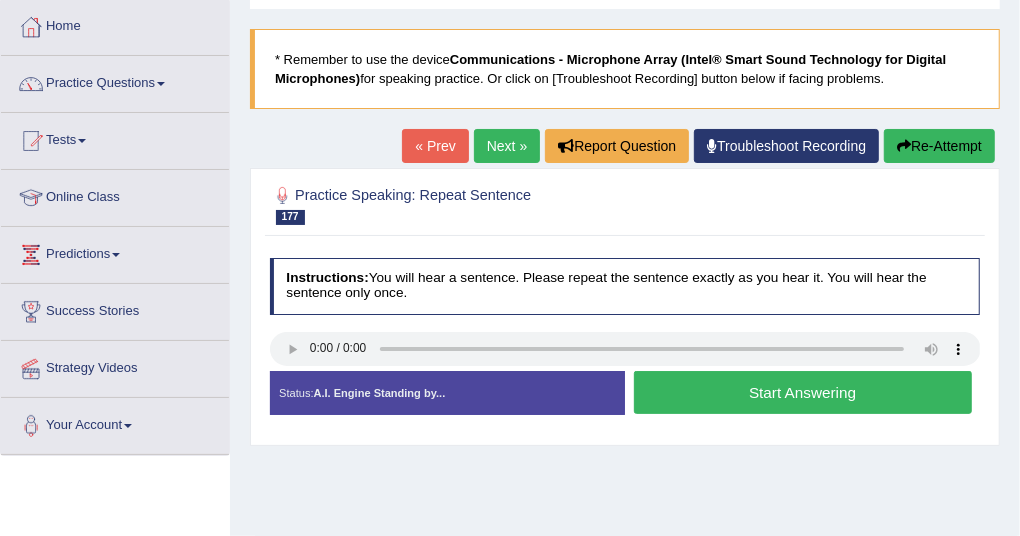 click on "Start Answering" at bounding box center [803, 392] 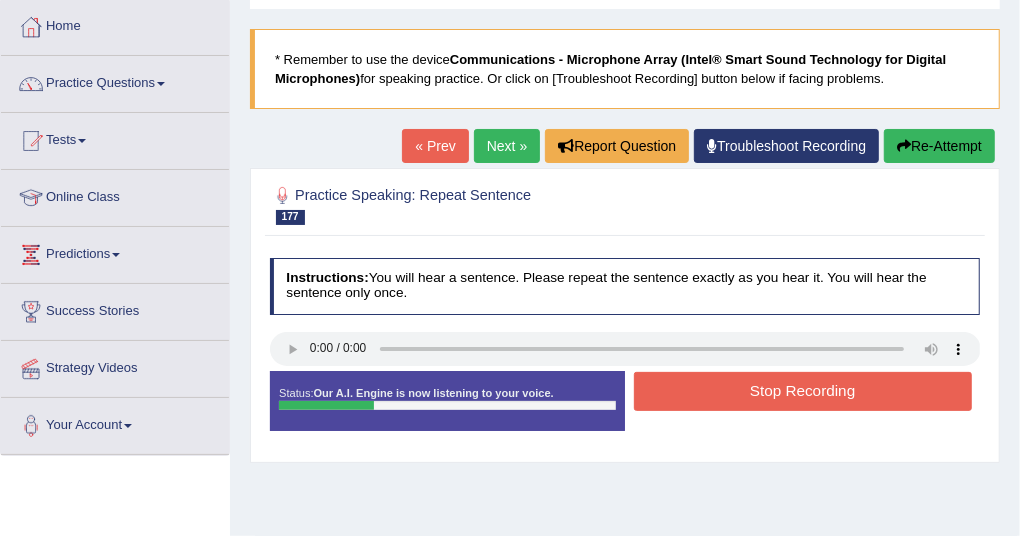 click on "Stop Recording" at bounding box center (803, 391) 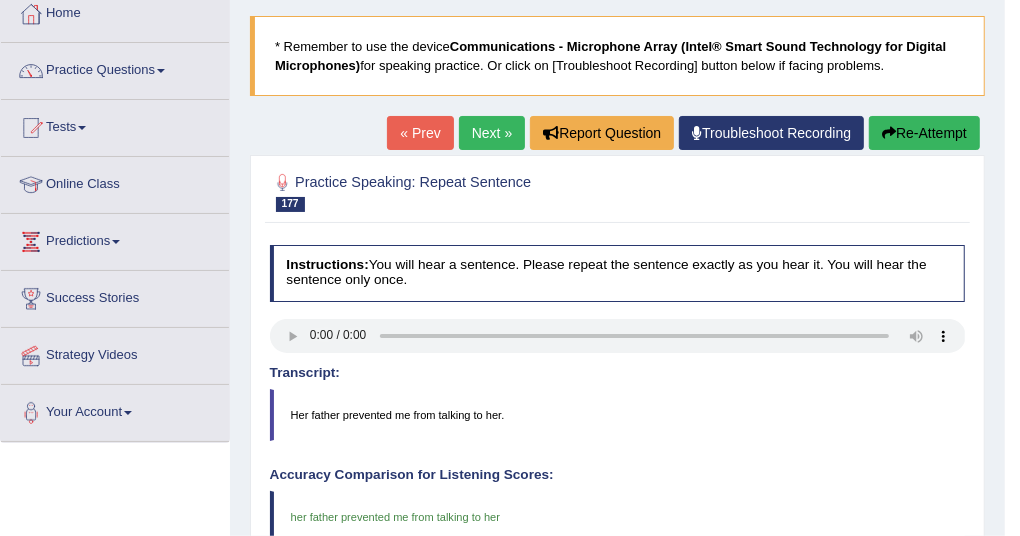 scroll, scrollTop: 0, scrollLeft: 0, axis: both 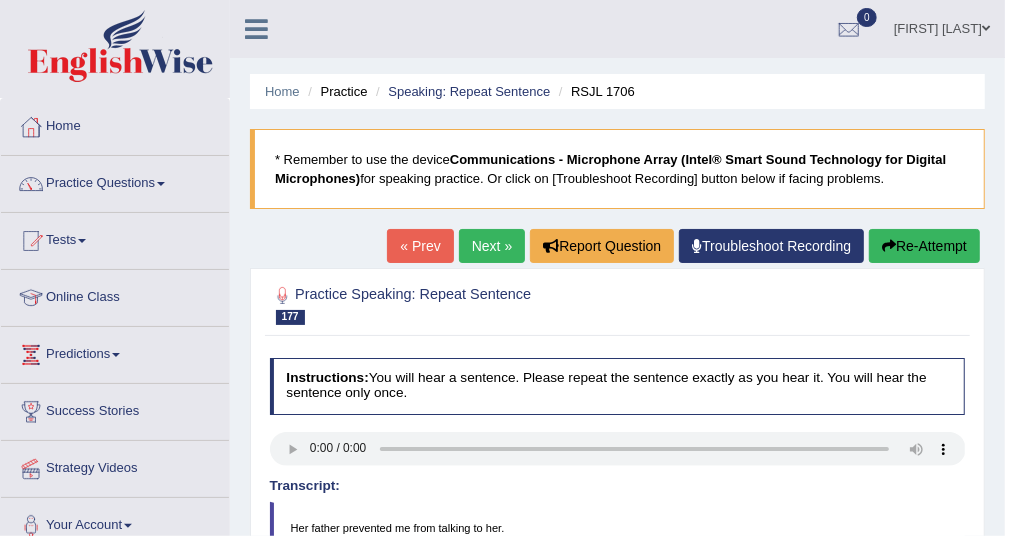 click on "Next »" at bounding box center [492, 246] 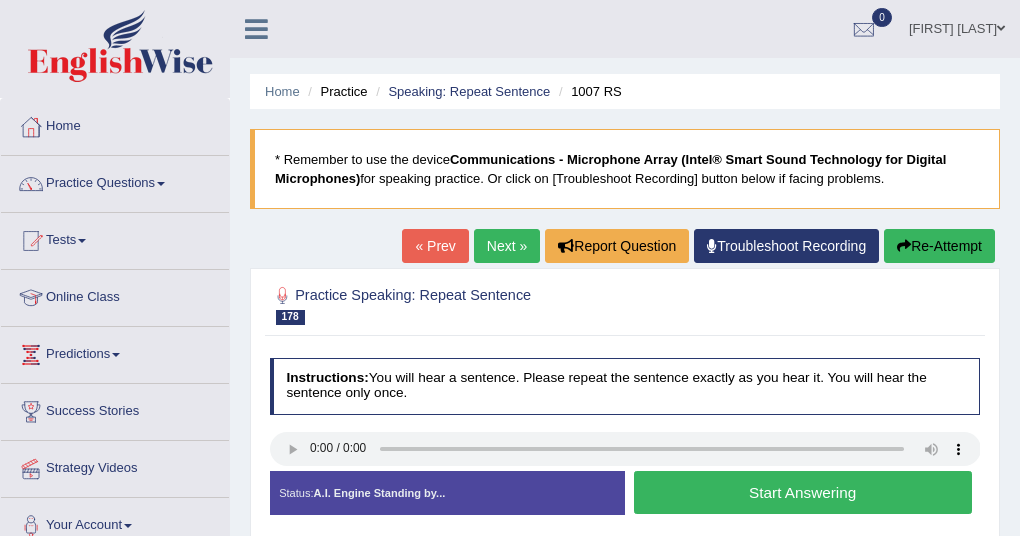 scroll, scrollTop: 0, scrollLeft: 0, axis: both 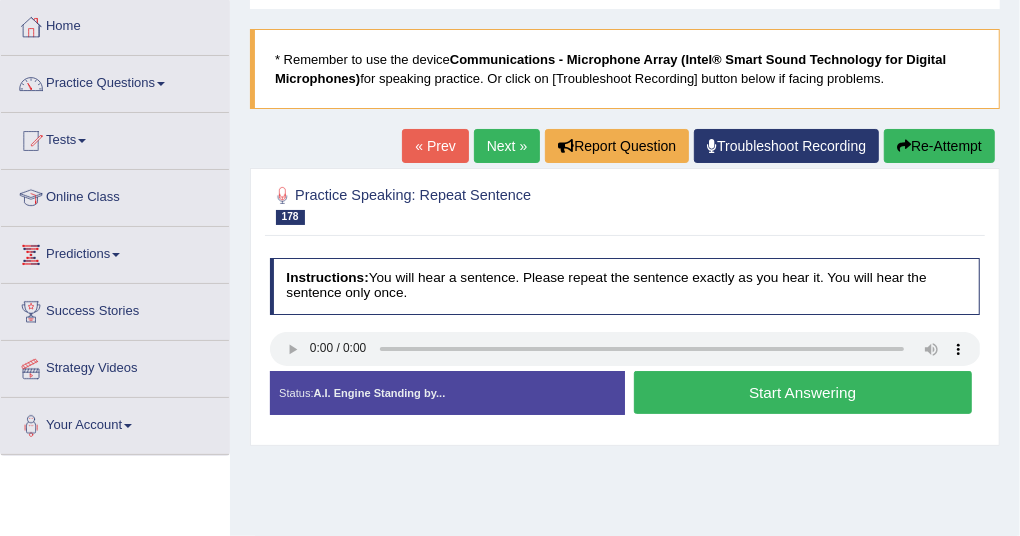 click on "Start Answering" at bounding box center [803, 392] 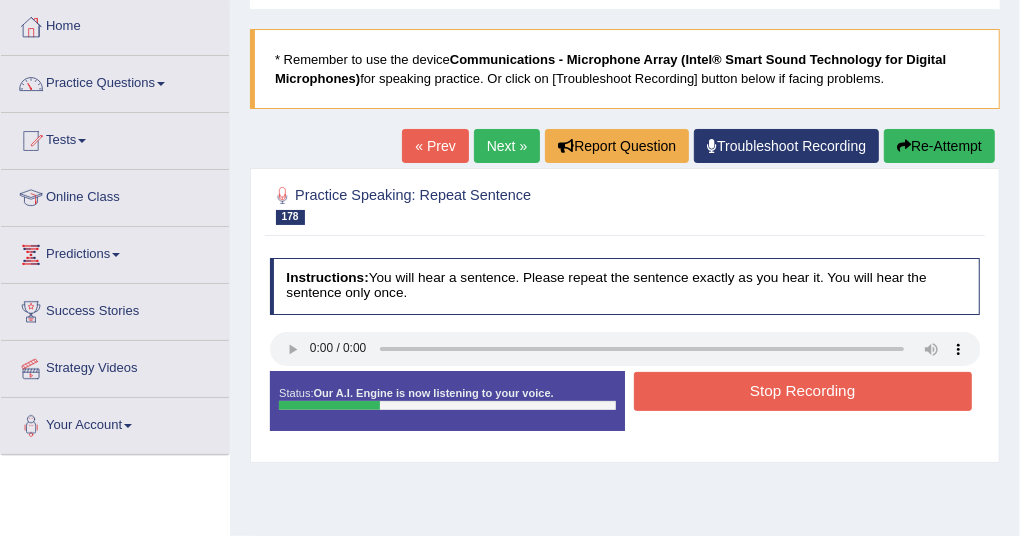 click on "Stop Recording" at bounding box center [803, 391] 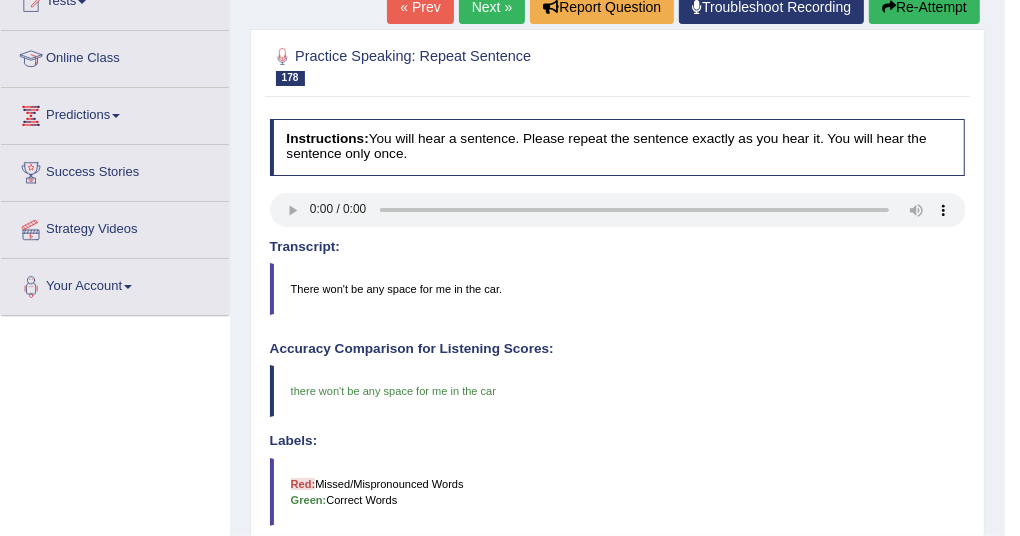 scroll, scrollTop: 0, scrollLeft: 0, axis: both 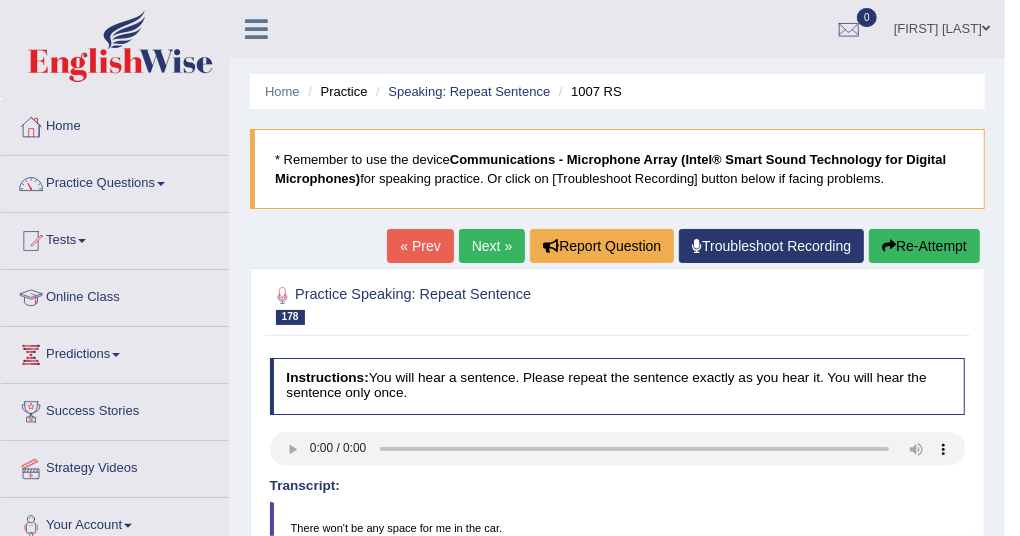 click on "Next »" at bounding box center [492, 246] 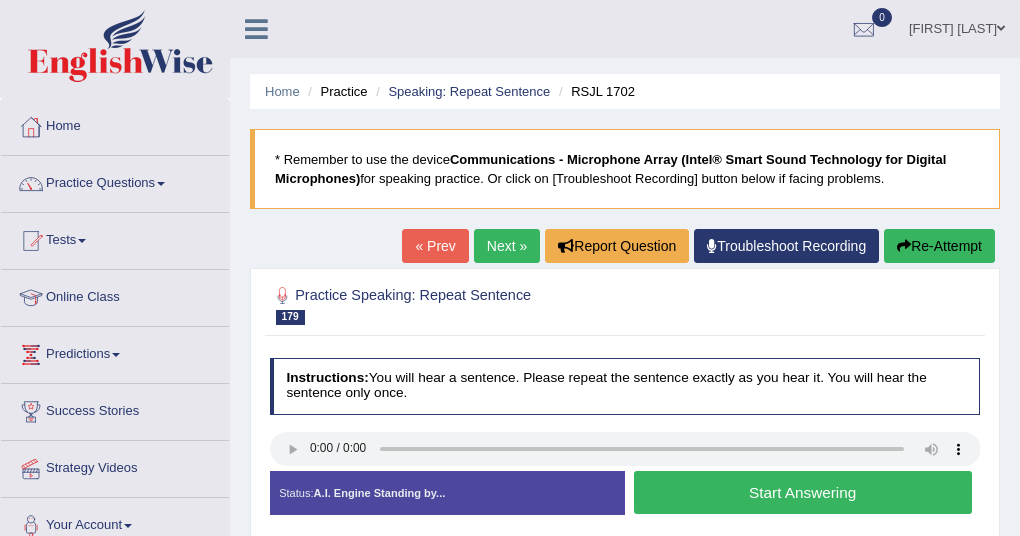 scroll, scrollTop: 0, scrollLeft: 0, axis: both 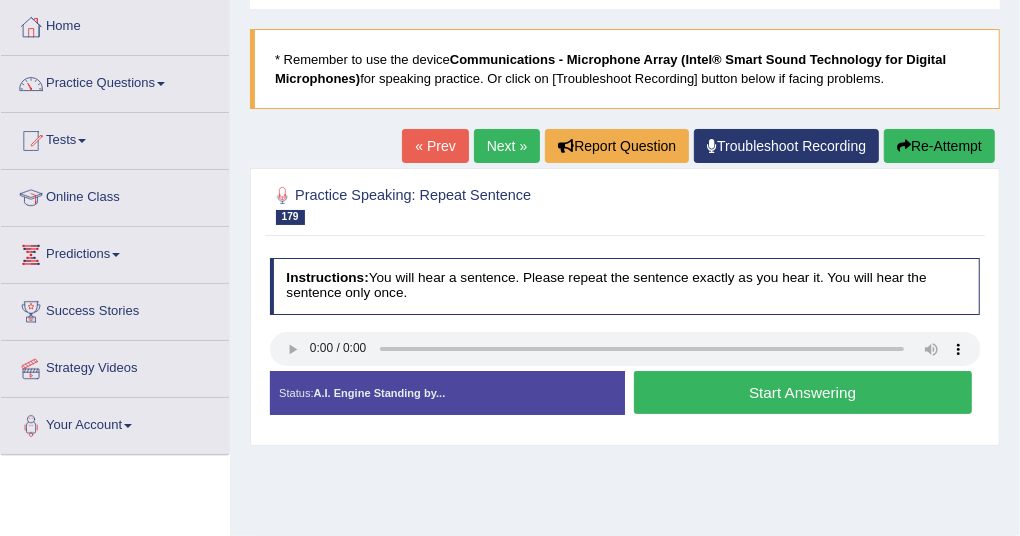 click on "Start Answering" at bounding box center [802, 395] 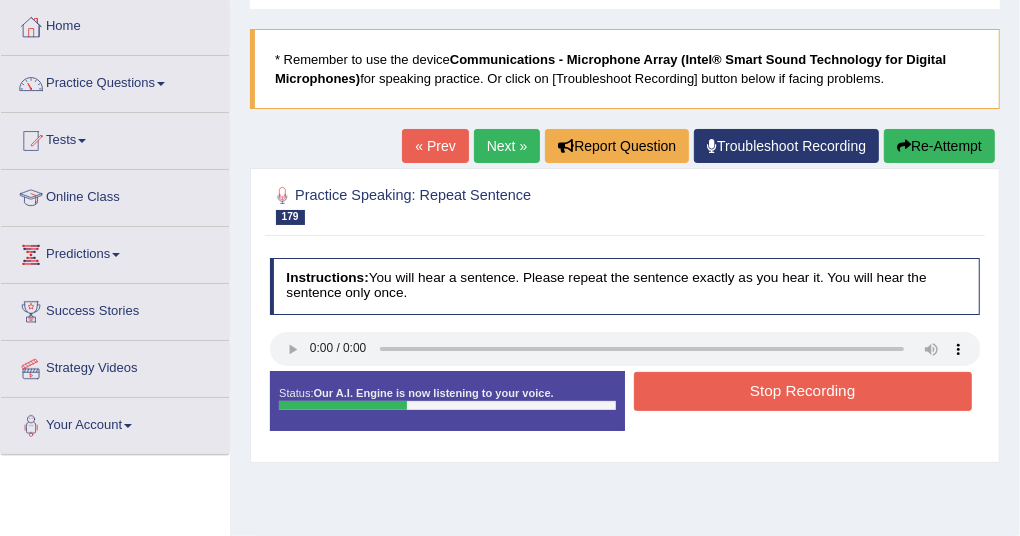 click on "Stop Recording" at bounding box center [803, 391] 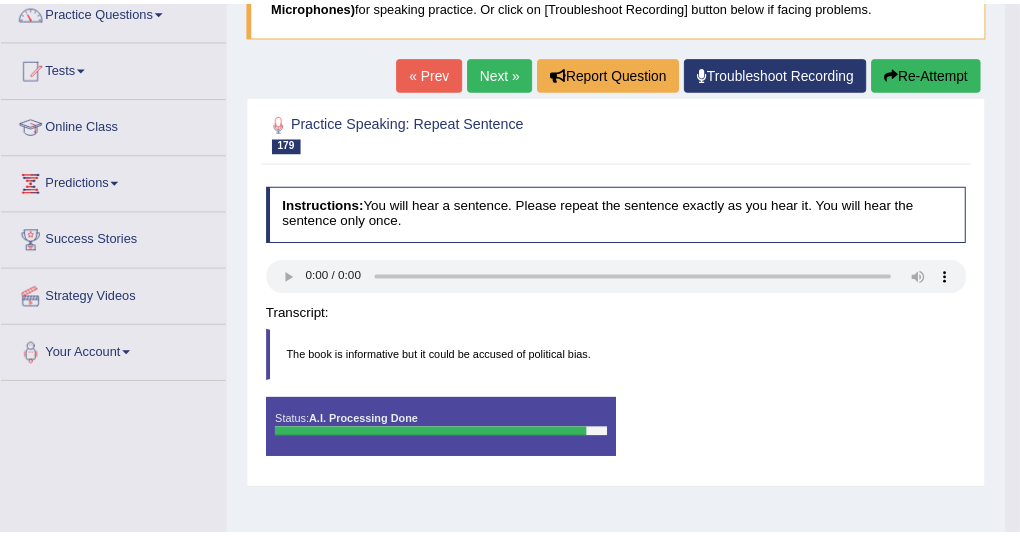 scroll, scrollTop: 200, scrollLeft: 0, axis: vertical 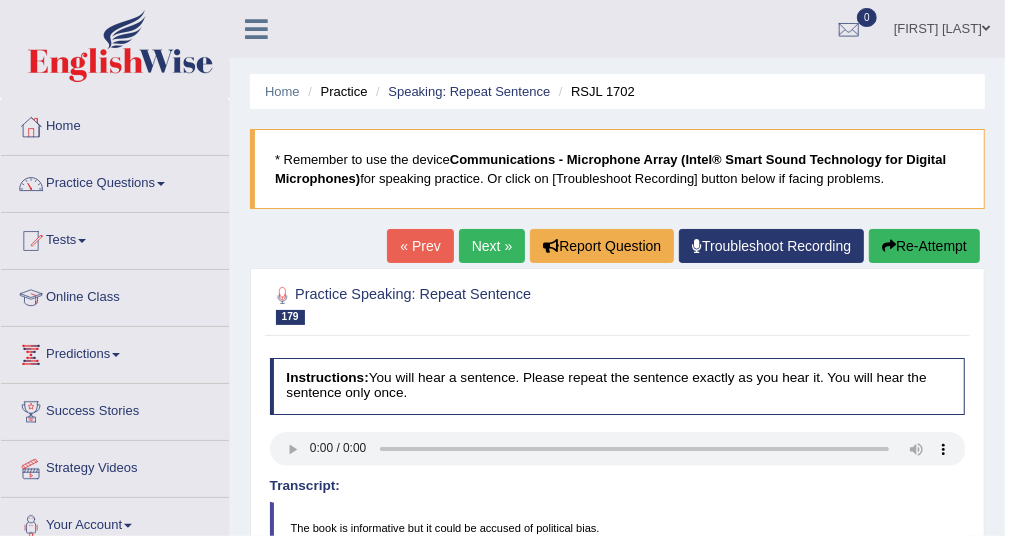 click on "Next »" at bounding box center (492, 246) 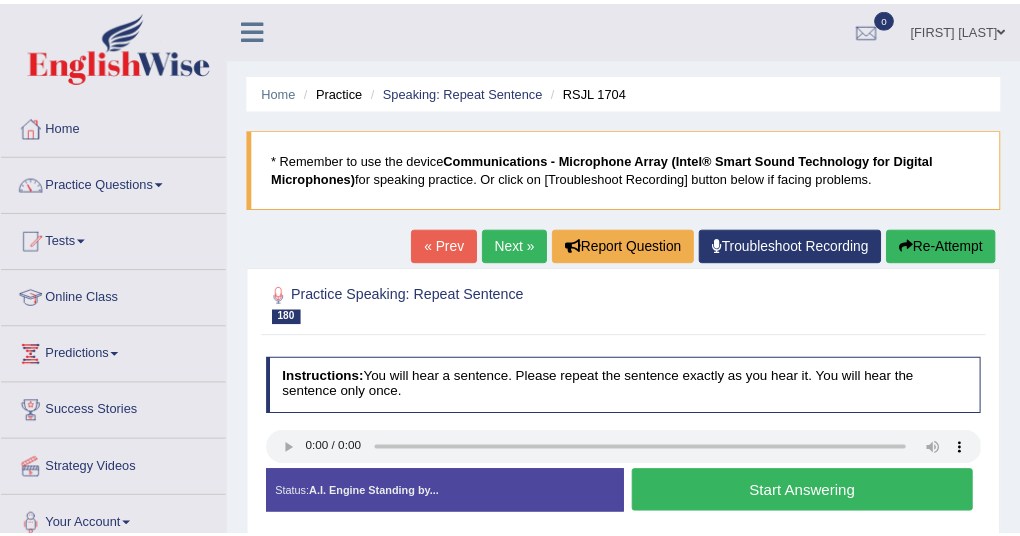 scroll, scrollTop: 0, scrollLeft: 0, axis: both 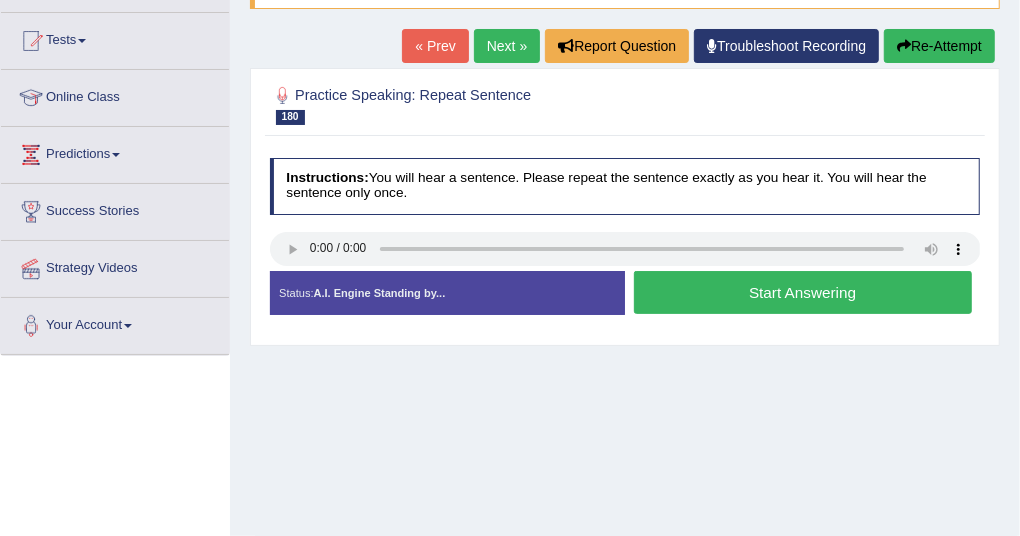 click on "Start Answering" at bounding box center (803, 292) 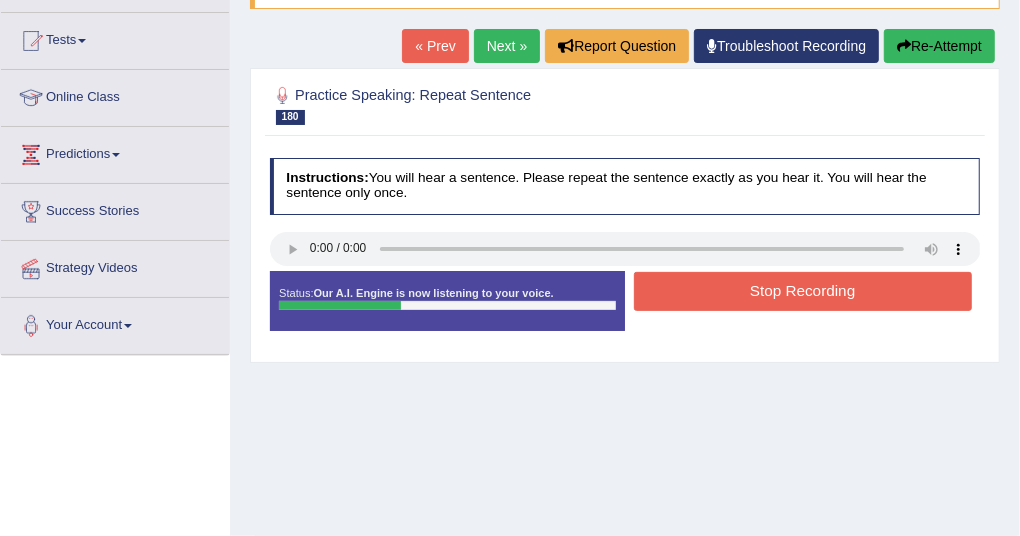 click on "Stop Recording" at bounding box center (803, 291) 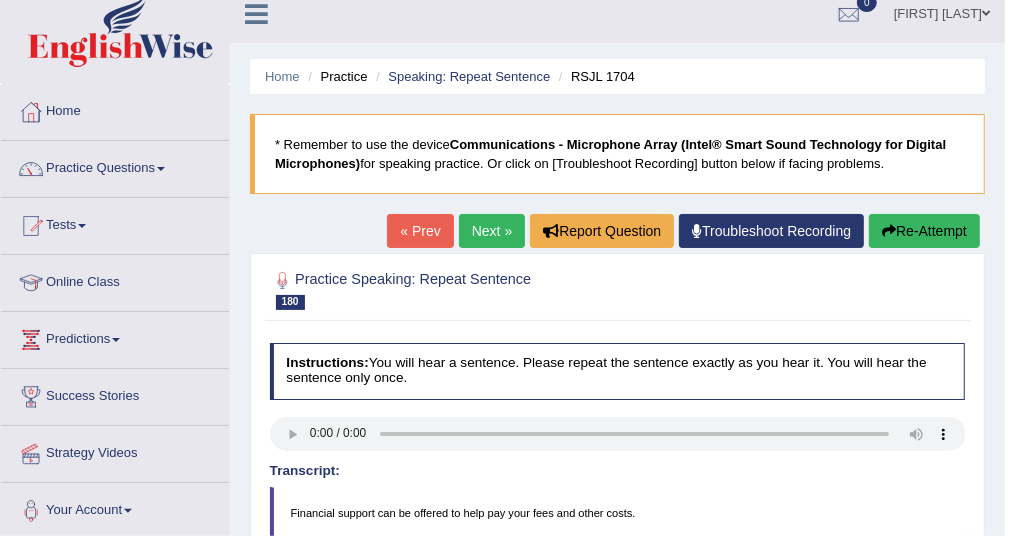 scroll, scrollTop: 0, scrollLeft: 0, axis: both 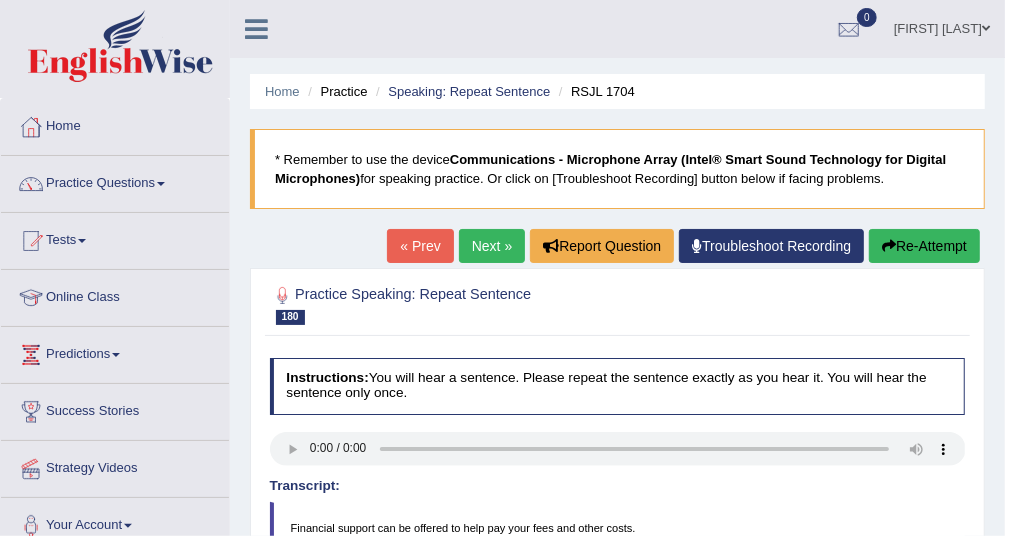 click on "Disha Vij
Toggle navigation
Username: DishaEw
Access Type: Online
Subscription: Diamond Package
Log out
0
See All Alerts" at bounding box center [734, 28] 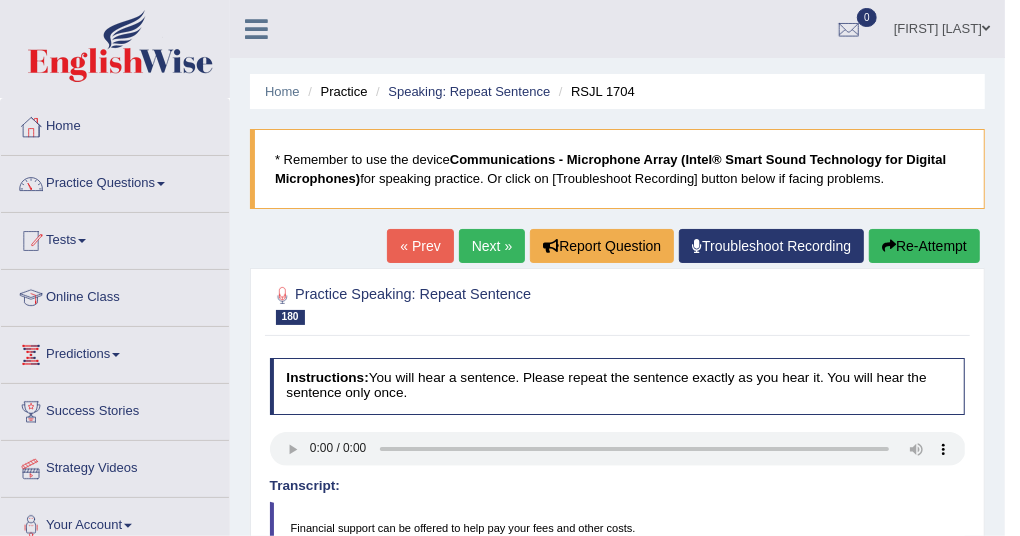 click on "Practice Questions" at bounding box center (115, 181) 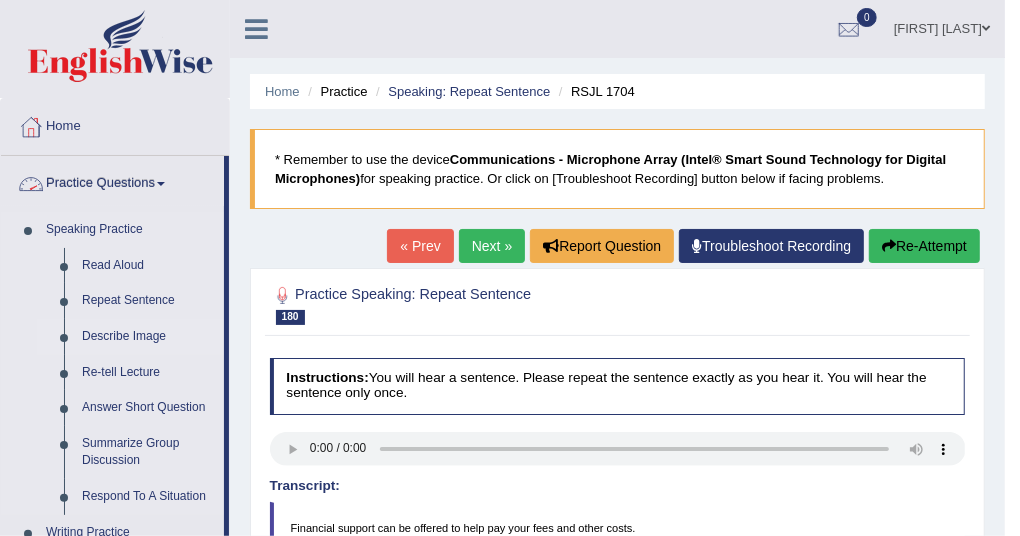 scroll, scrollTop: 100, scrollLeft: 0, axis: vertical 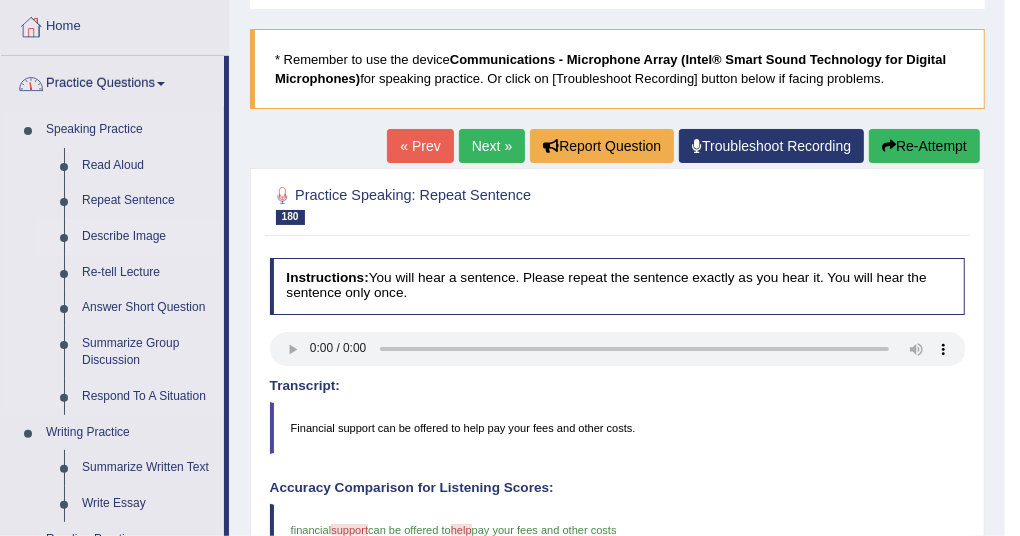 click on "Describe Image" at bounding box center [148, 237] 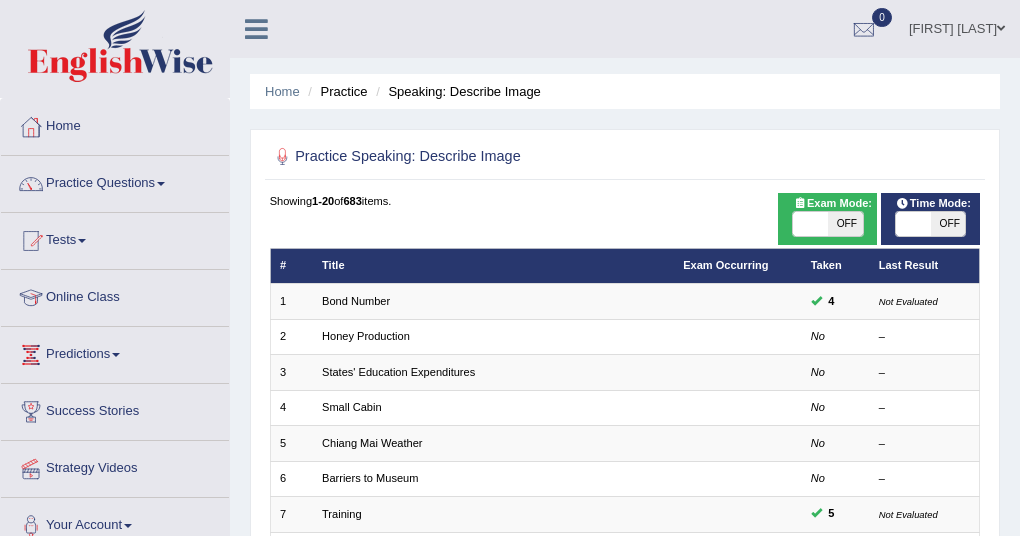 scroll, scrollTop: 0, scrollLeft: 0, axis: both 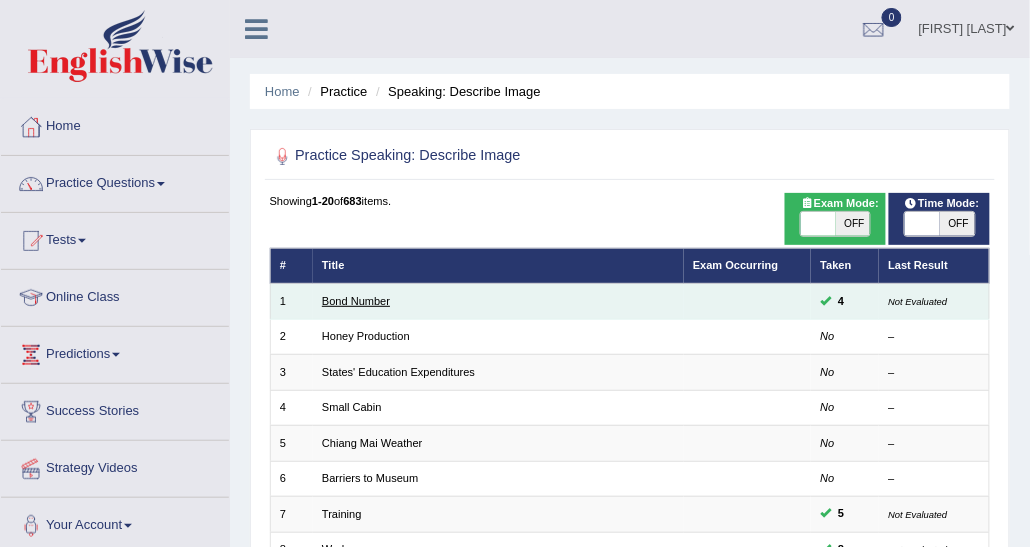 click on "Bond Number" at bounding box center [356, 301] 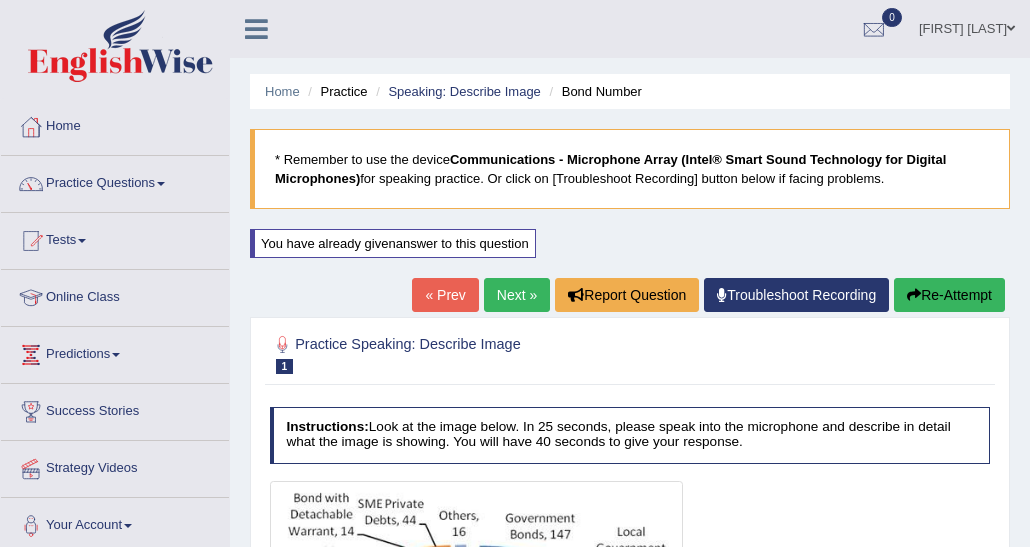 scroll, scrollTop: 0, scrollLeft: 0, axis: both 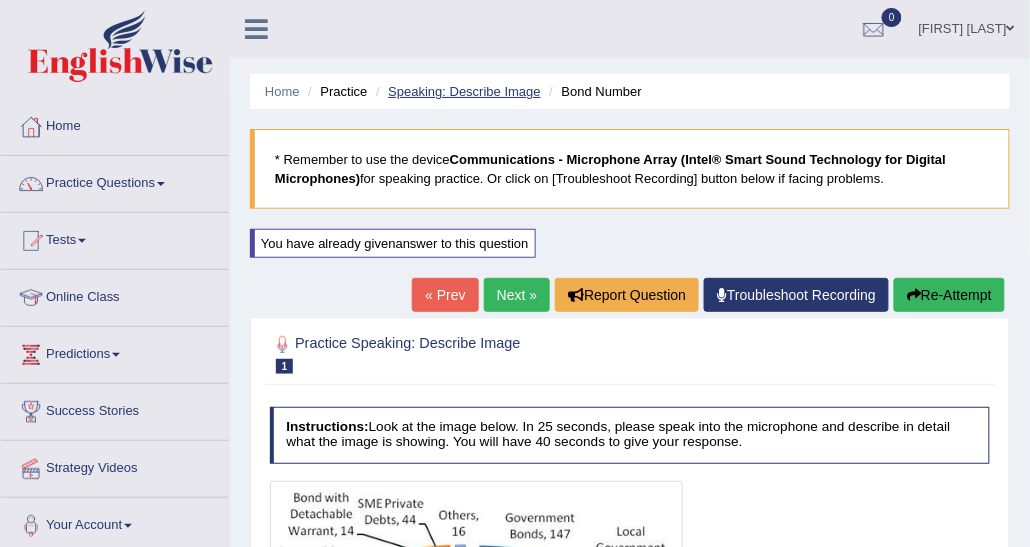 click on "Speaking: Describe Image" at bounding box center [464, 91] 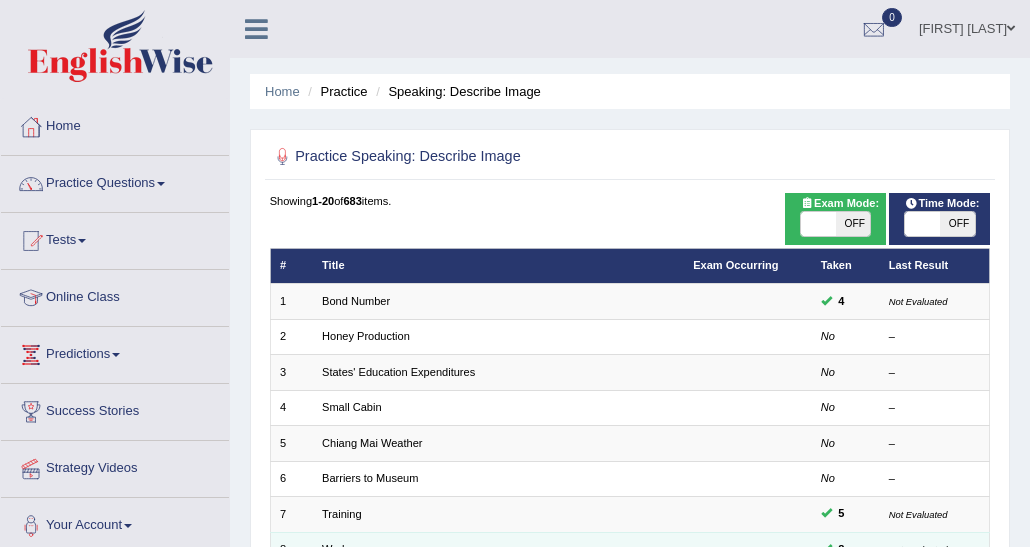 scroll, scrollTop: 300, scrollLeft: 0, axis: vertical 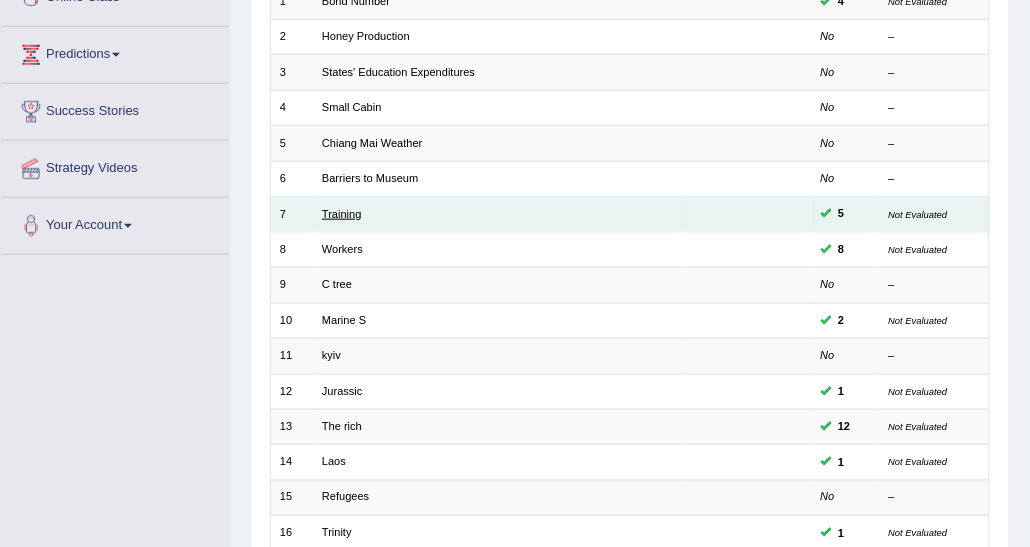 click on "Training" at bounding box center [342, 214] 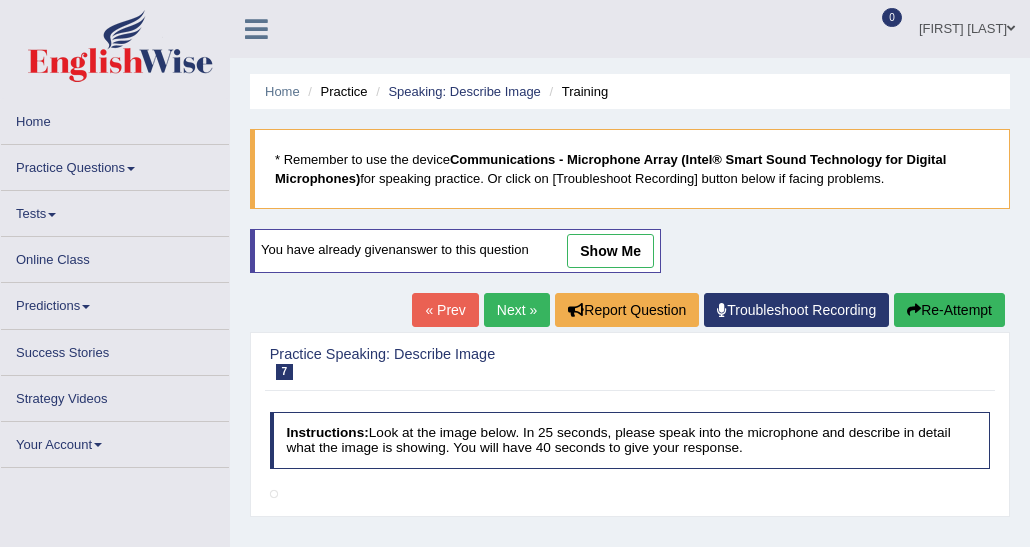scroll, scrollTop: 0, scrollLeft: 0, axis: both 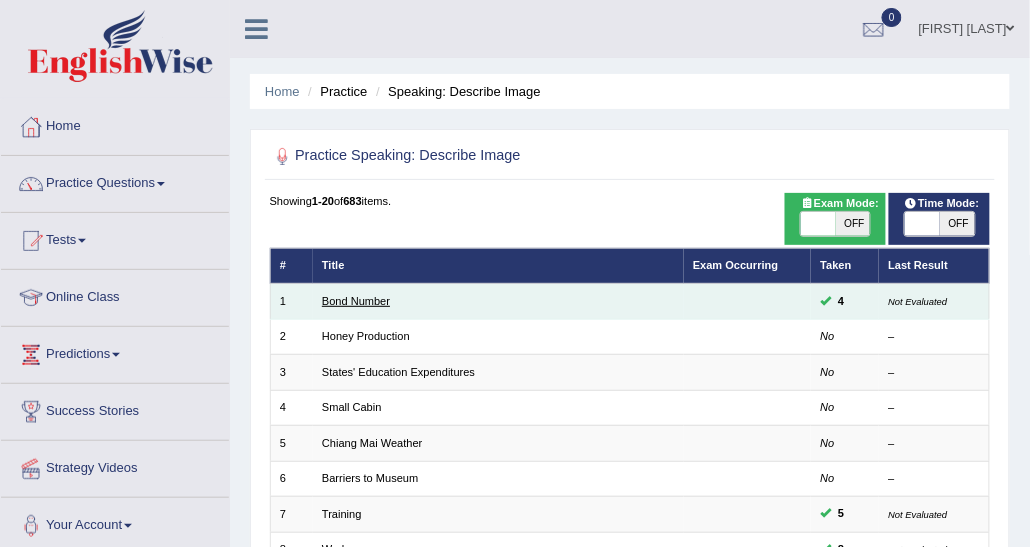 click on "Bond Number" at bounding box center (356, 301) 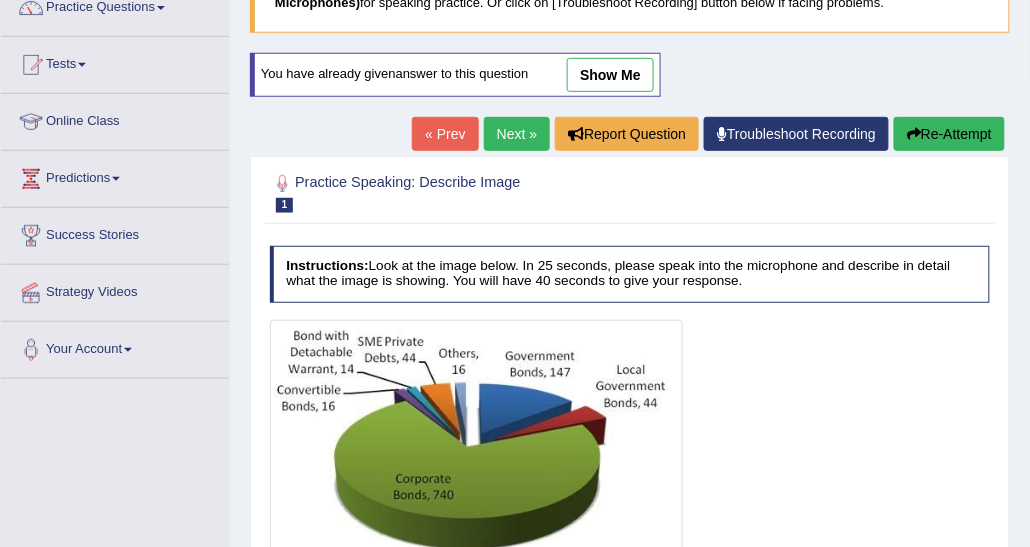 scroll, scrollTop: 0, scrollLeft: 0, axis: both 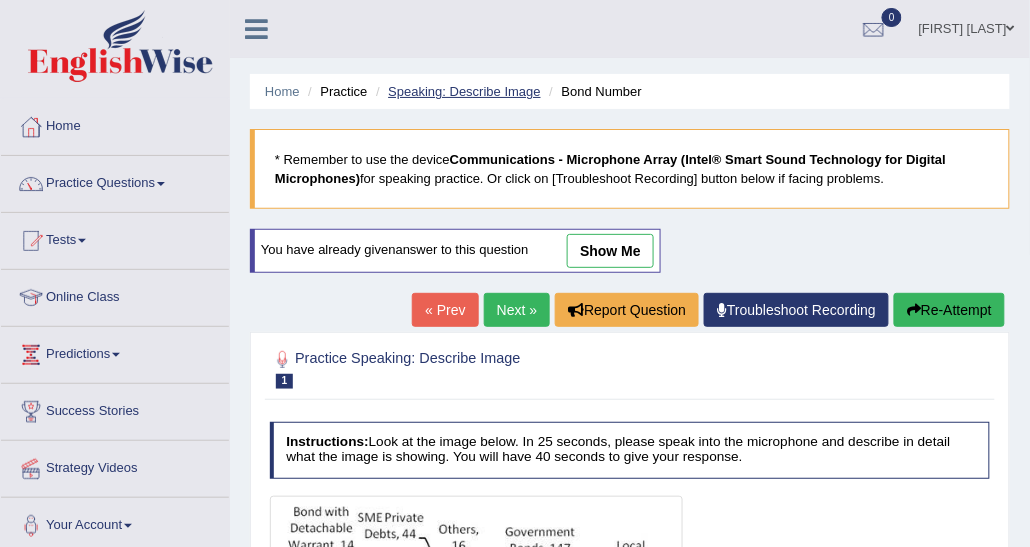 click on "Speaking: Describe Image" at bounding box center (464, 91) 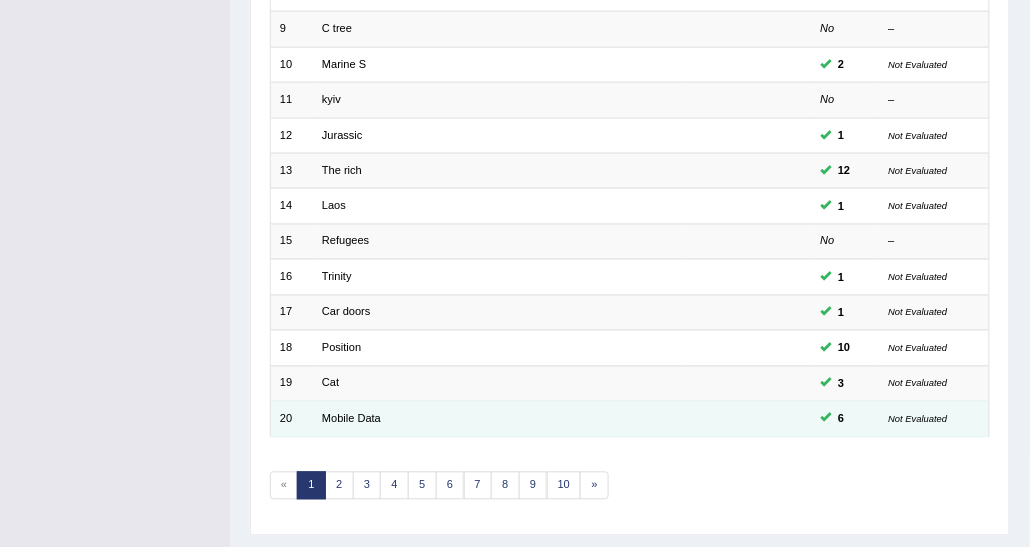 scroll, scrollTop: 597, scrollLeft: 0, axis: vertical 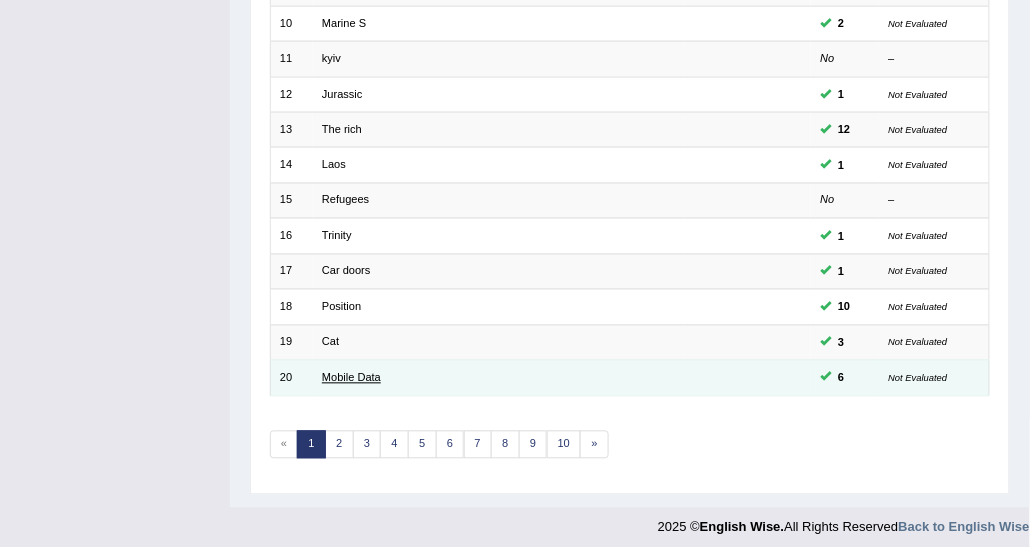 click on "Mobile Data" at bounding box center [351, 378] 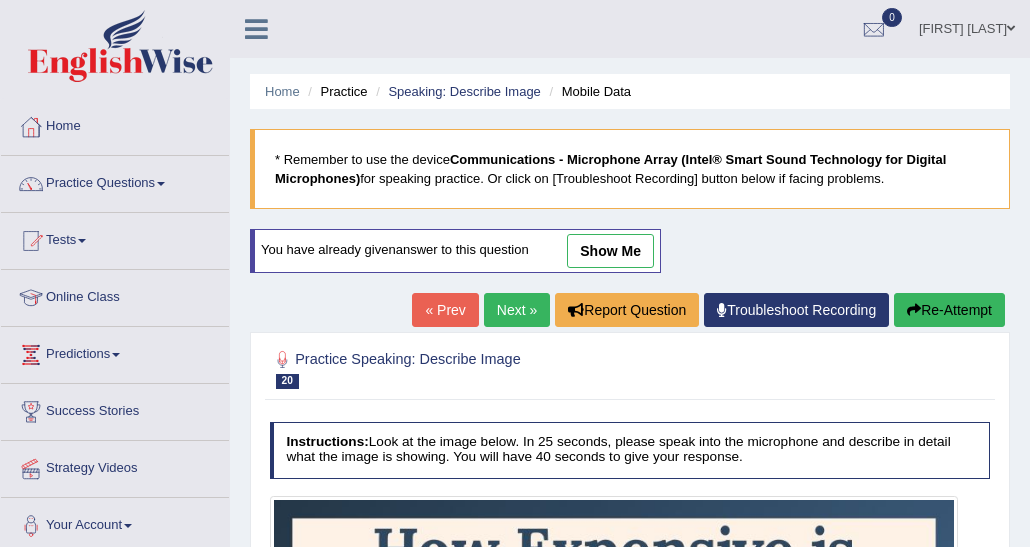 scroll, scrollTop: 200, scrollLeft: 0, axis: vertical 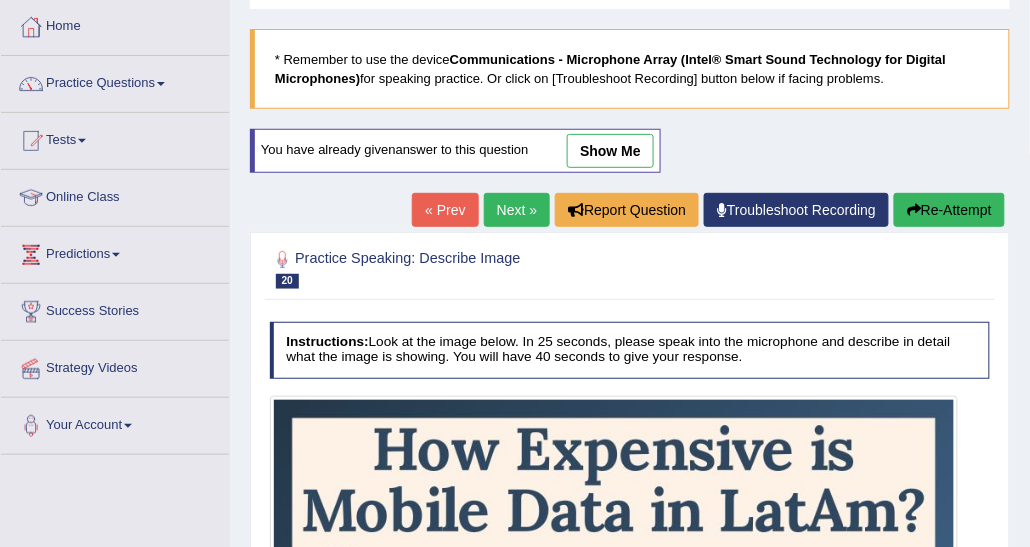 drag, startPoint x: 584, startPoint y: 147, endPoint x: 1015, endPoint y: 0, distance: 455.37897 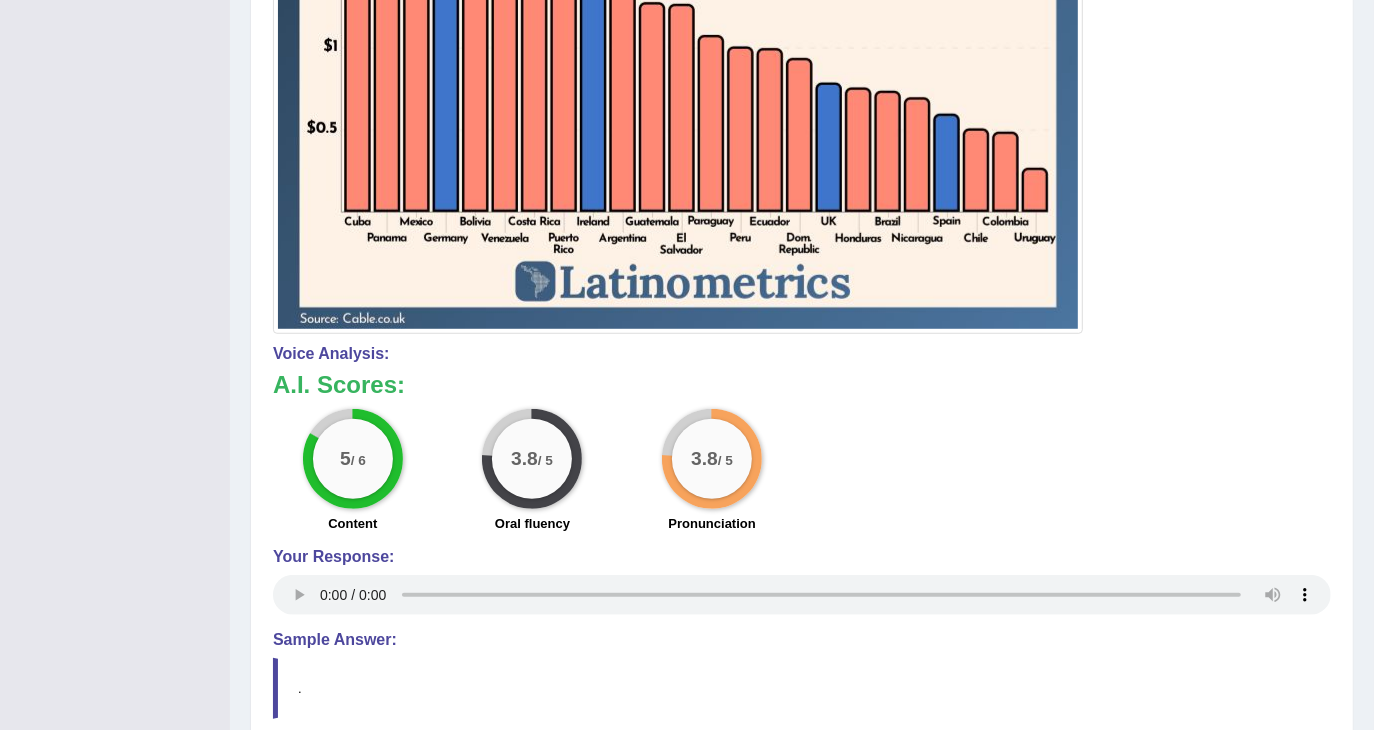 scroll, scrollTop: 1033, scrollLeft: 0, axis: vertical 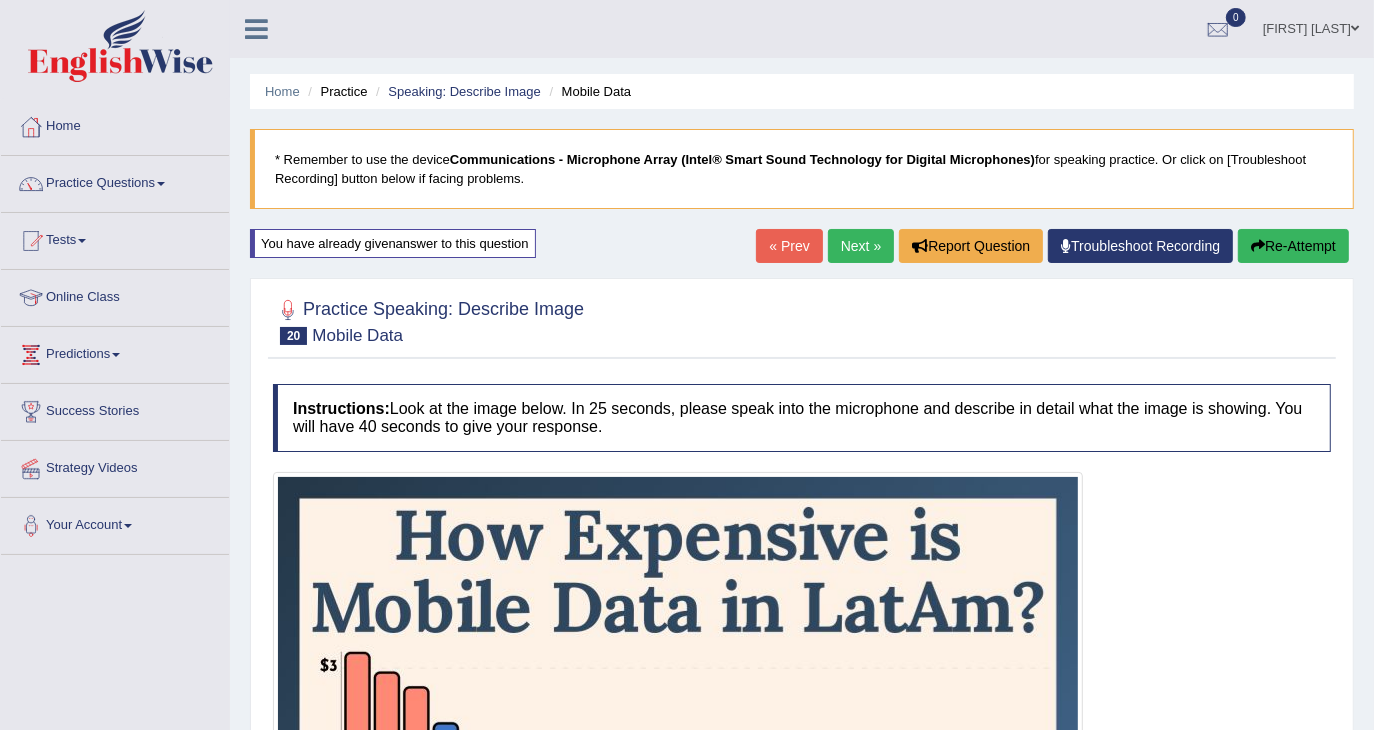 click on "Home
Practice
Speaking: Describe Image
Mobile Data" at bounding box center (802, 91) 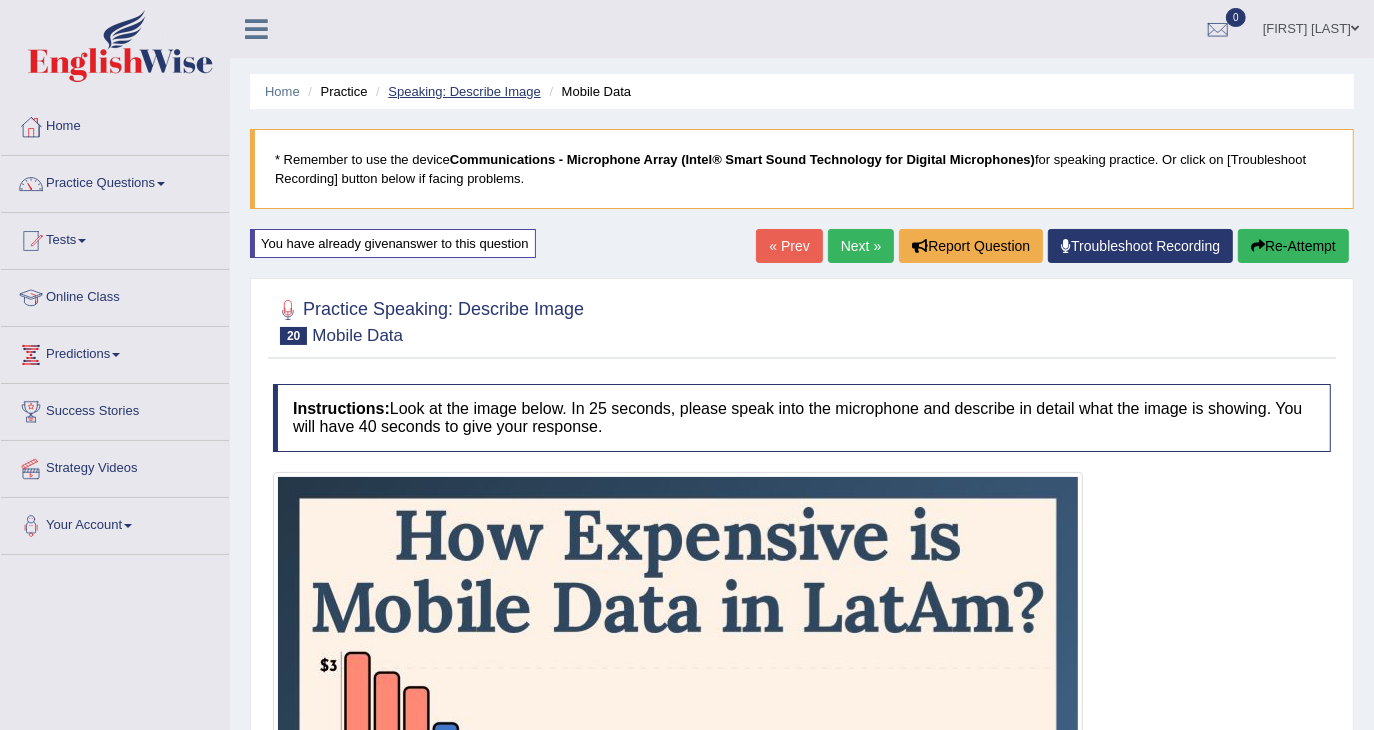 click on "Speaking: Describe Image" at bounding box center (464, 91) 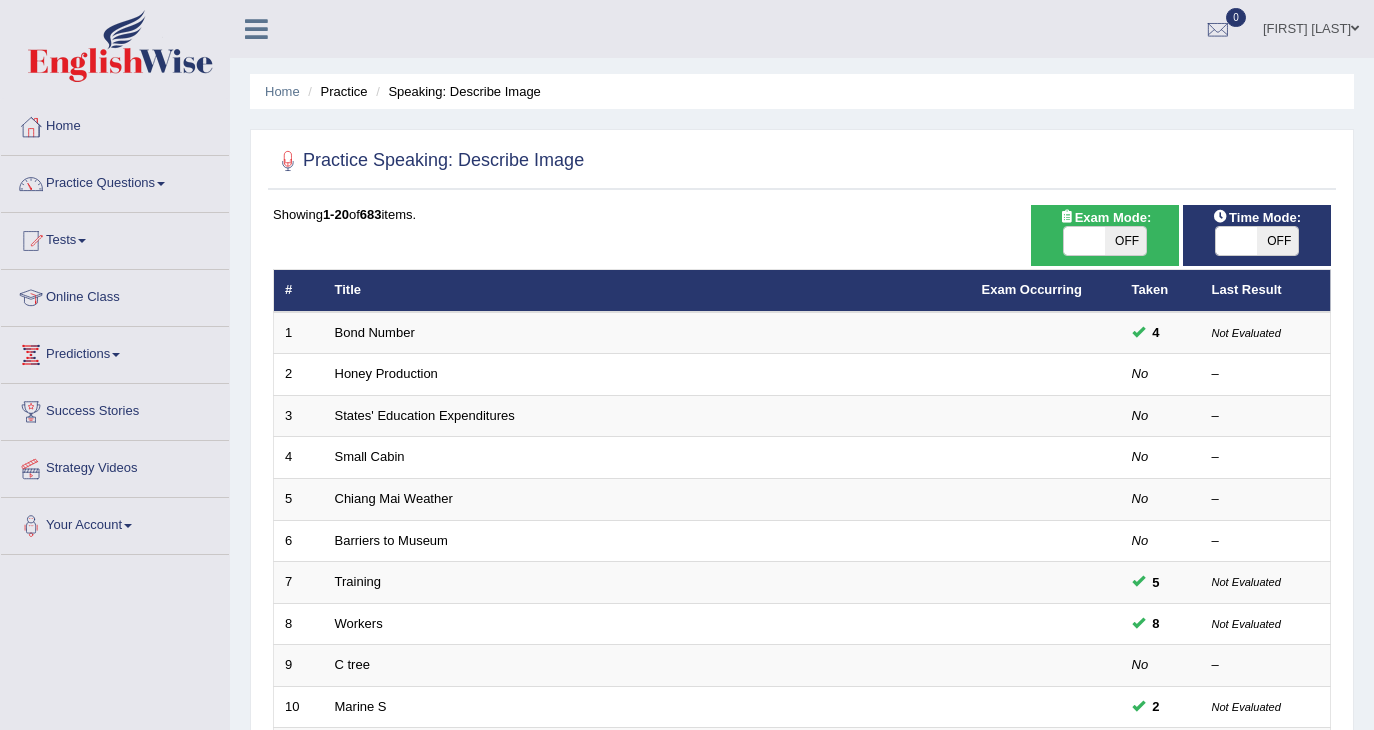 scroll, scrollTop: 0, scrollLeft: 0, axis: both 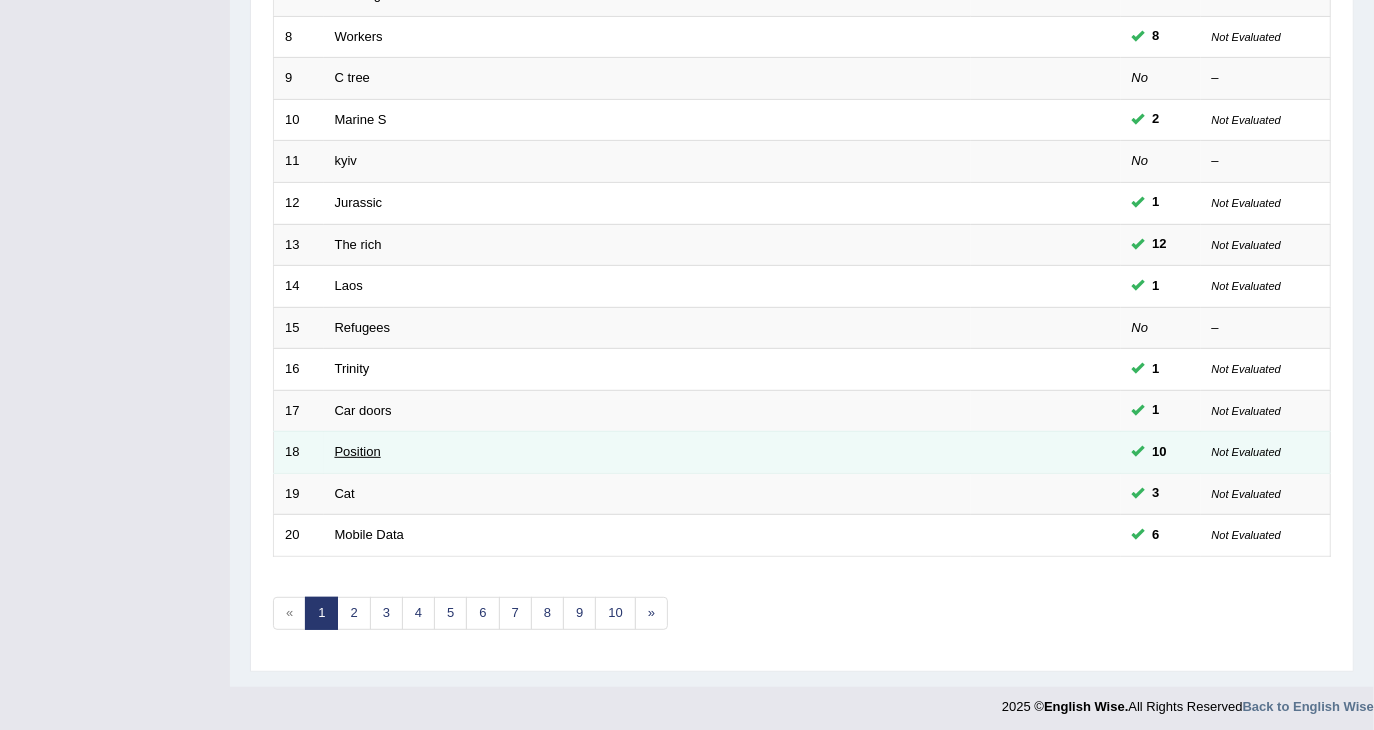 click on "Position" at bounding box center (358, 451) 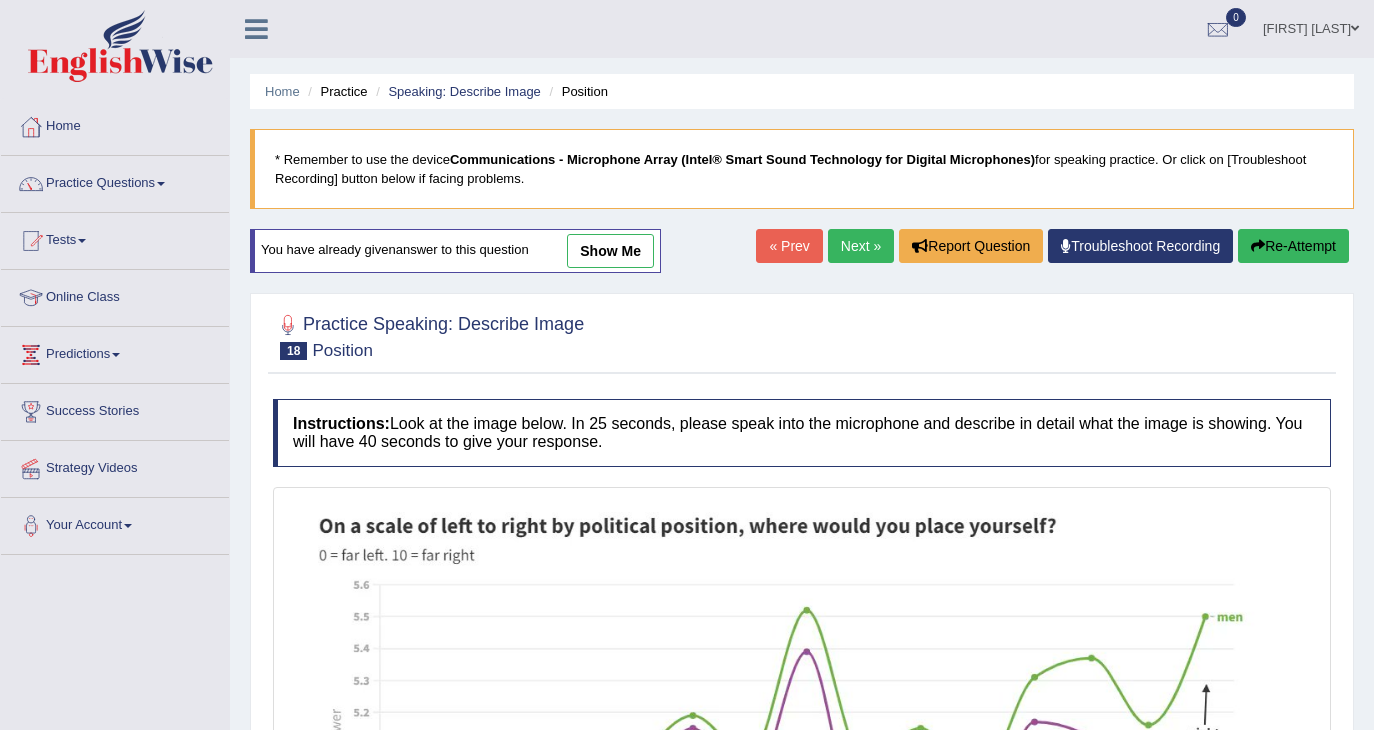 scroll, scrollTop: 0, scrollLeft: 0, axis: both 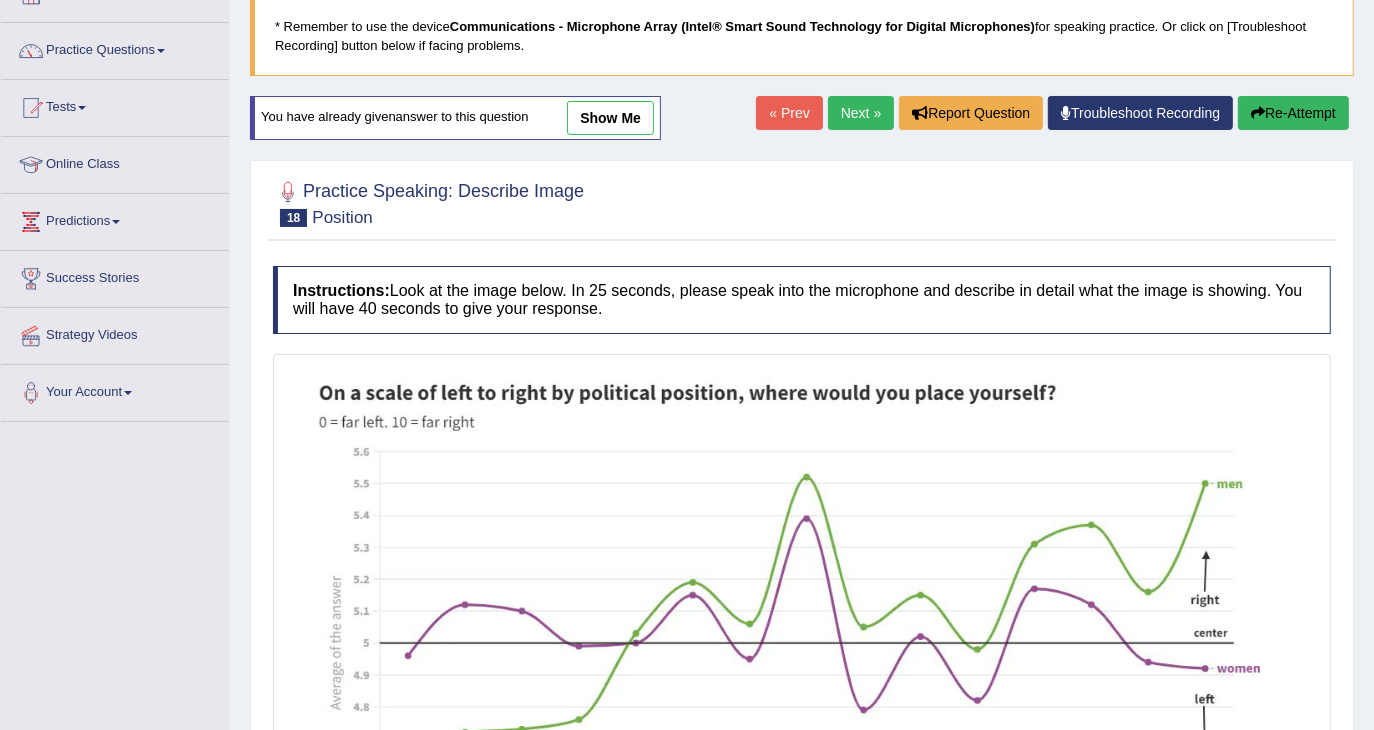 click on "show me" at bounding box center [610, 118] 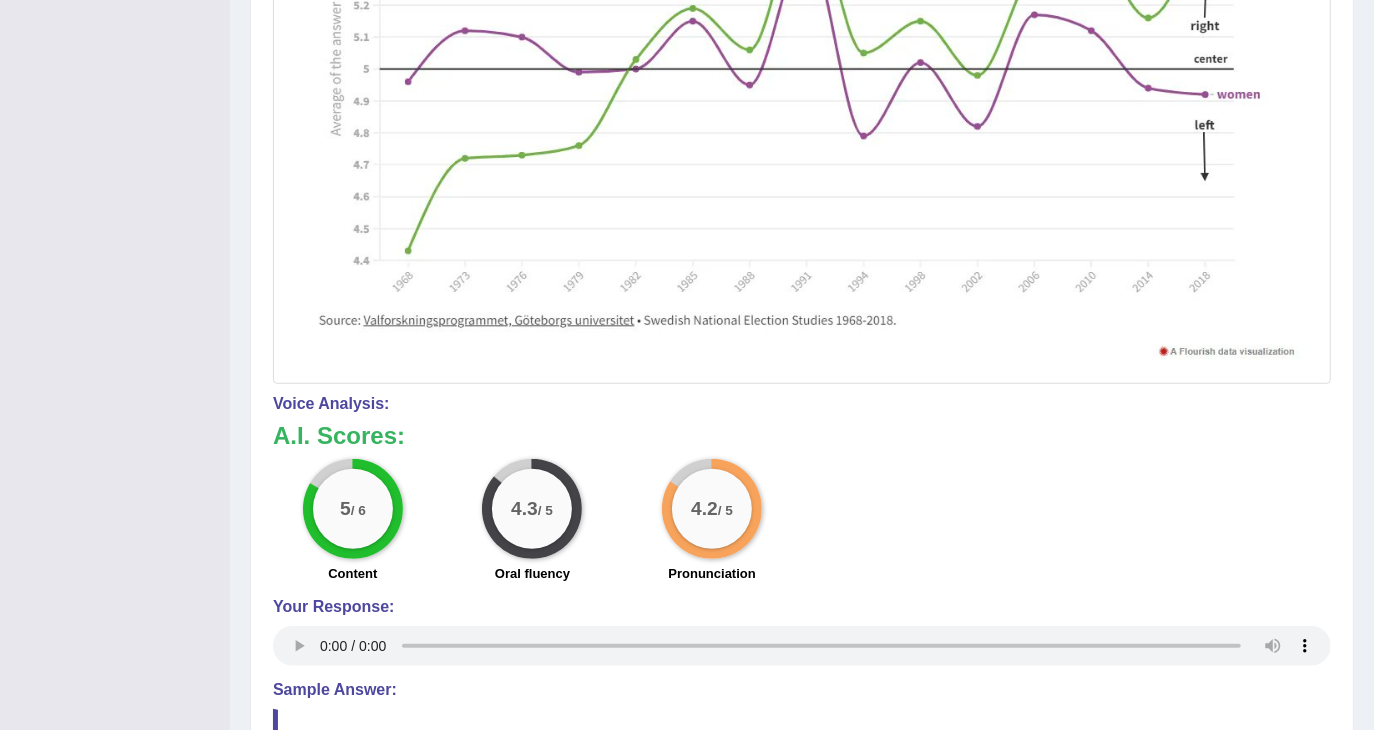 scroll, scrollTop: 799, scrollLeft: 0, axis: vertical 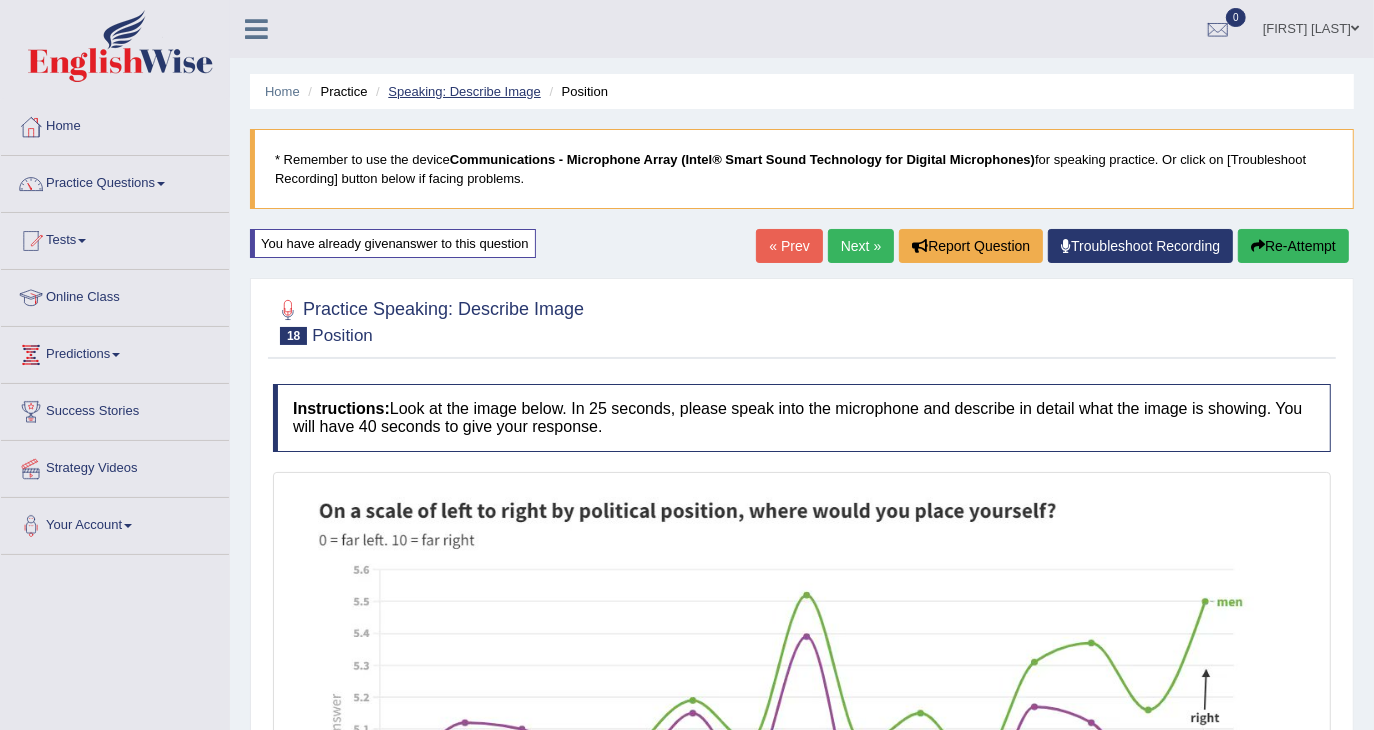 click on "Speaking: Describe Image" at bounding box center (464, 91) 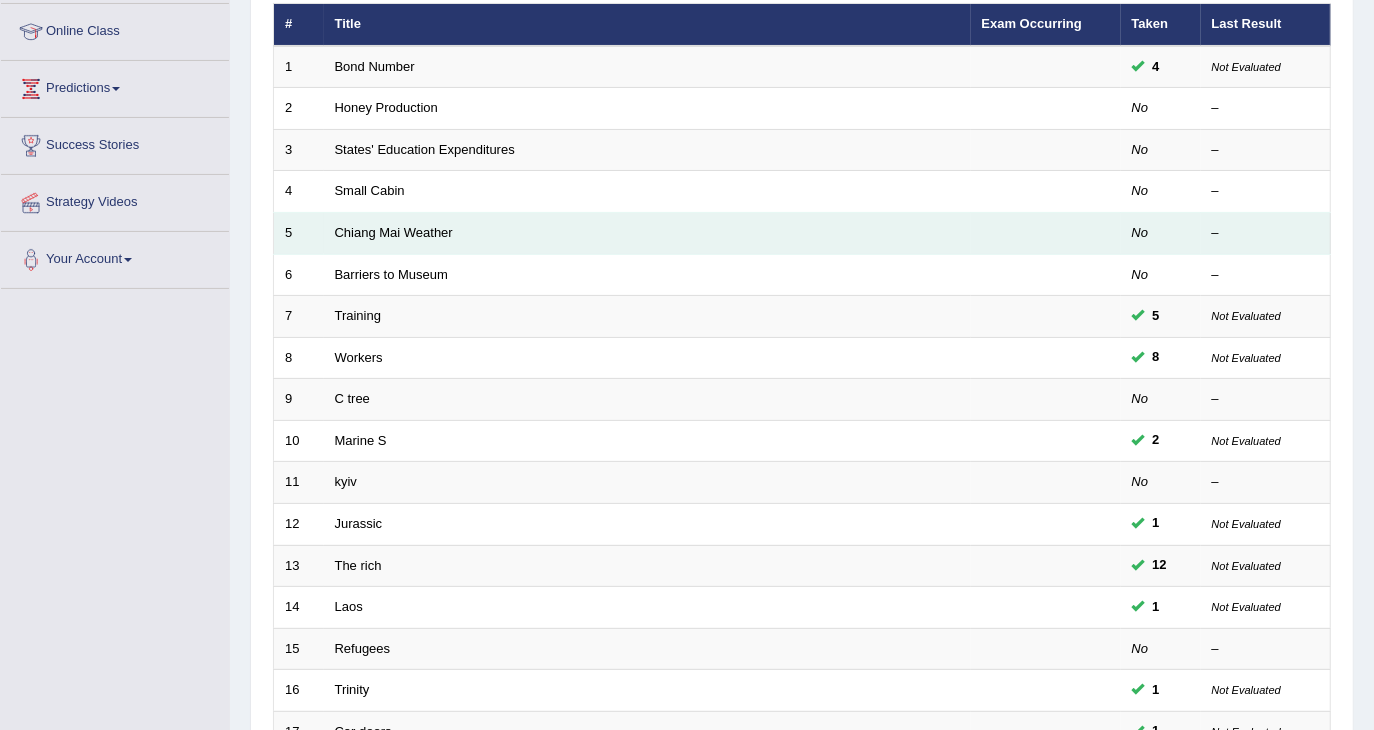 scroll, scrollTop: 266, scrollLeft: 0, axis: vertical 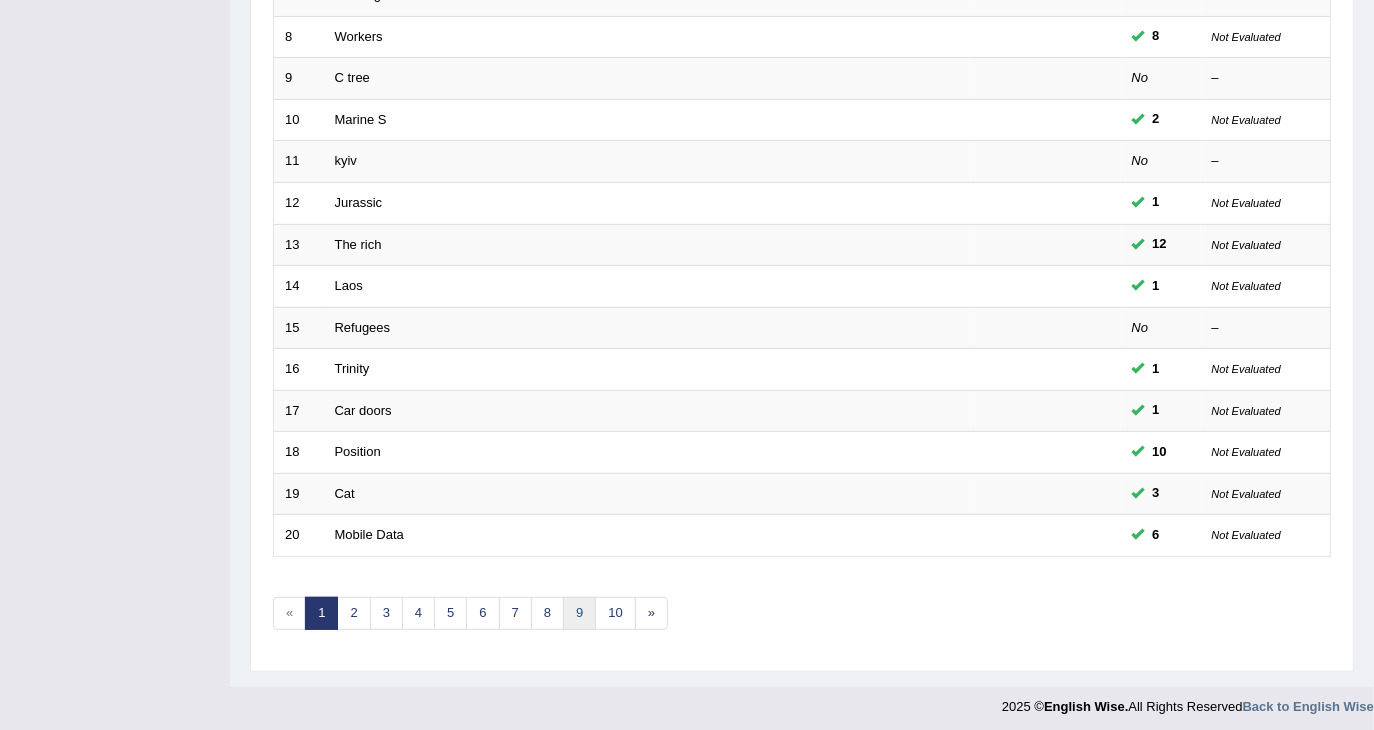 click on "9" at bounding box center [579, 613] 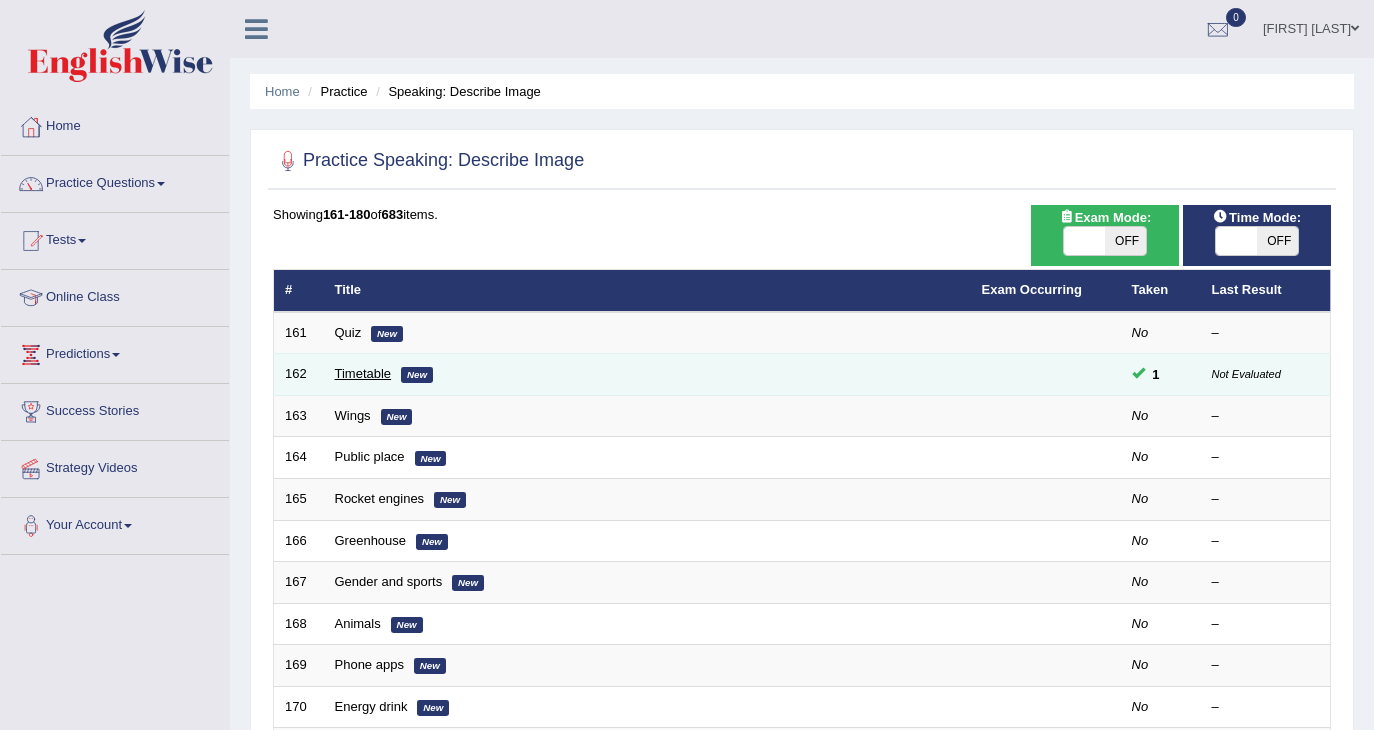 scroll, scrollTop: 0, scrollLeft: 0, axis: both 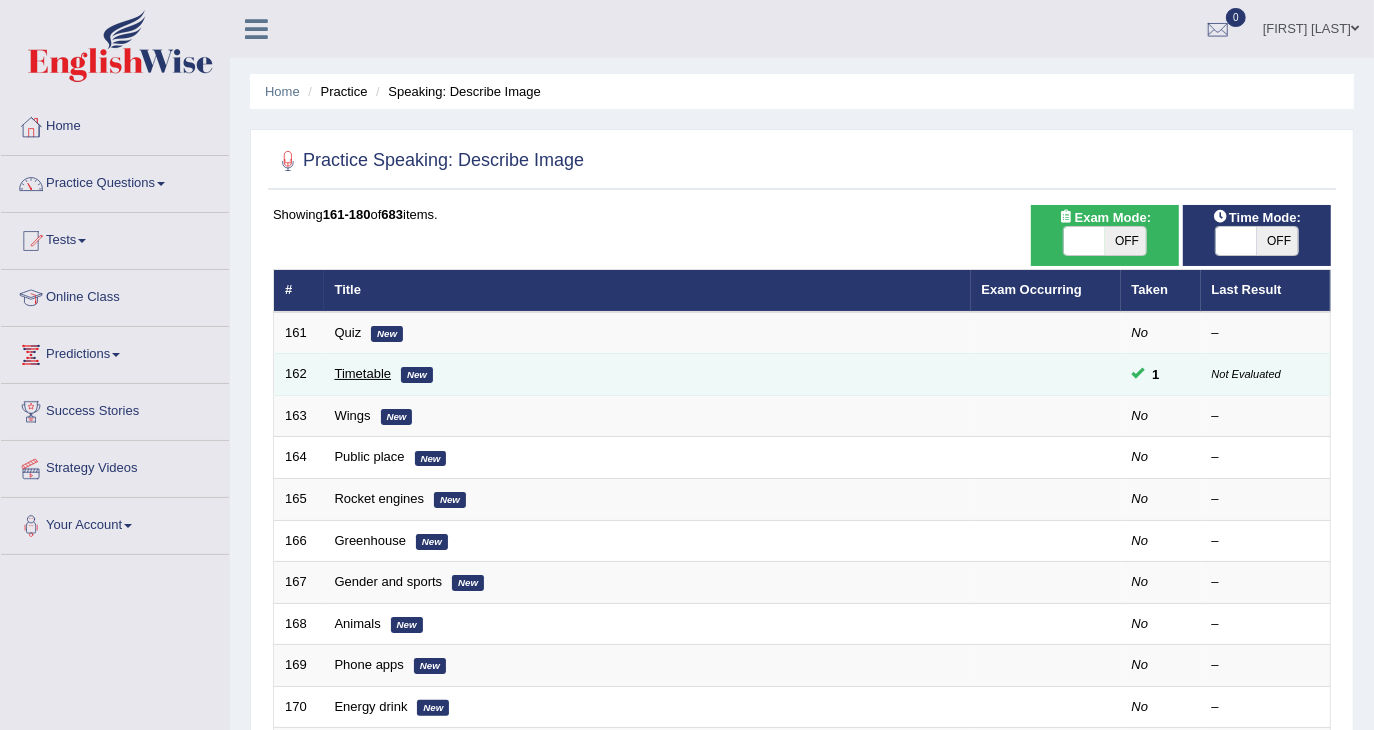 click on "Timetable" at bounding box center [363, 373] 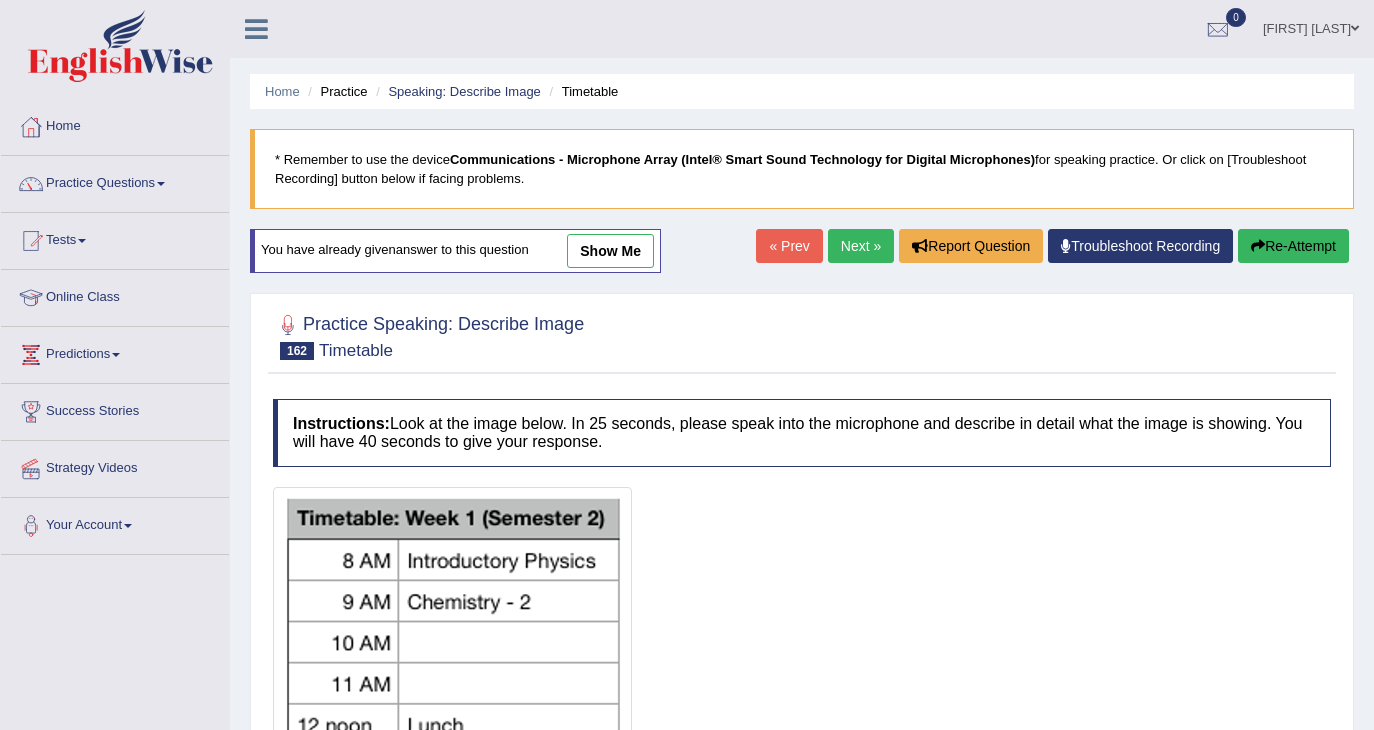 scroll, scrollTop: 0, scrollLeft: 0, axis: both 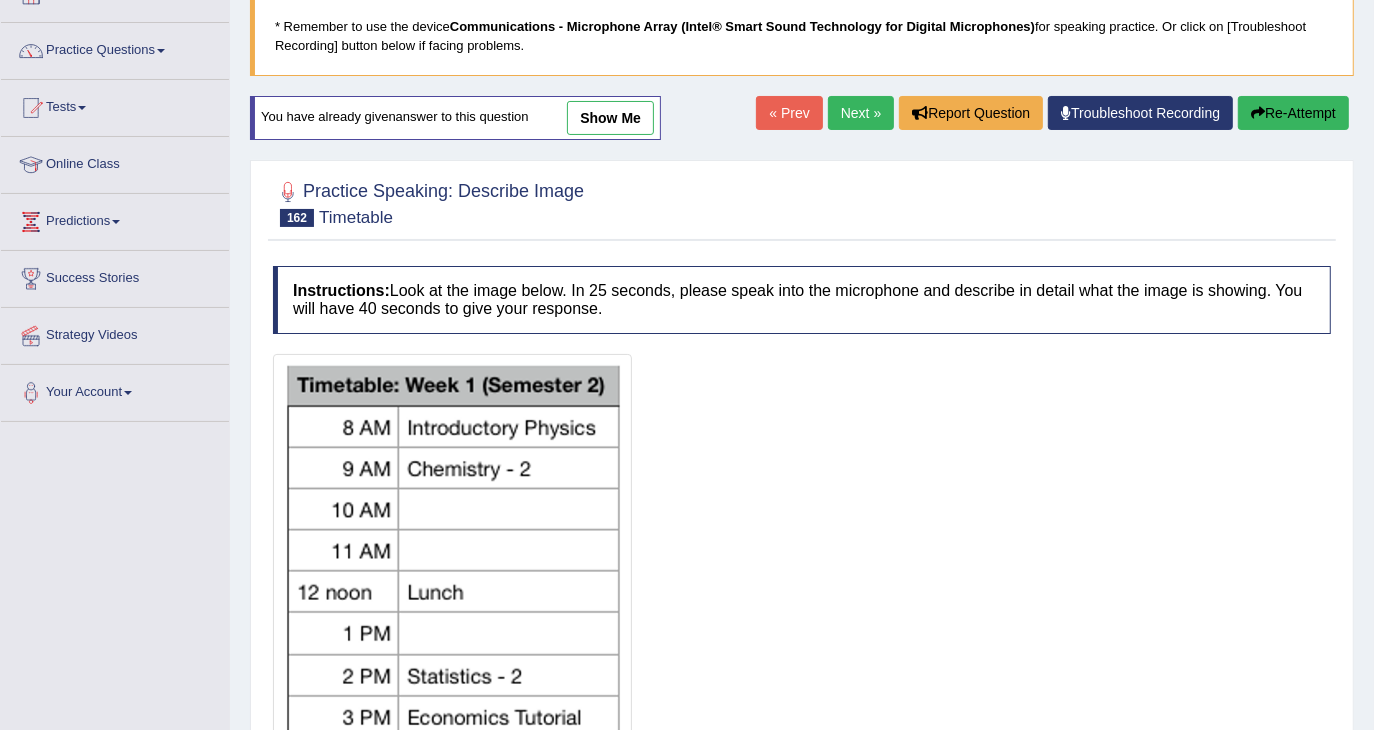 click on "show me" at bounding box center [610, 118] 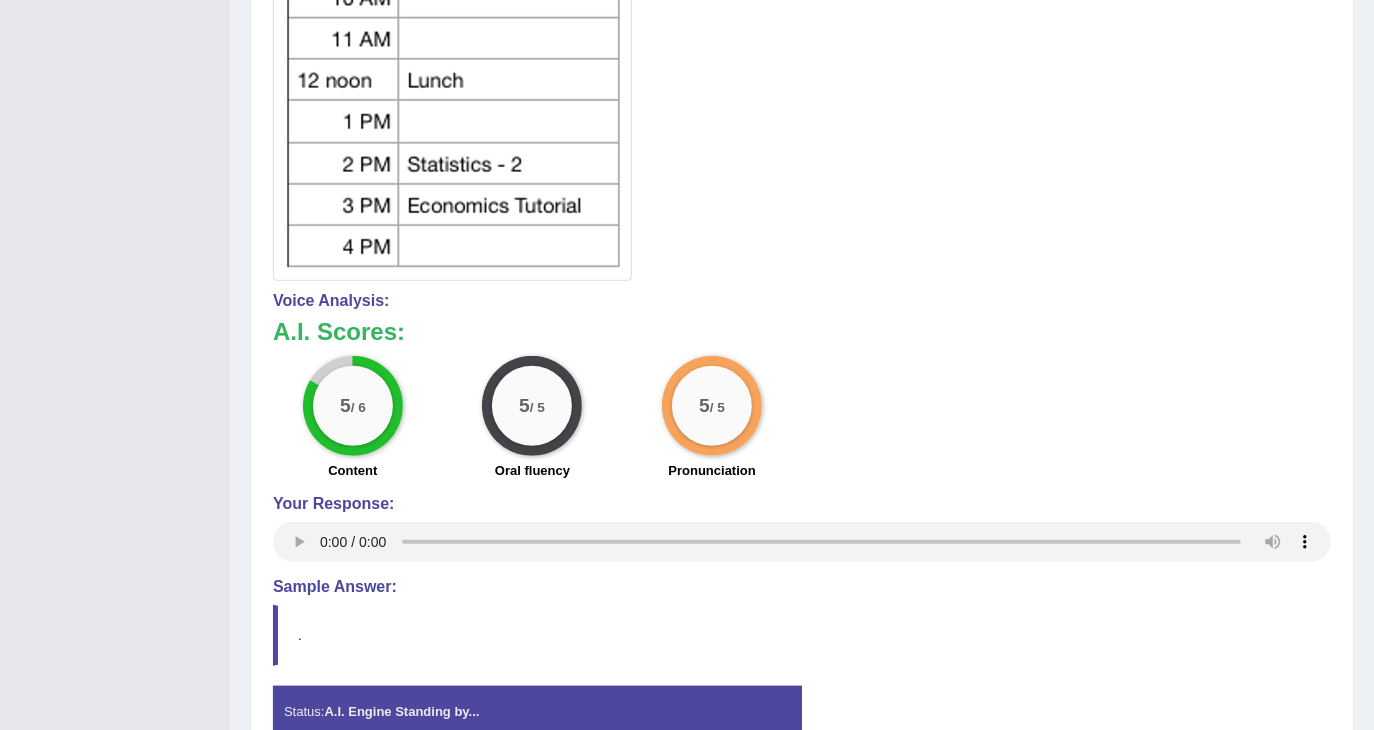 scroll, scrollTop: 667, scrollLeft: 0, axis: vertical 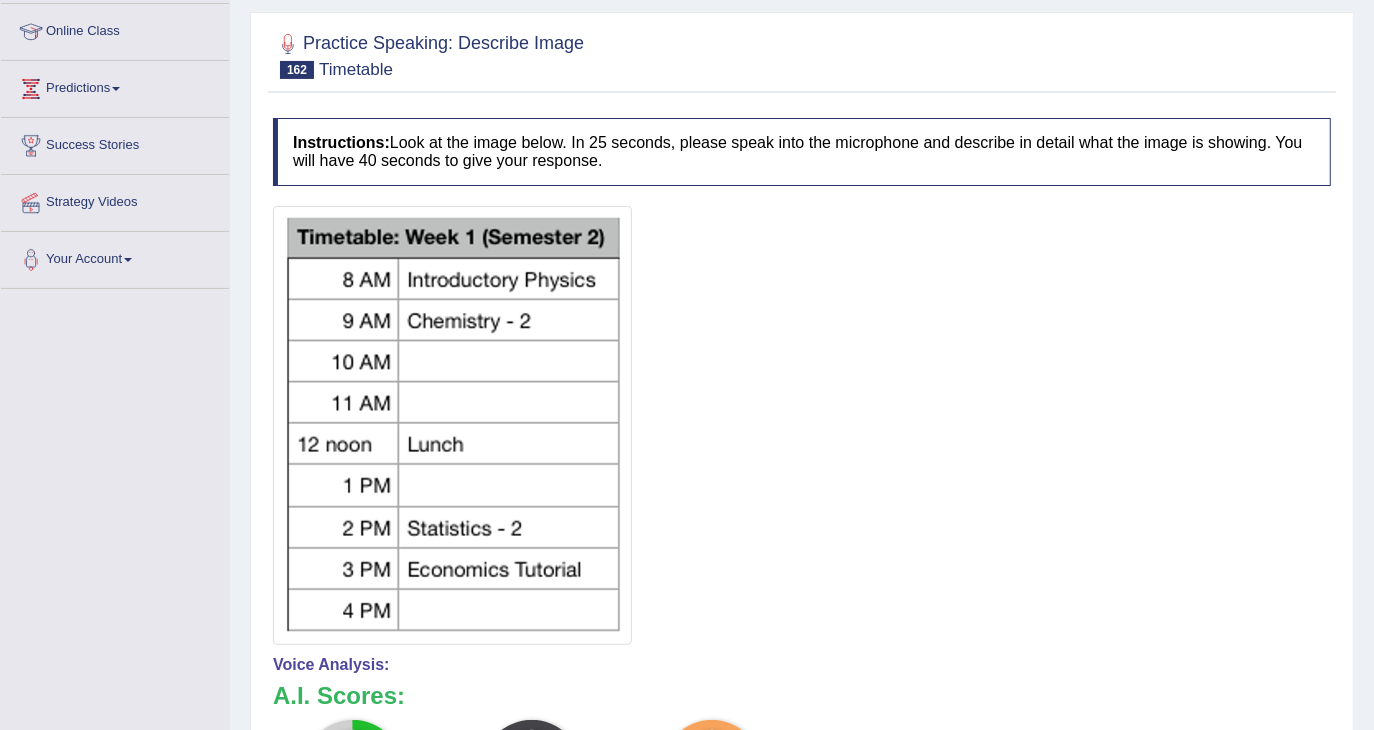 click at bounding box center (802, 425) 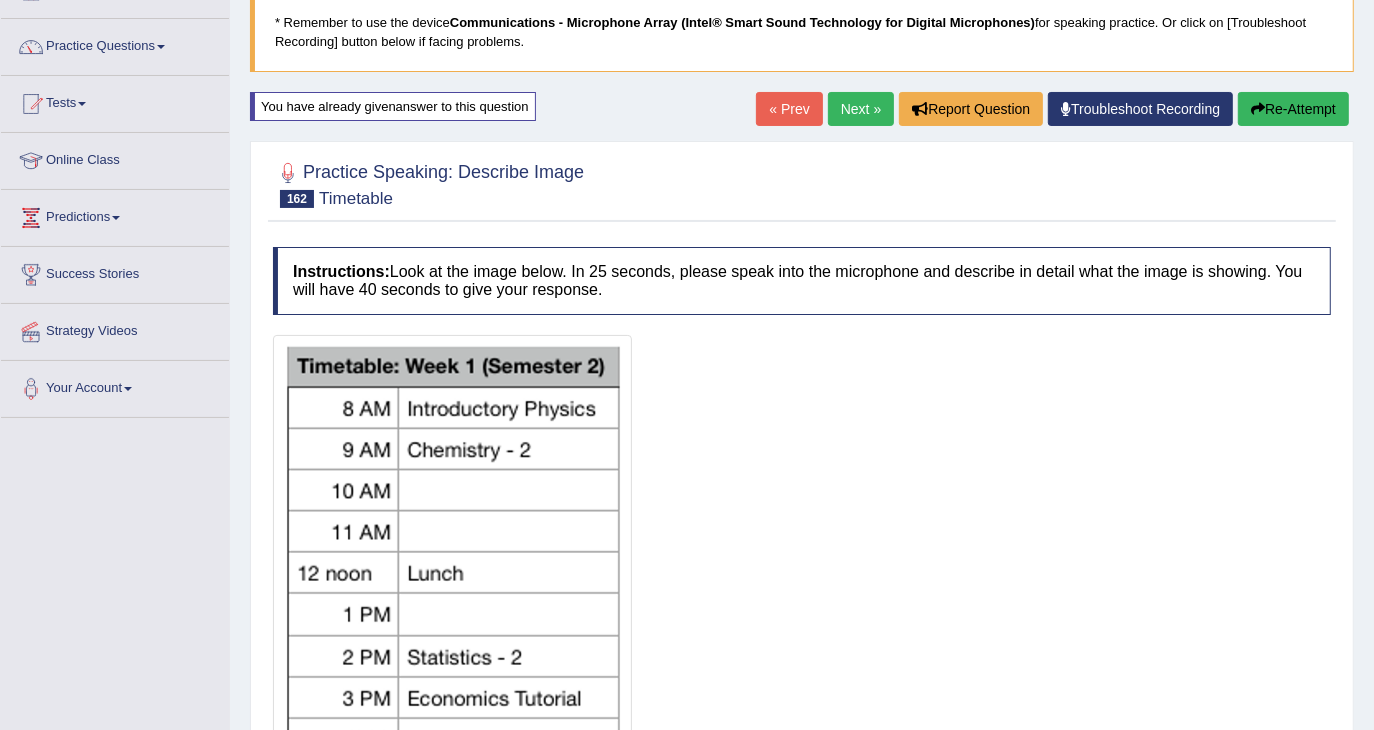 scroll, scrollTop: 0, scrollLeft: 0, axis: both 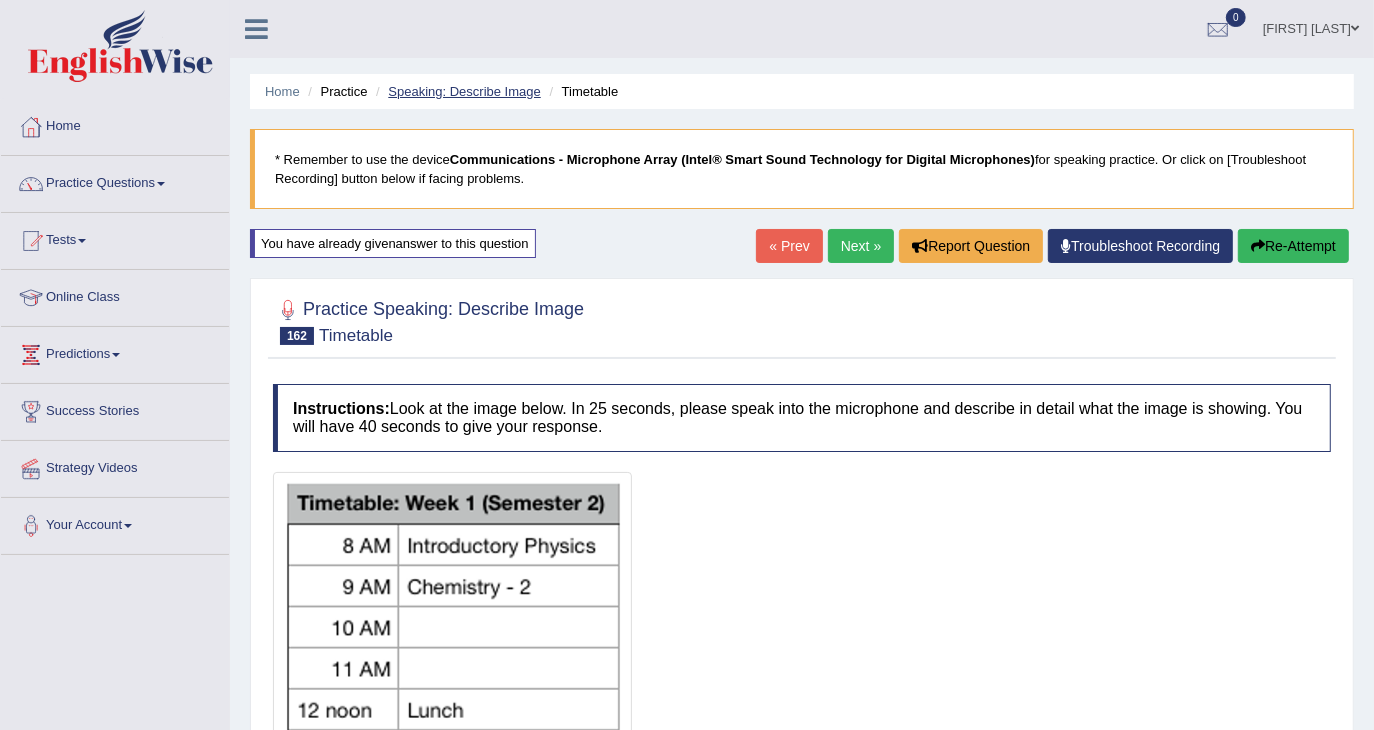 click on "Speaking: Describe Image" at bounding box center [464, 91] 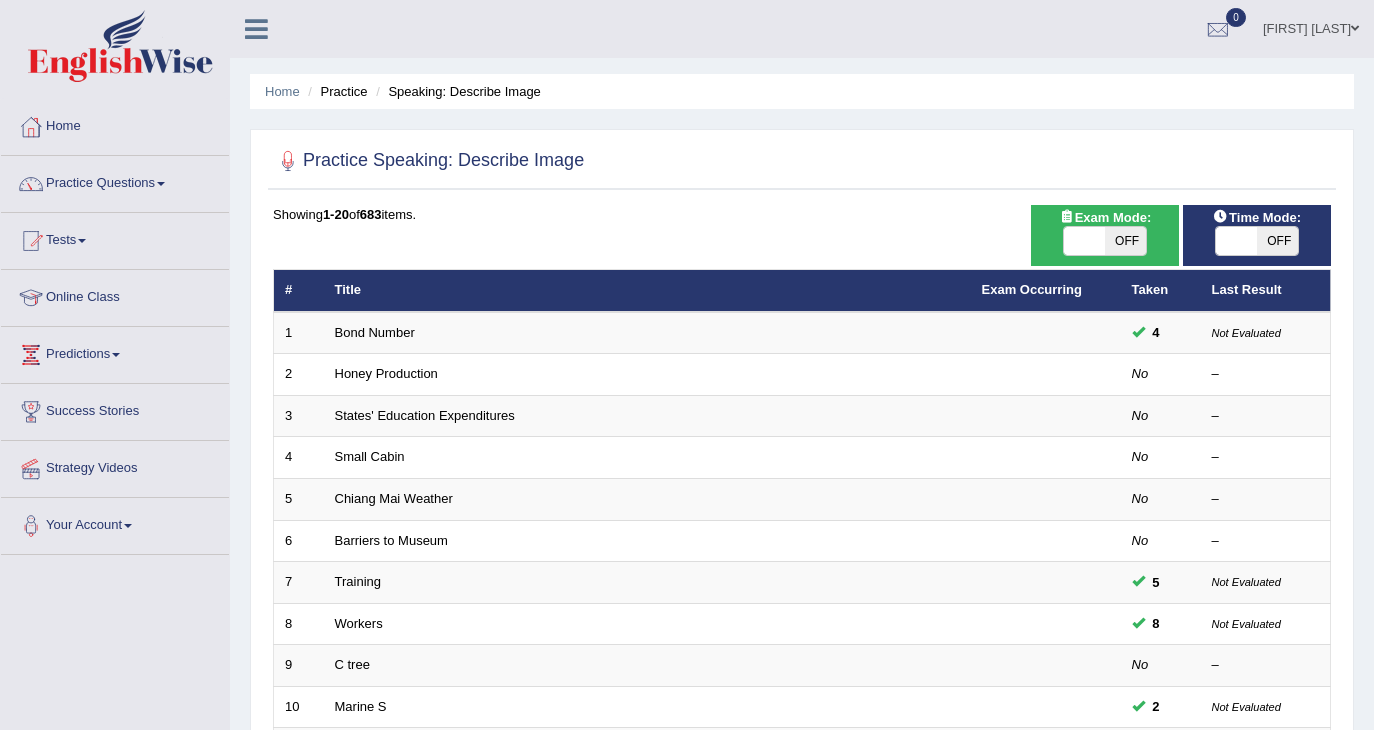 scroll, scrollTop: 587, scrollLeft: 0, axis: vertical 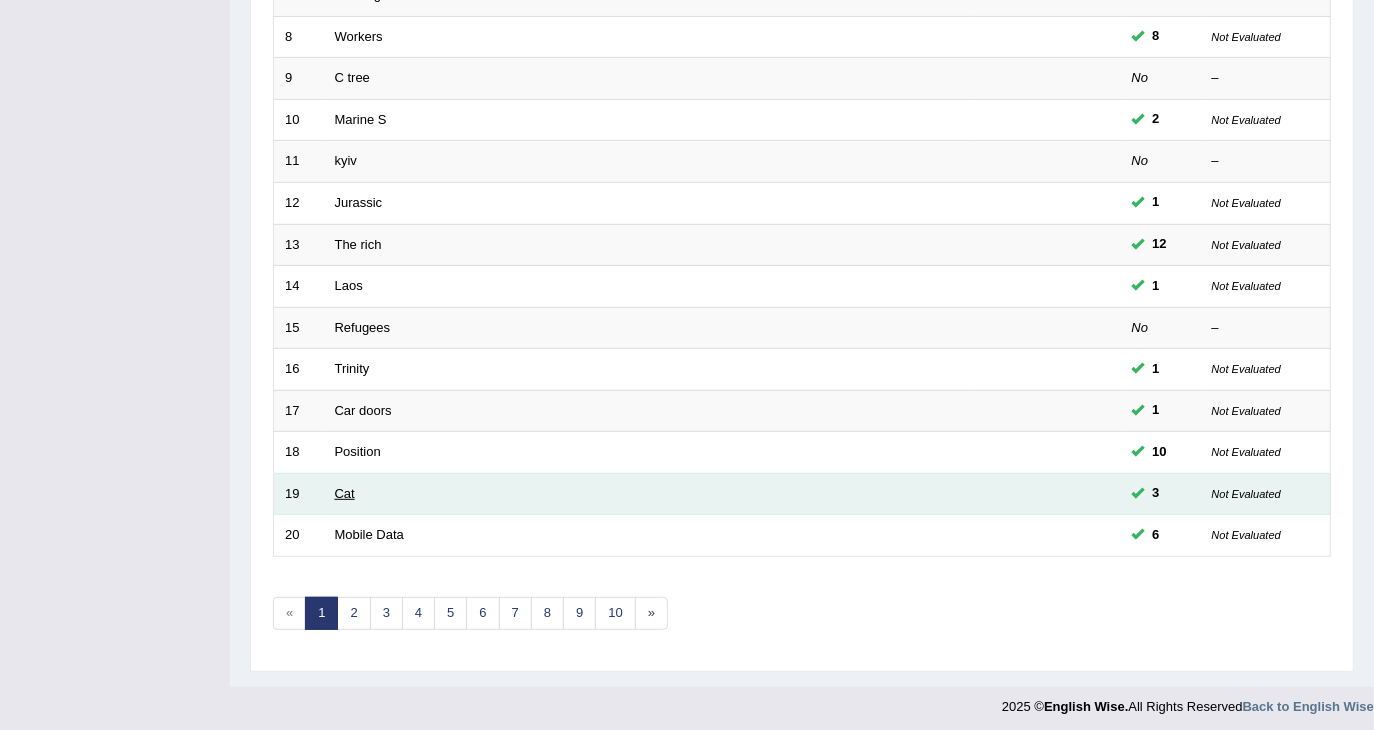 click on "Cat" at bounding box center [345, 493] 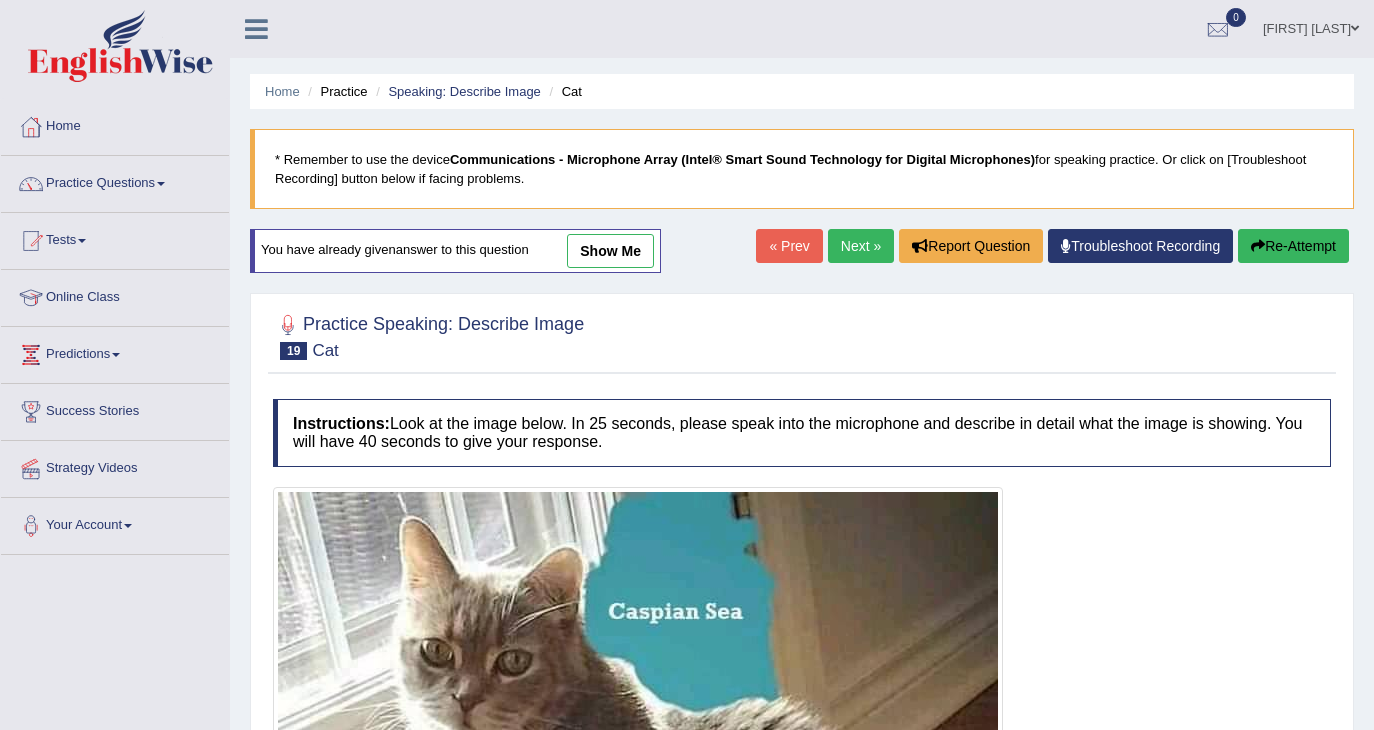 scroll, scrollTop: 0, scrollLeft: 0, axis: both 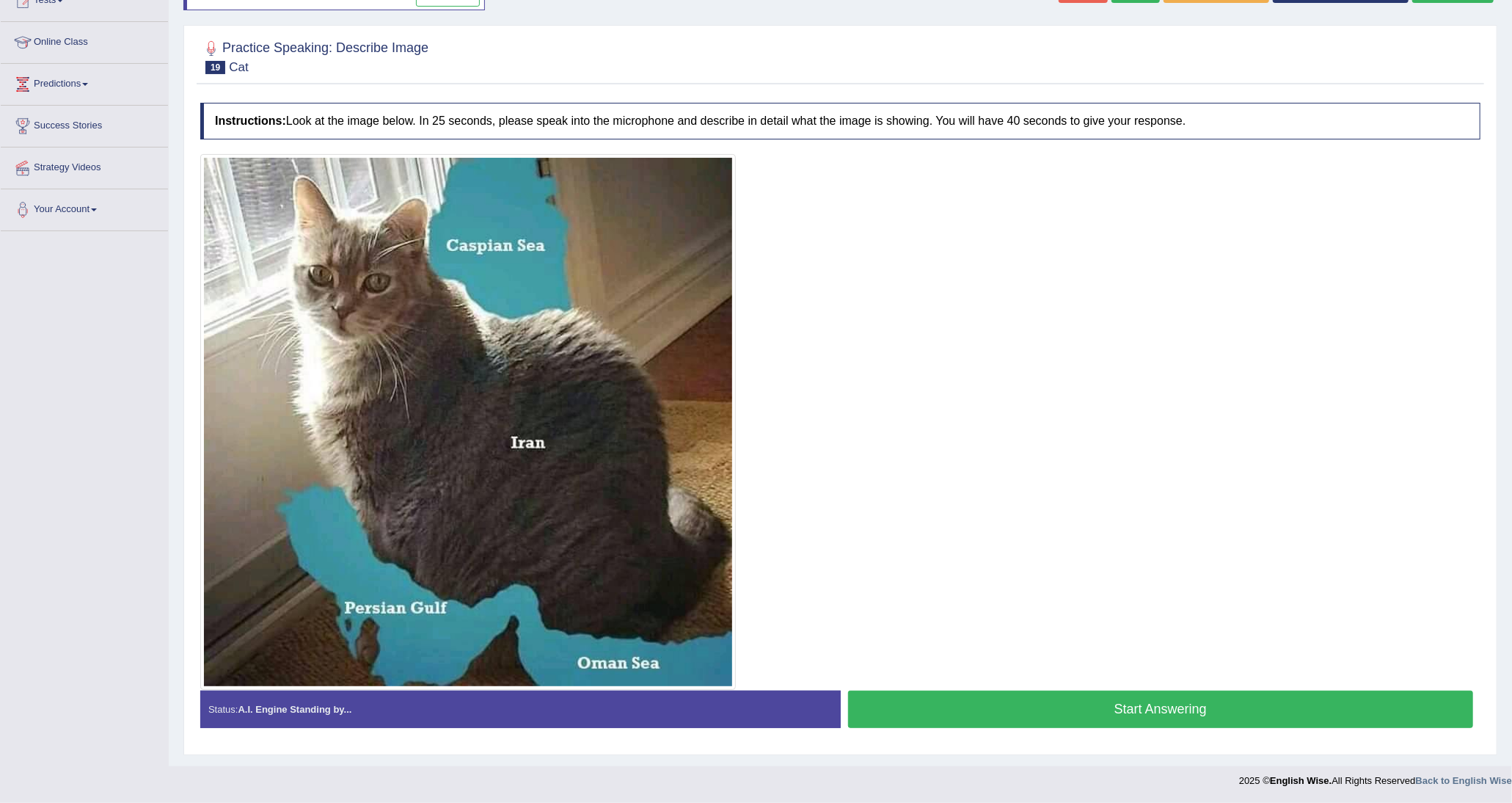 drag, startPoint x: 962, startPoint y: 0, endPoint x: 785, endPoint y: 329, distance: 373.59069 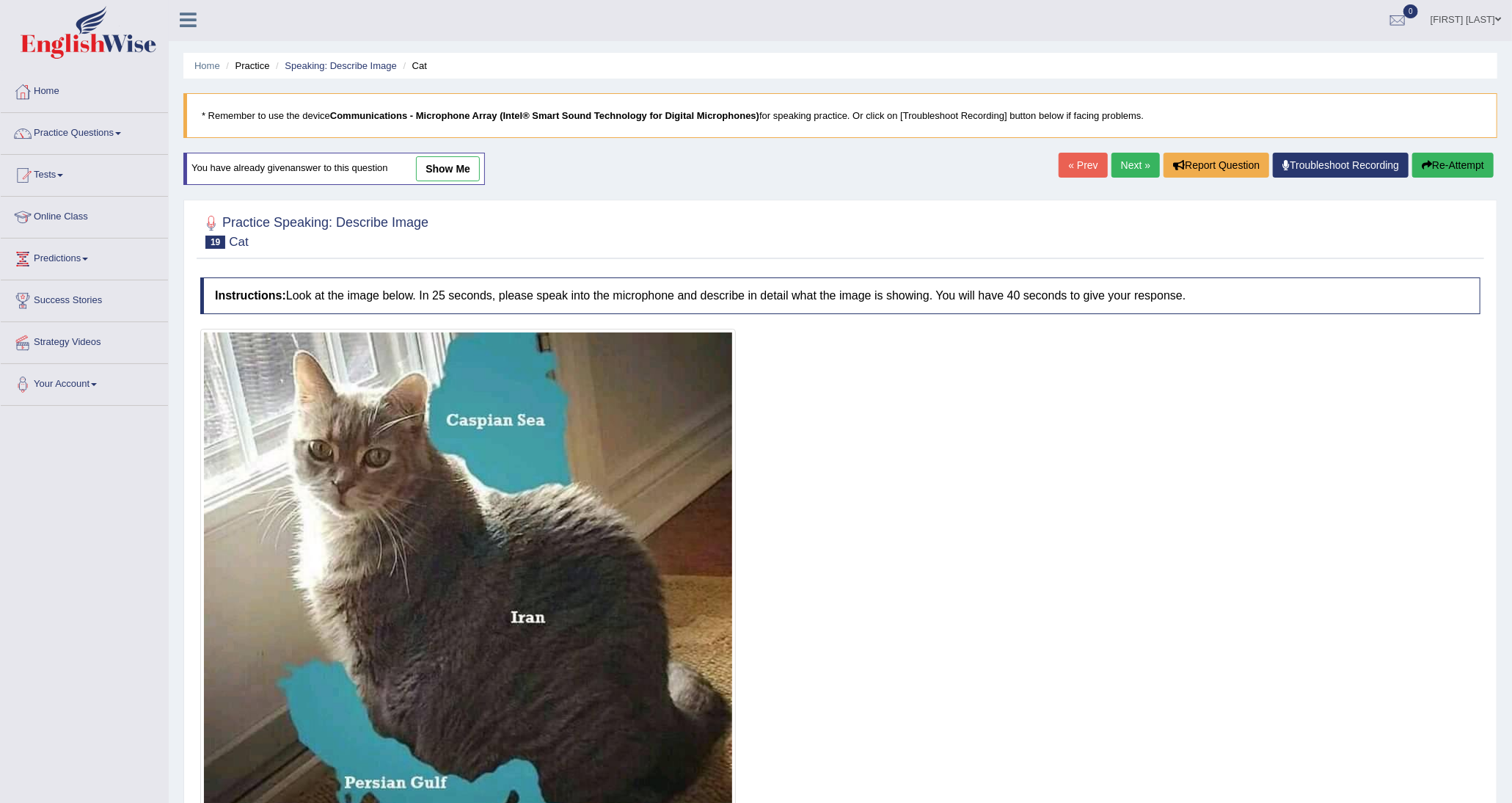 scroll, scrollTop: 0, scrollLeft: 0, axis: both 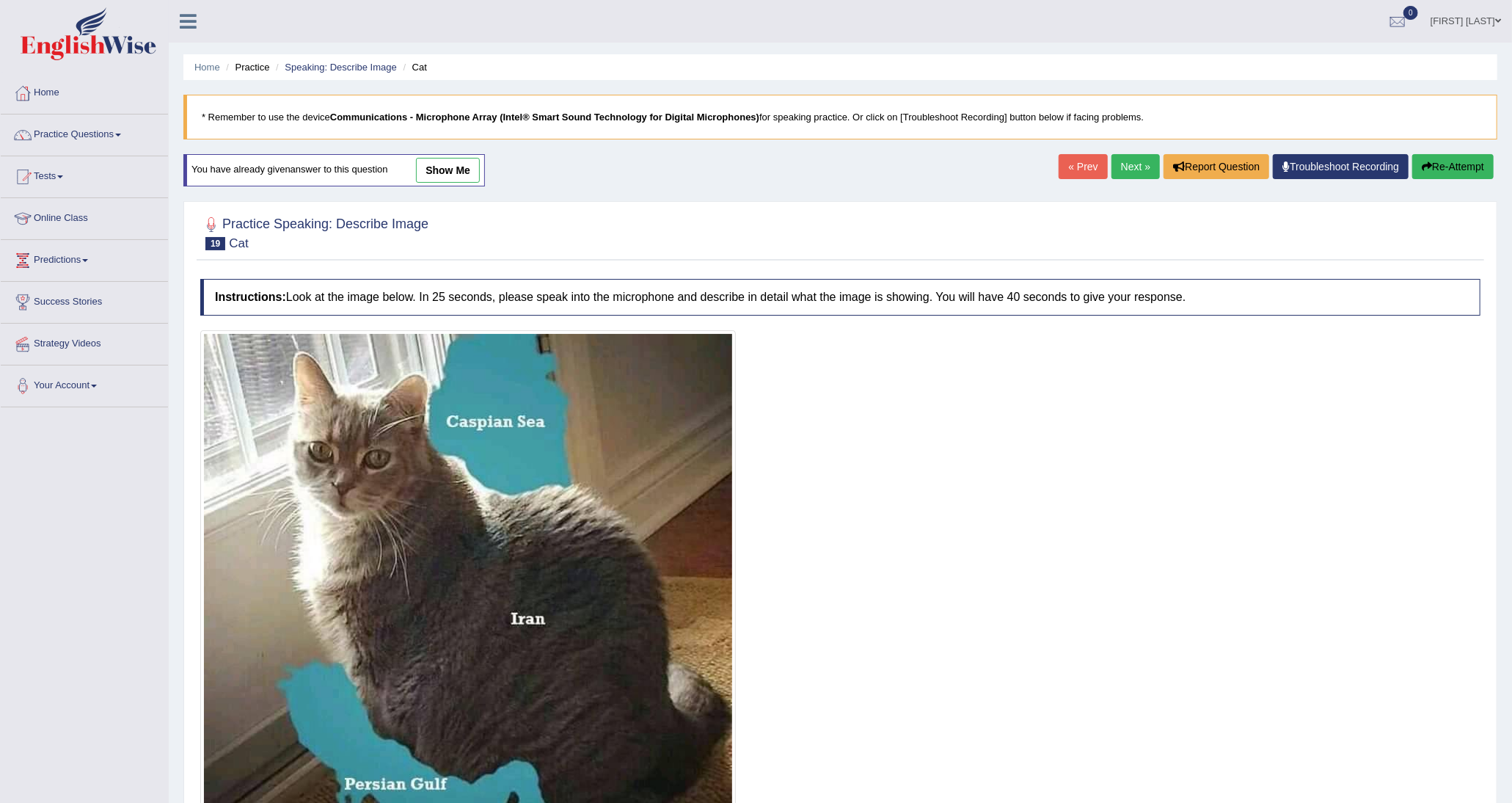 drag, startPoint x: 467, startPoint y: 175, endPoint x: 651, endPoint y: 377, distance: 273.23982 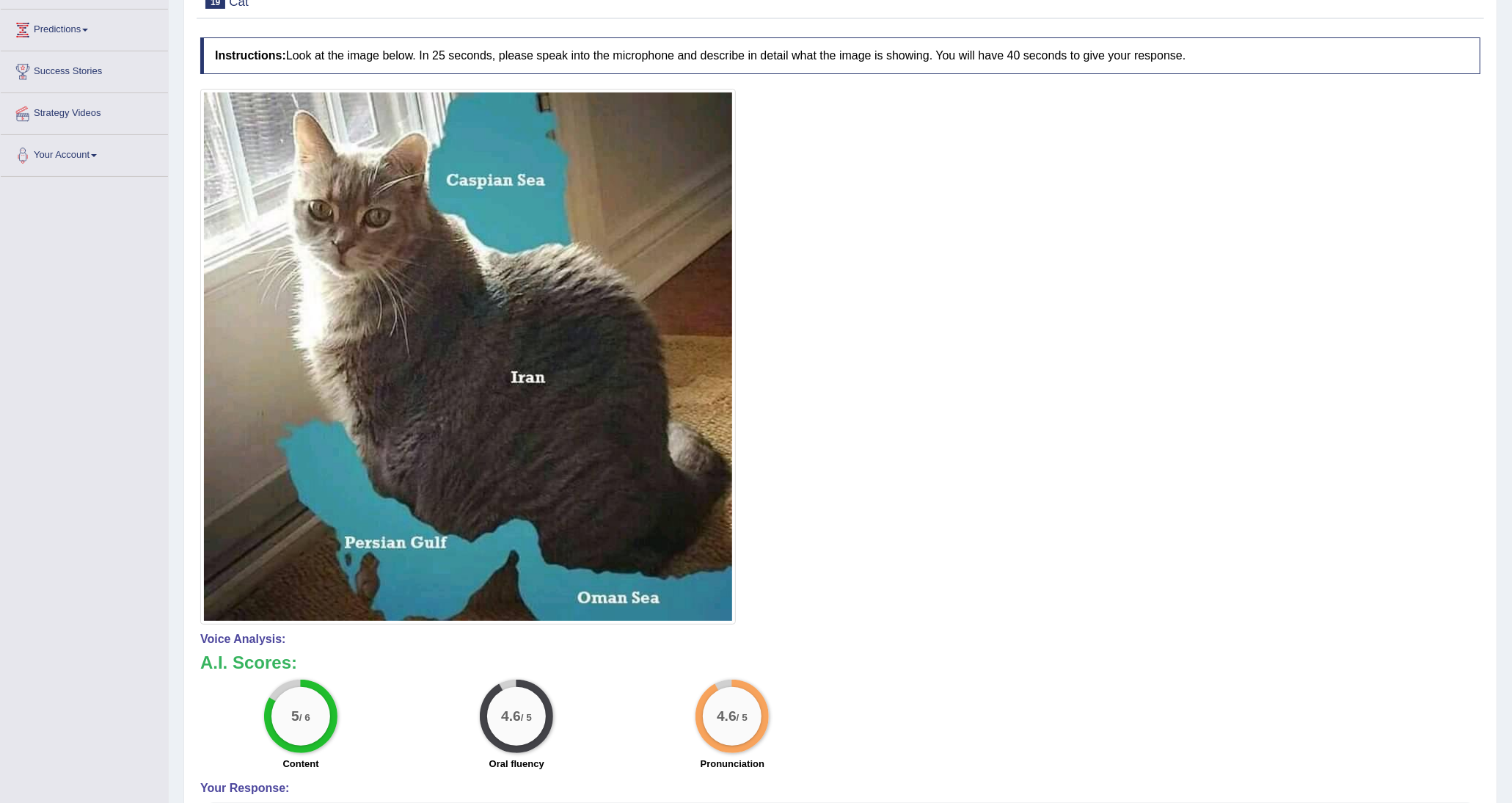 scroll, scrollTop: 465, scrollLeft: 0, axis: vertical 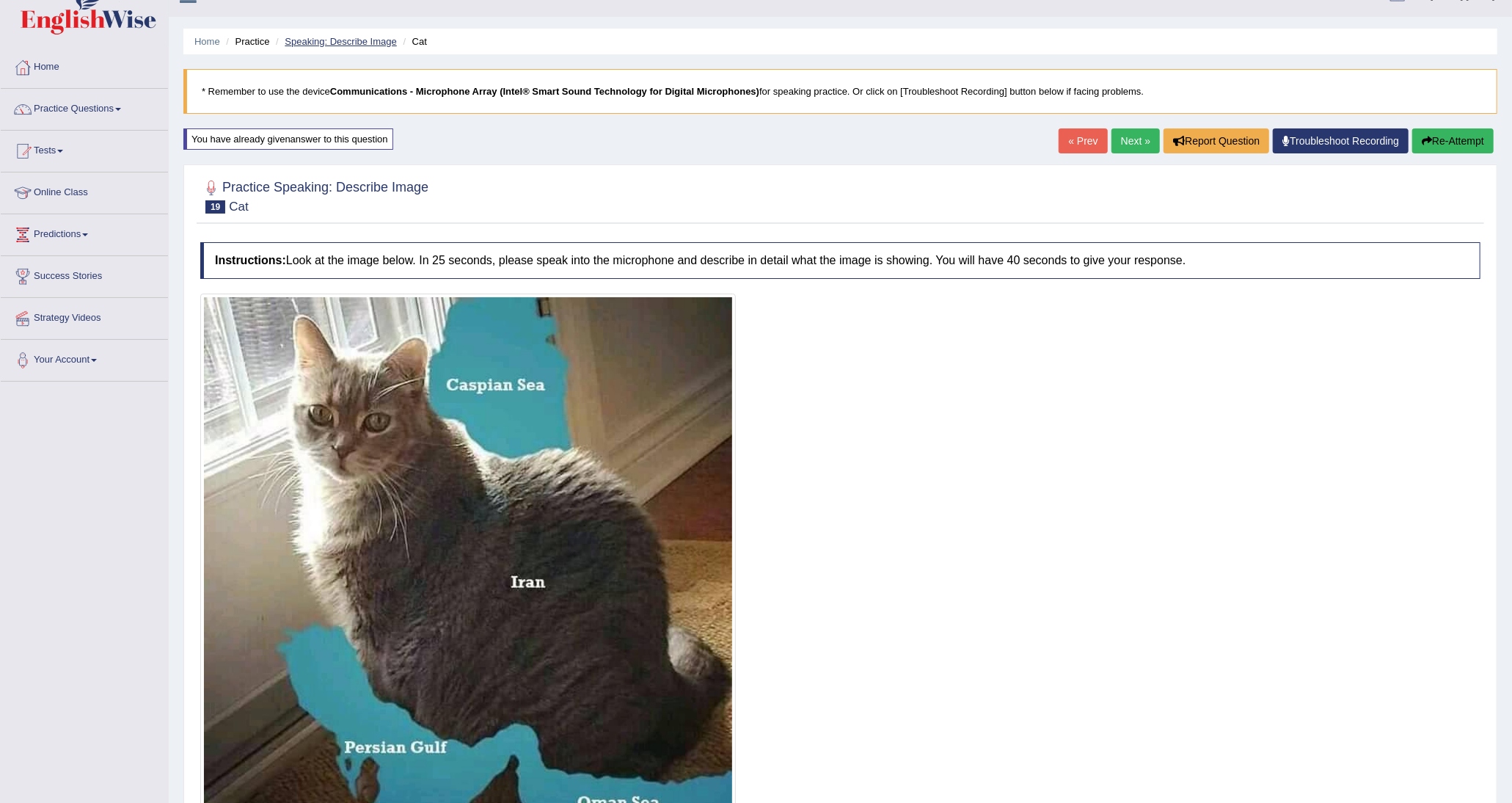 click on "Speaking: Describe Image" at bounding box center (340, 41) 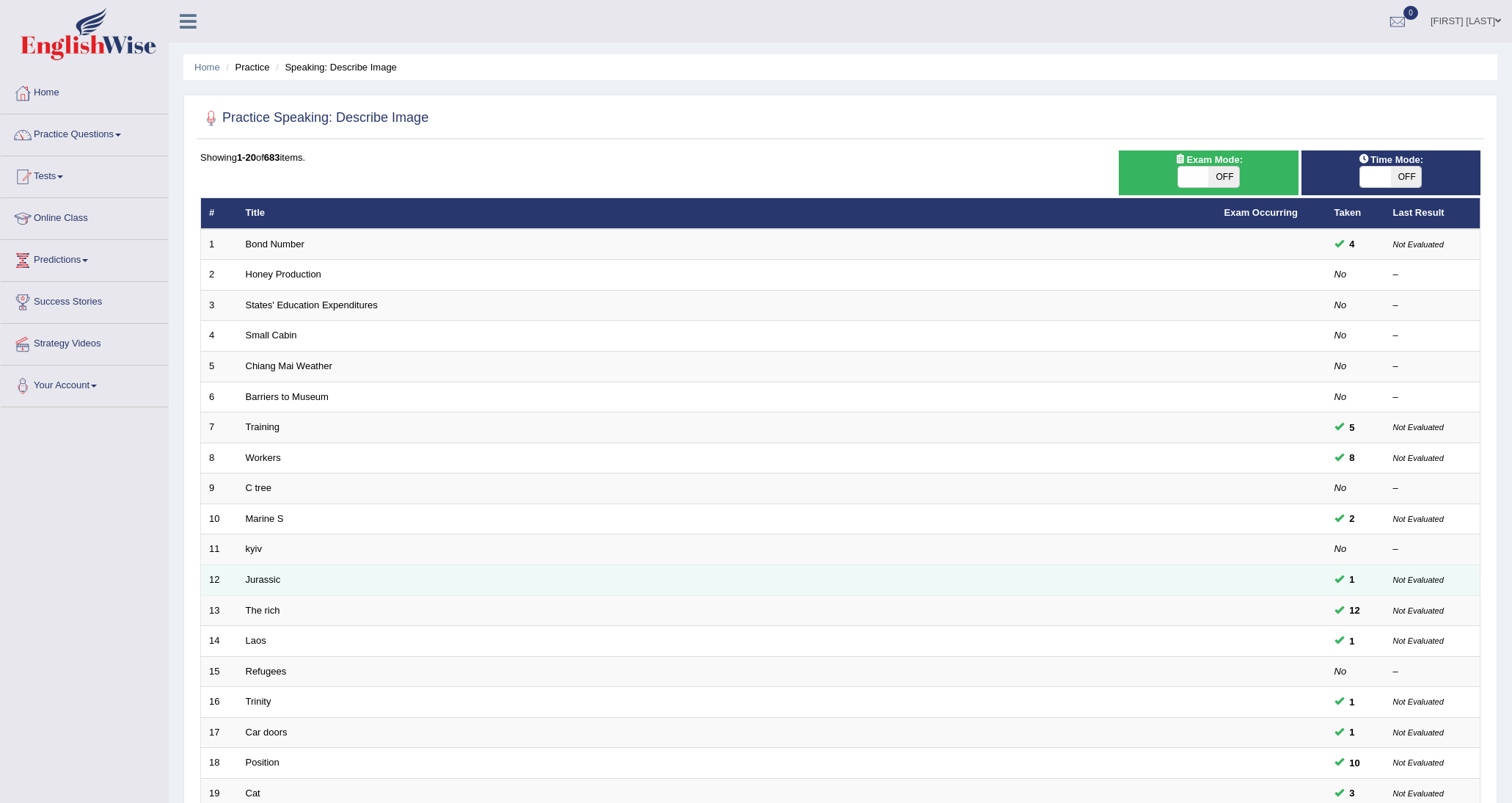 scroll, scrollTop: 0, scrollLeft: 0, axis: both 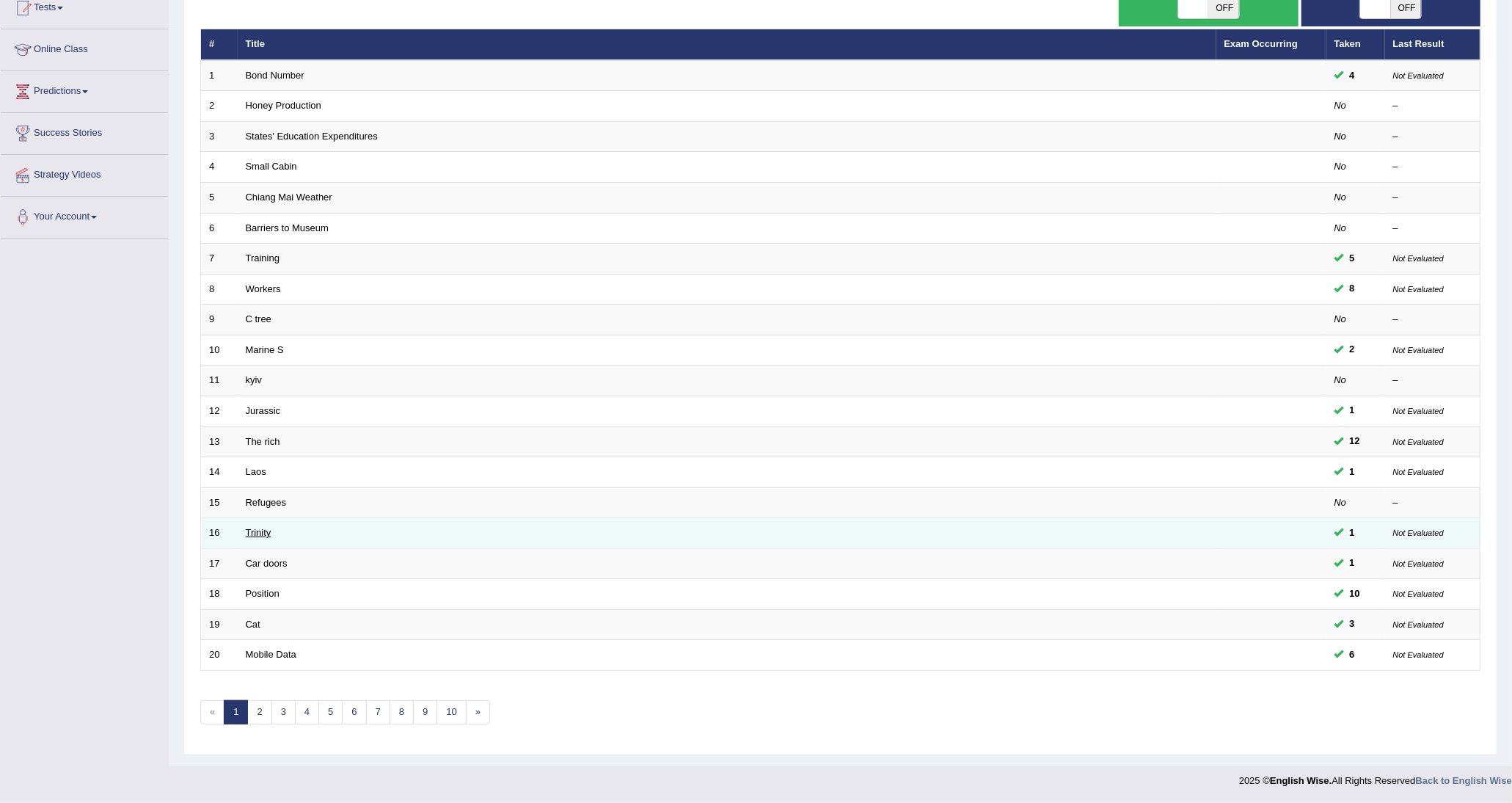 click on "Trinity" at bounding box center [258, 532] 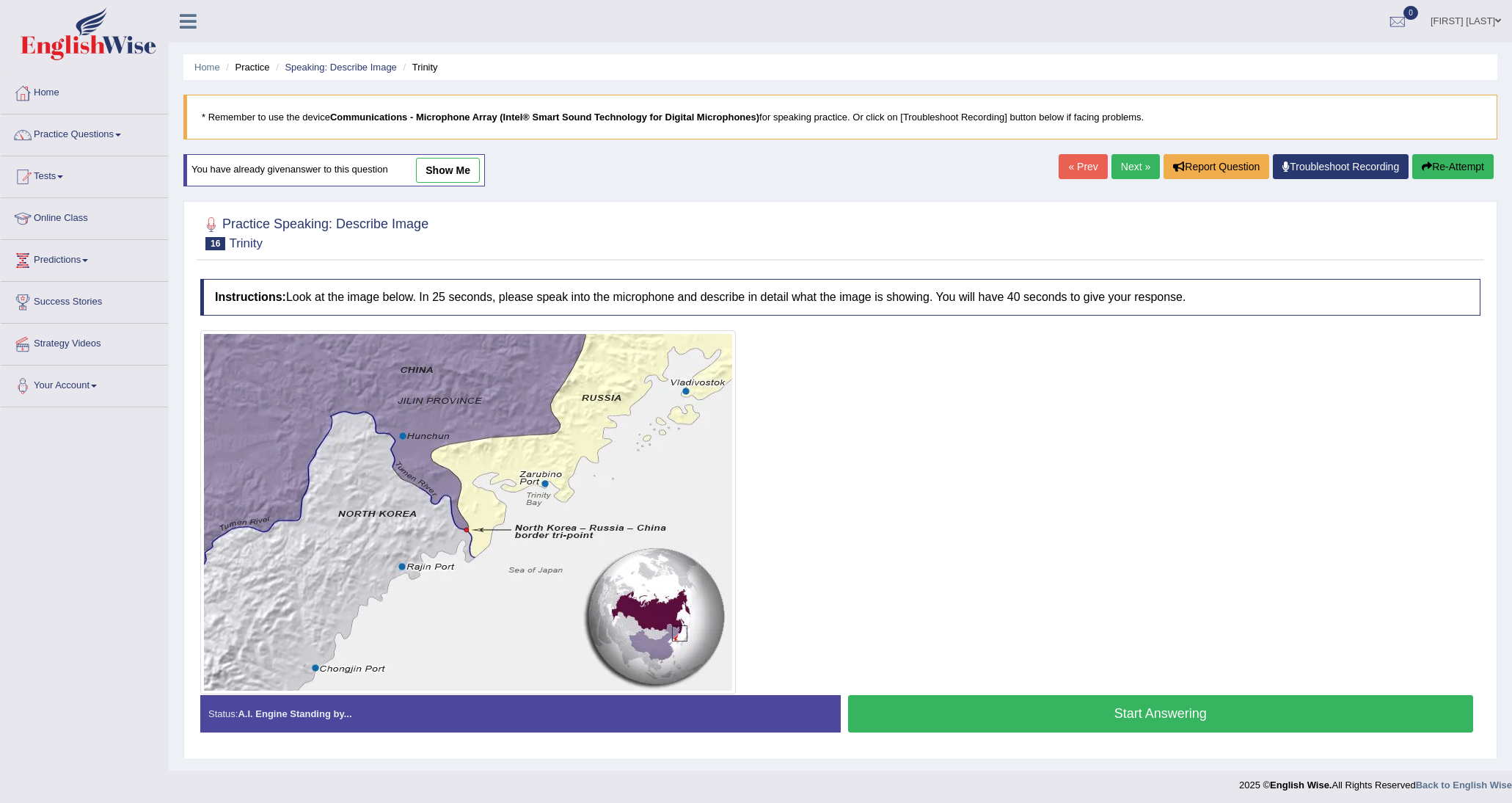 scroll, scrollTop: 6, scrollLeft: 0, axis: vertical 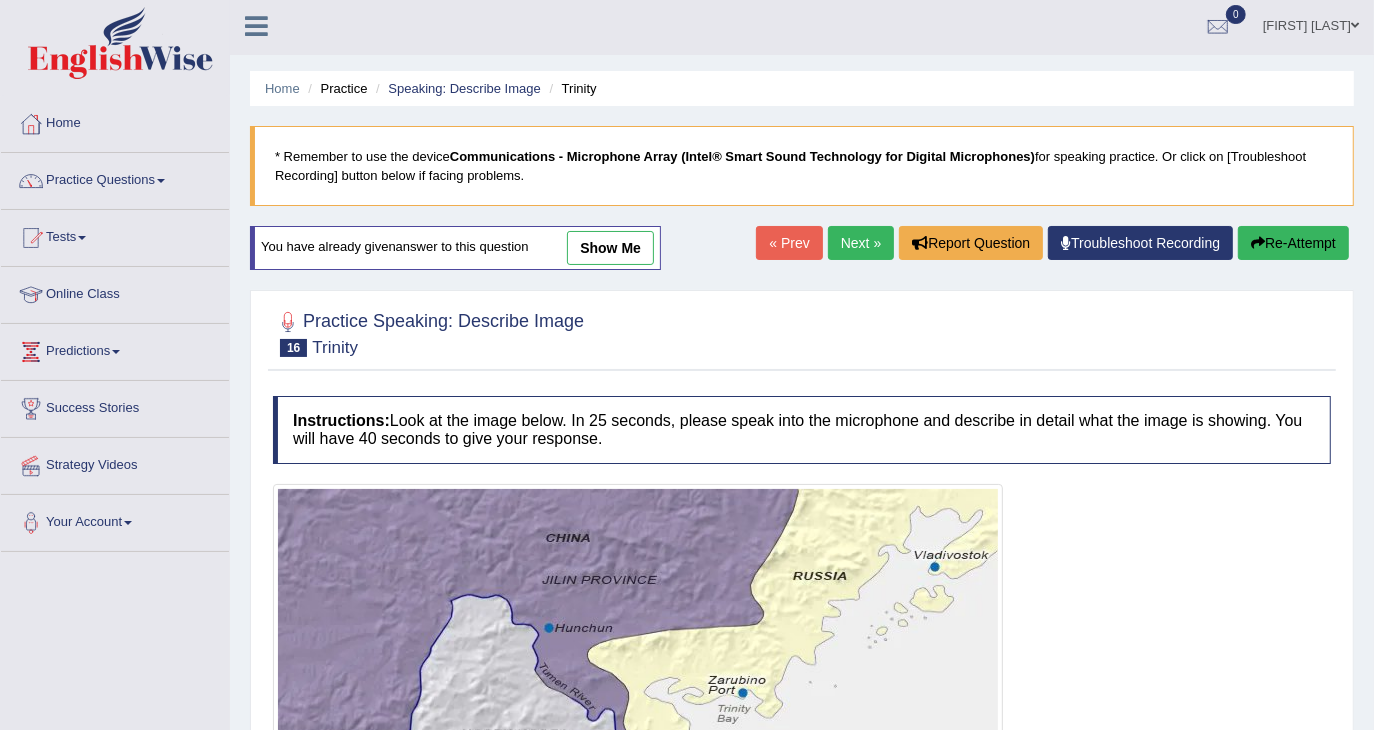 click on "show me" at bounding box center (610, 248) 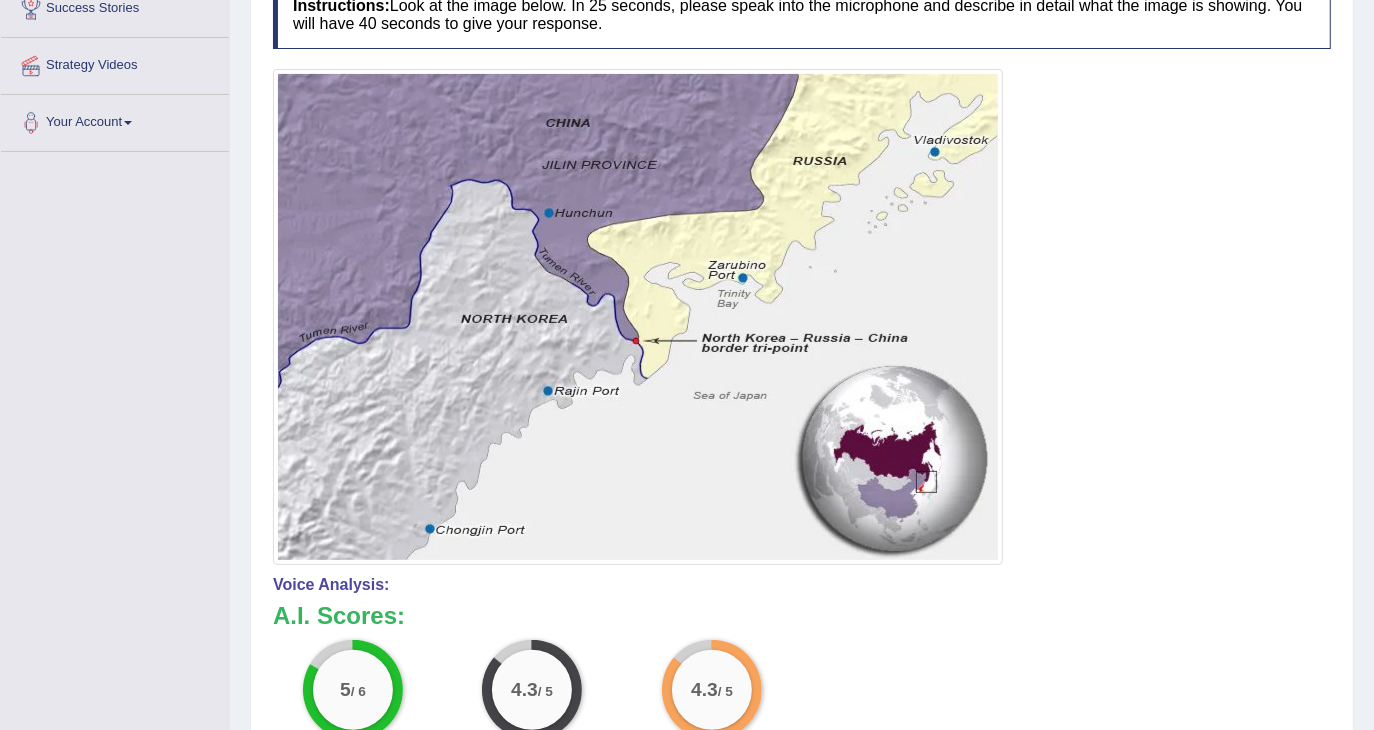 scroll, scrollTop: 669, scrollLeft: 0, axis: vertical 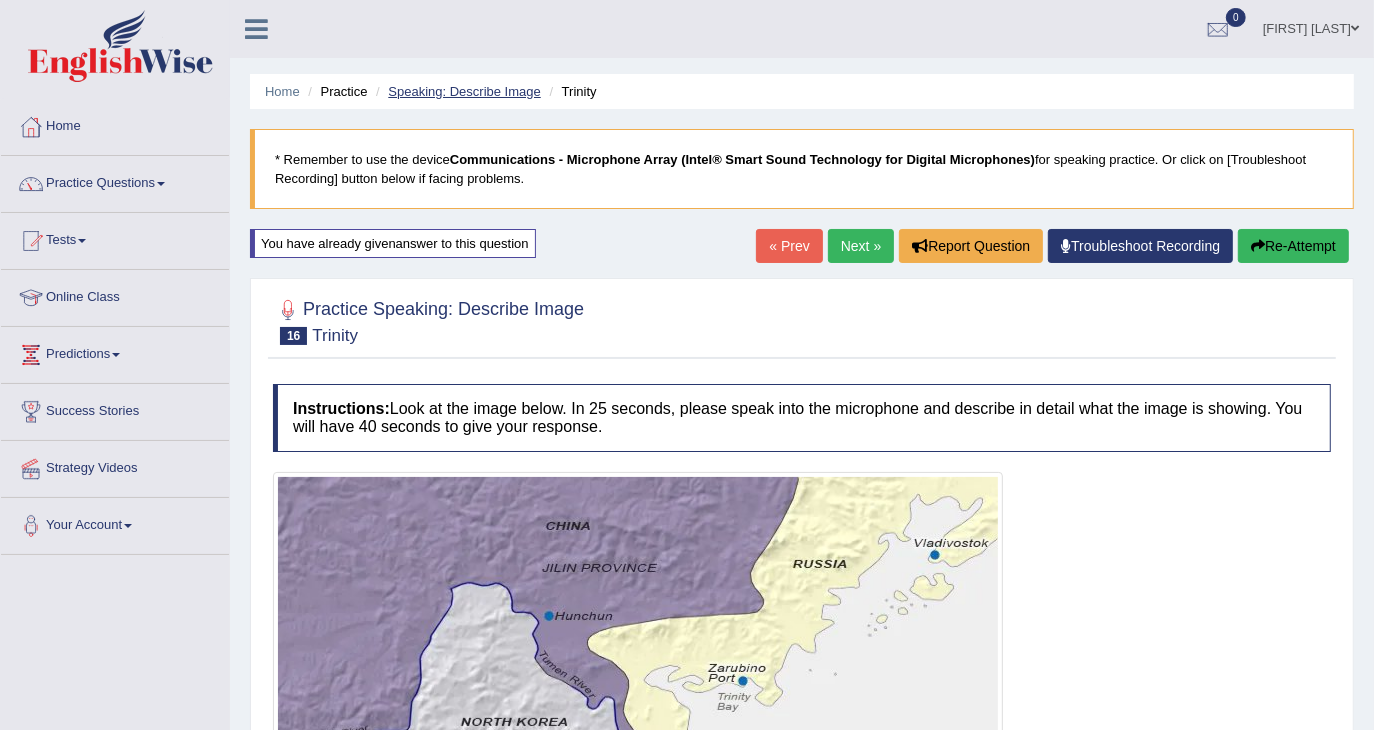 click on "Speaking: Describe Image" at bounding box center [464, 91] 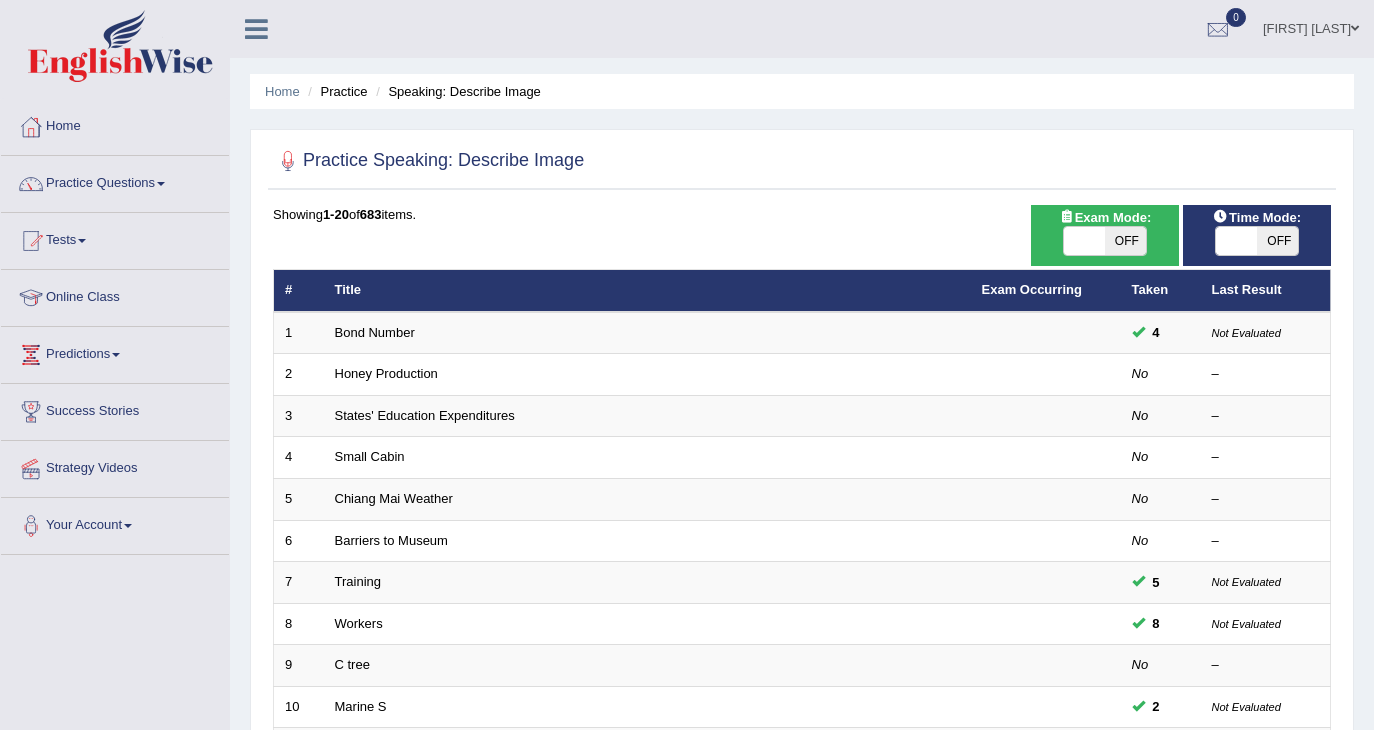 scroll, scrollTop: 533, scrollLeft: 0, axis: vertical 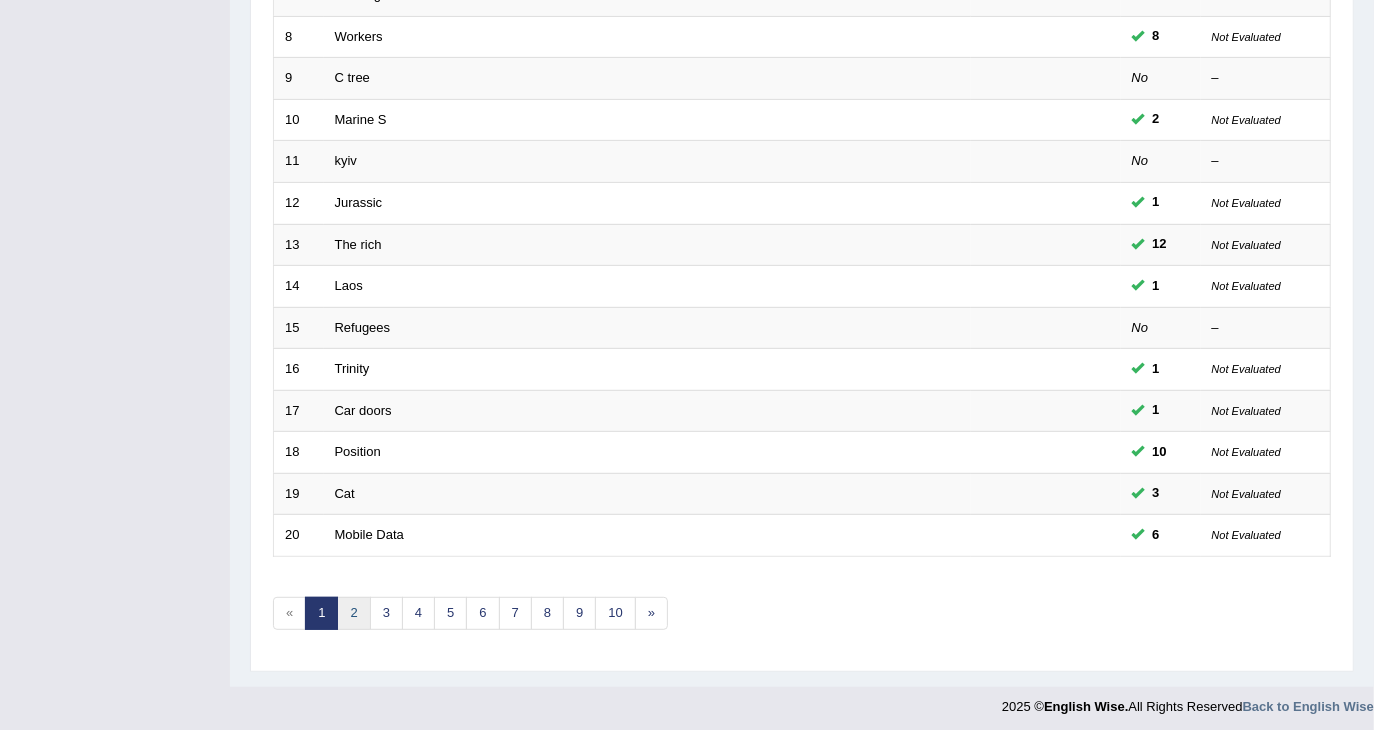 click on "2" at bounding box center [353, 613] 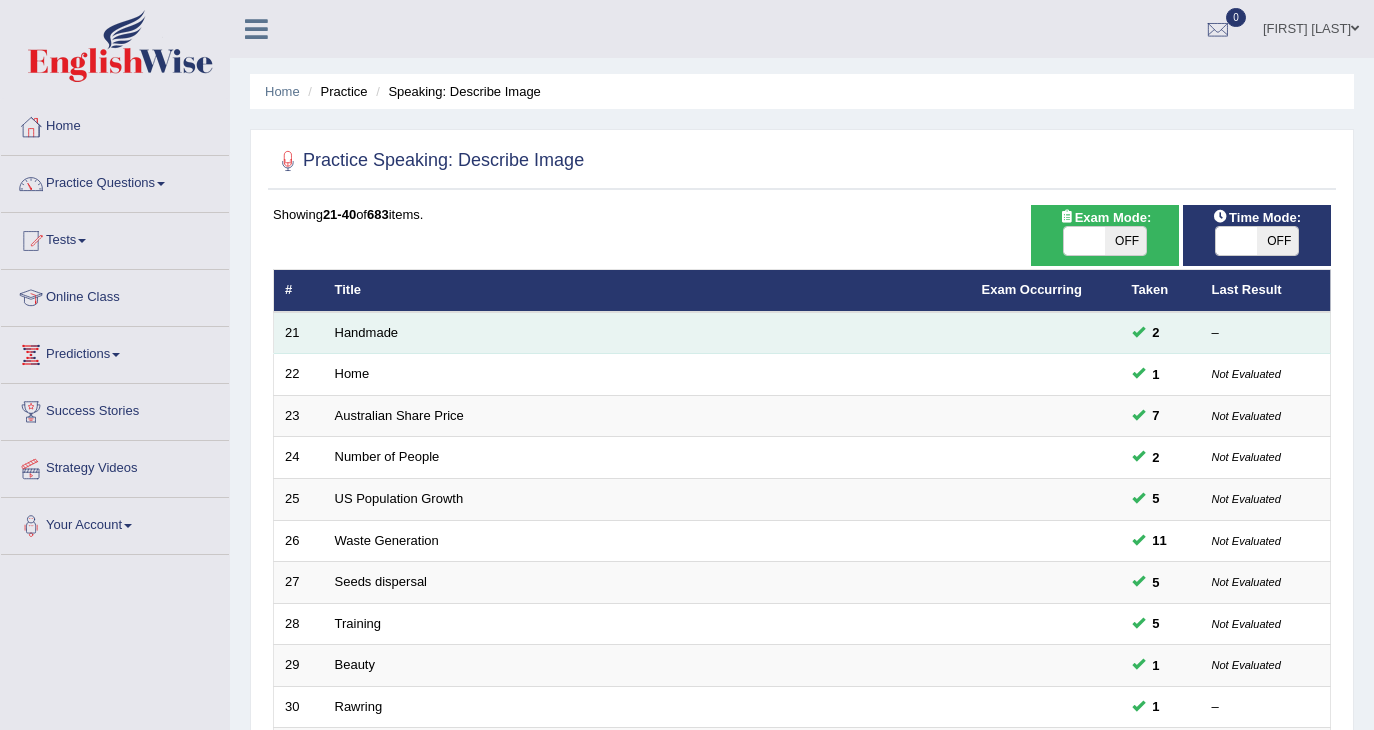 scroll, scrollTop: 0, scrollLeft: 0, axis: both 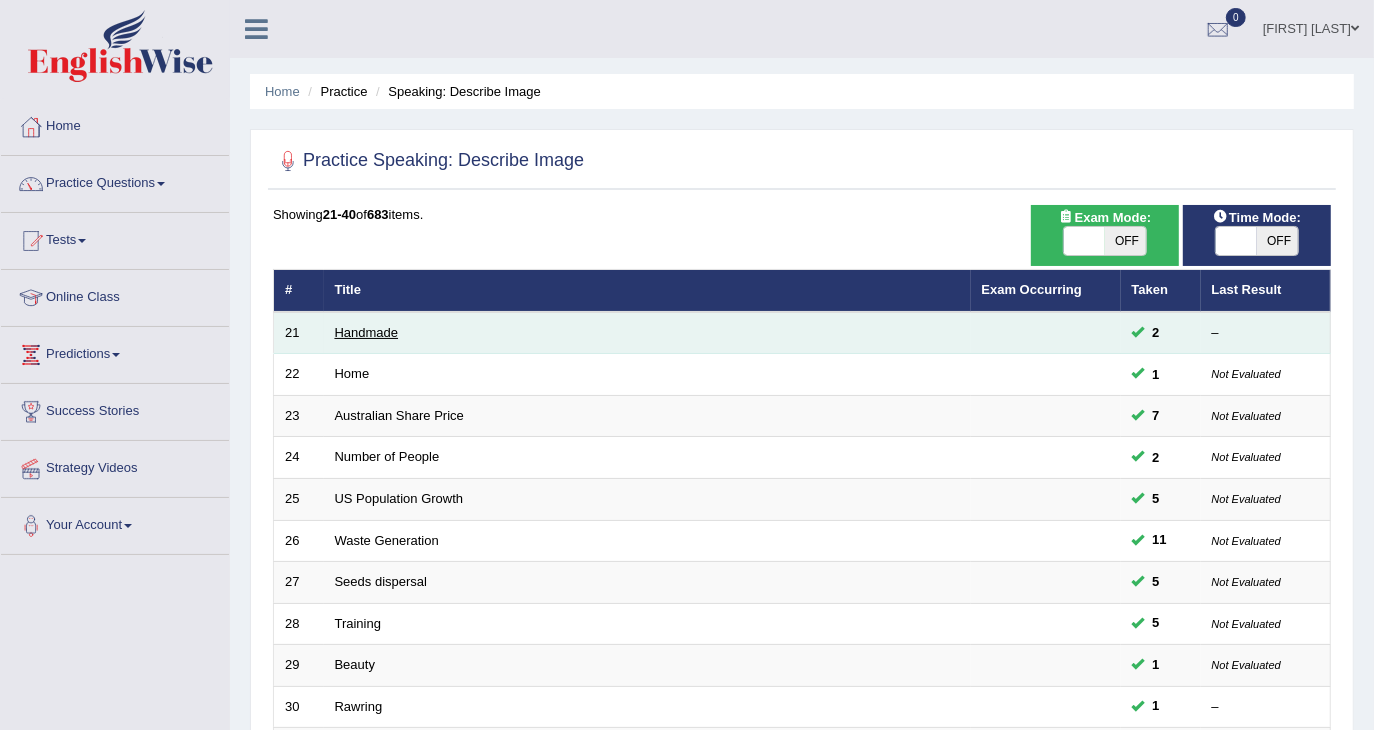 click on "Handmade" at bounding box center (367, 332) 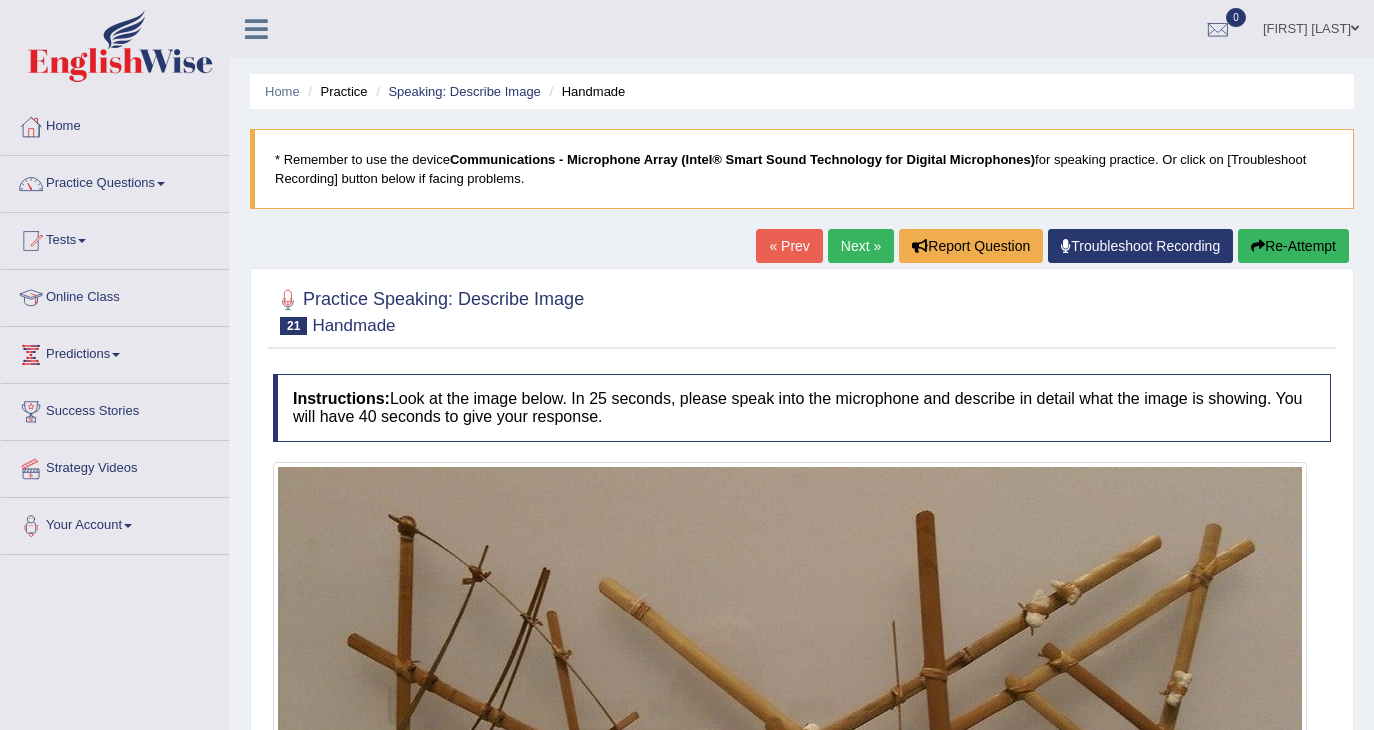 scroll, scrollTop: 0, scrollLeft: 0, axis: both 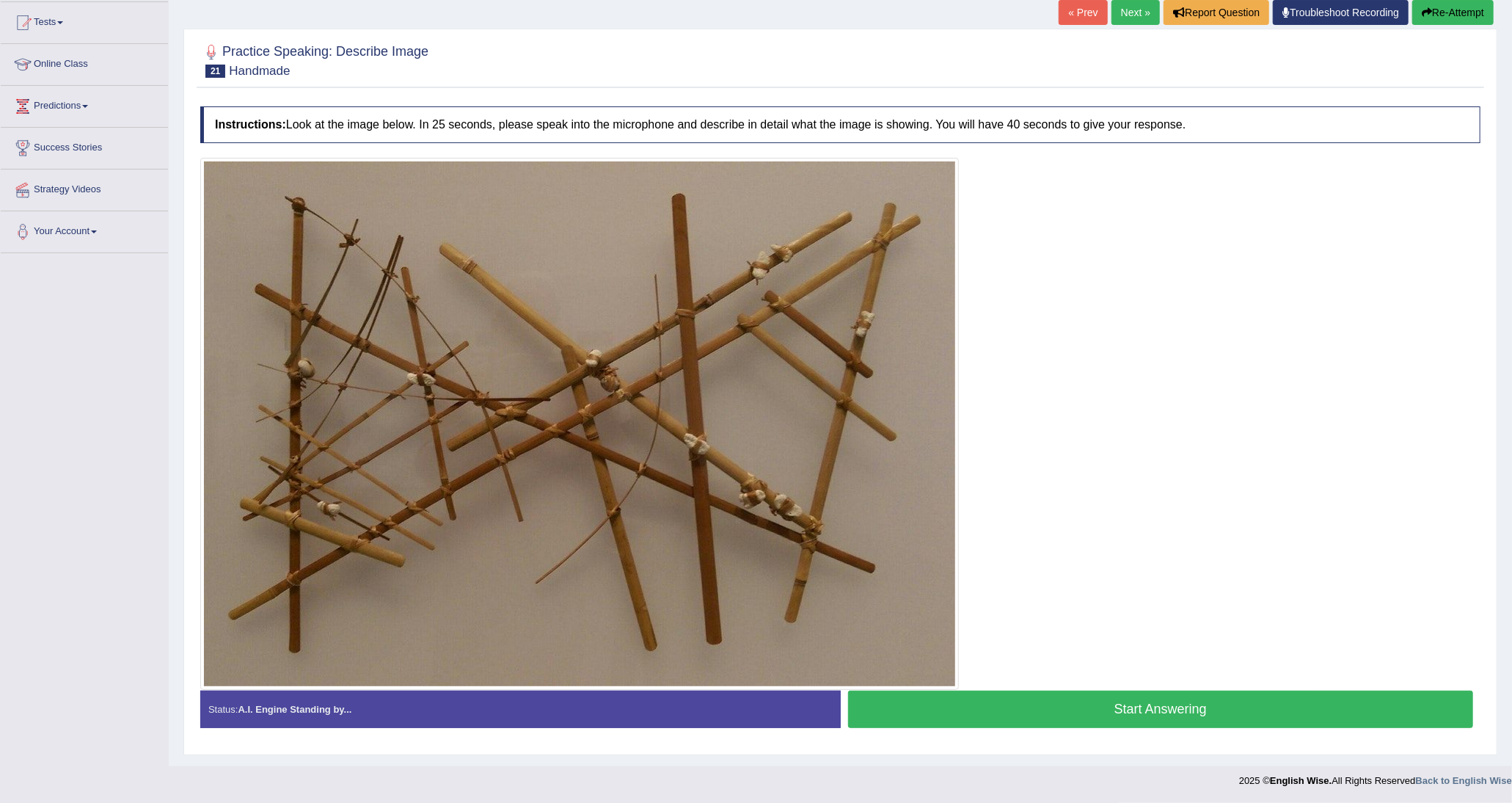 click on "Start Answering" at bounding box center (1161, 709) 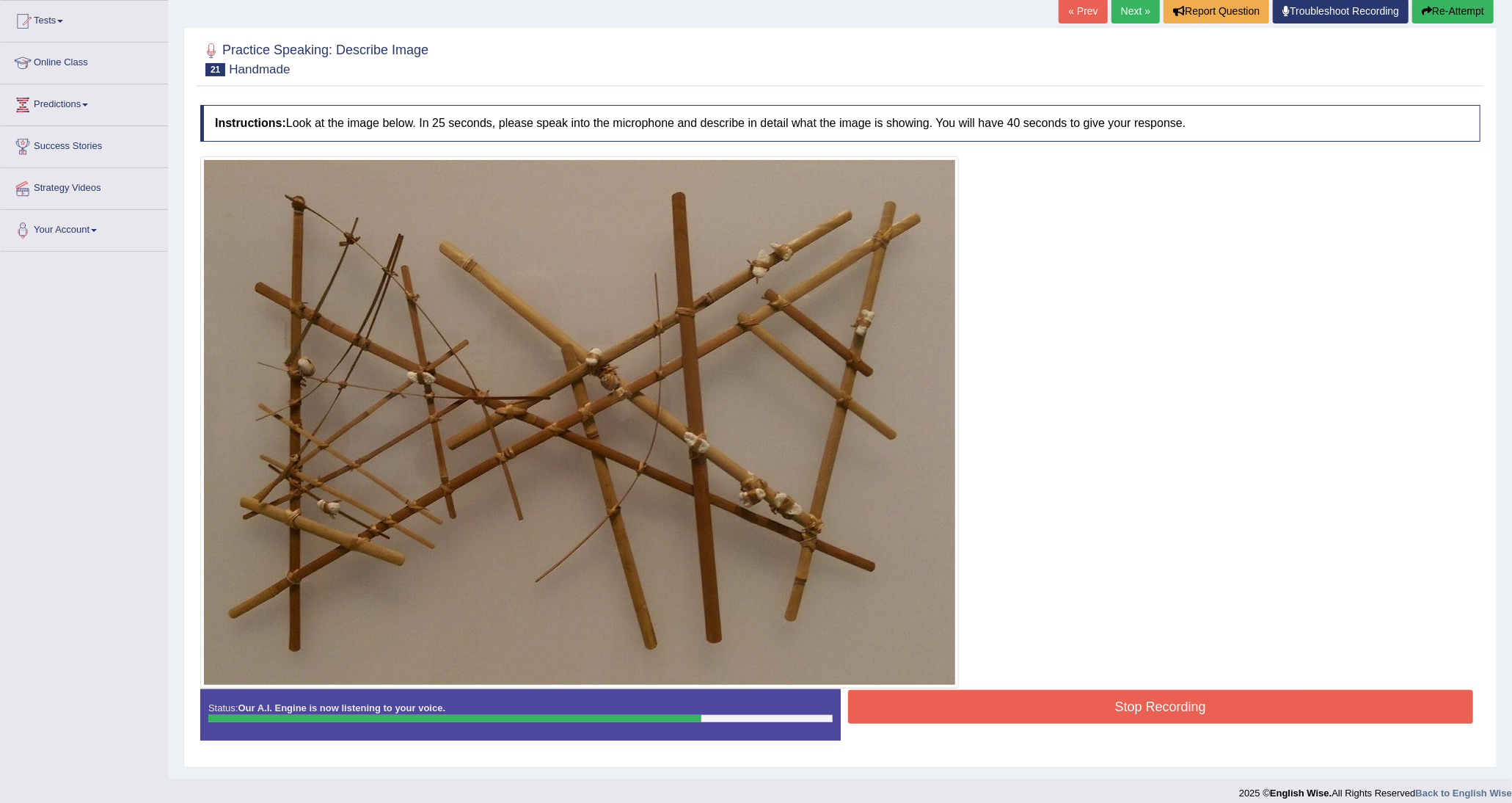 click on "Stop Recording" at bounding box center (1161, 707) 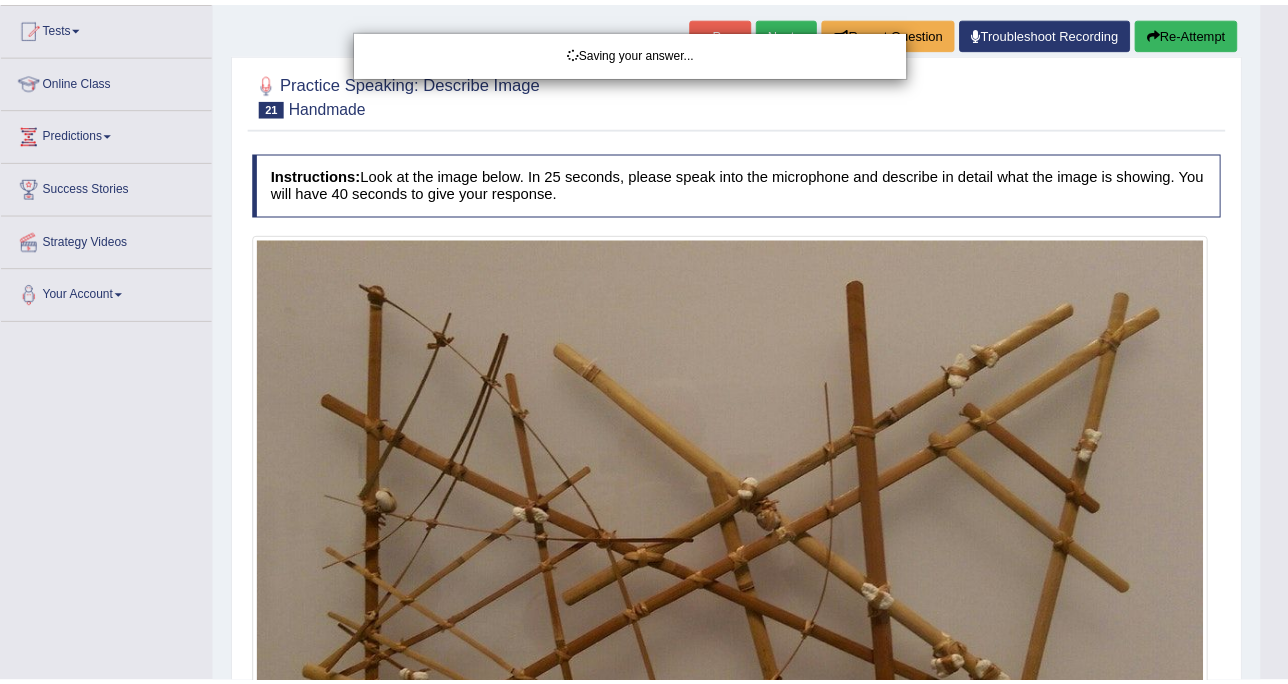 scroll, scrollTop: 212, scrollLeft: 0, axis: vertical 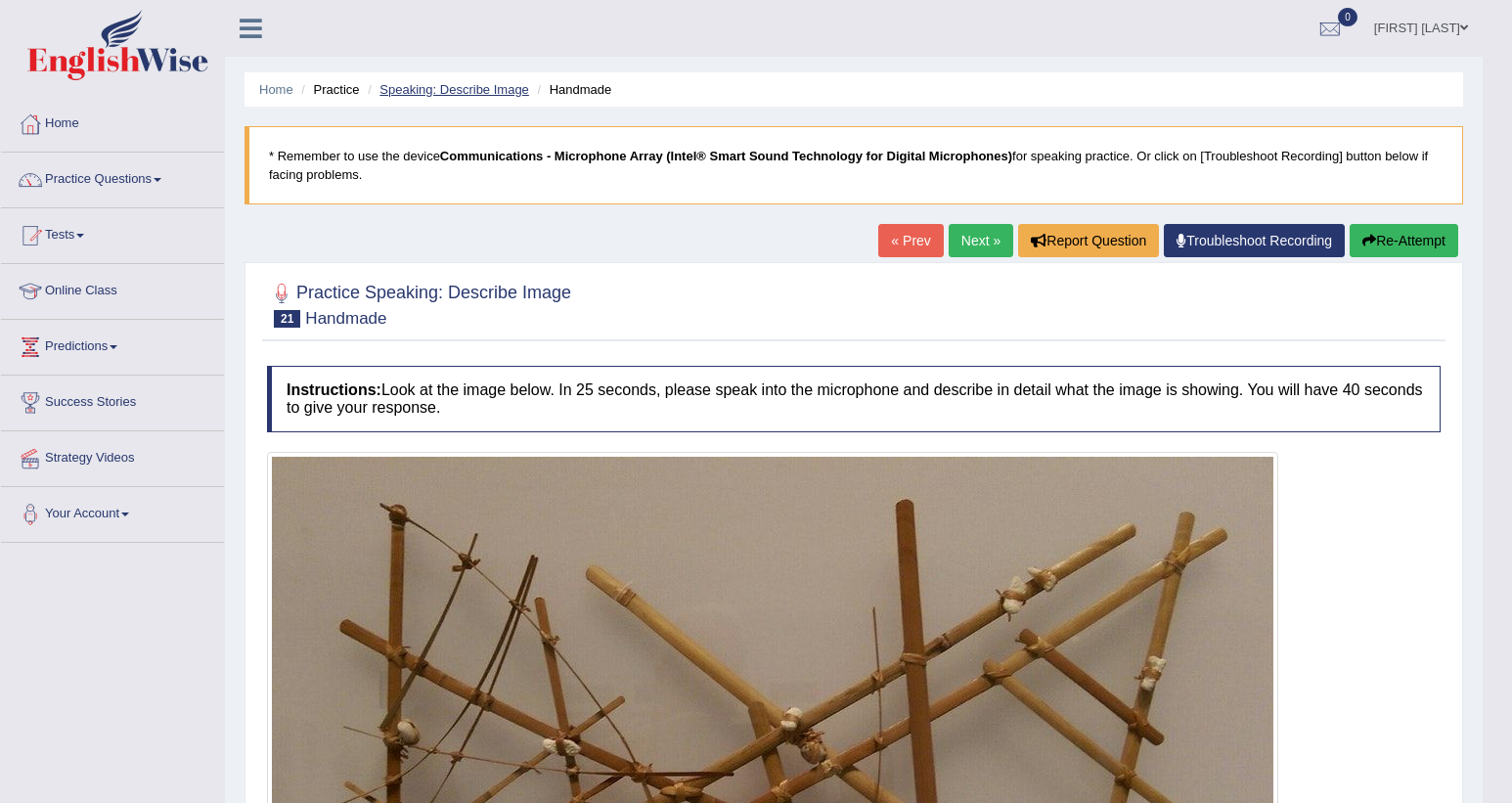 click on "Speaking: Describe Image" at bounding box center (454, 89) 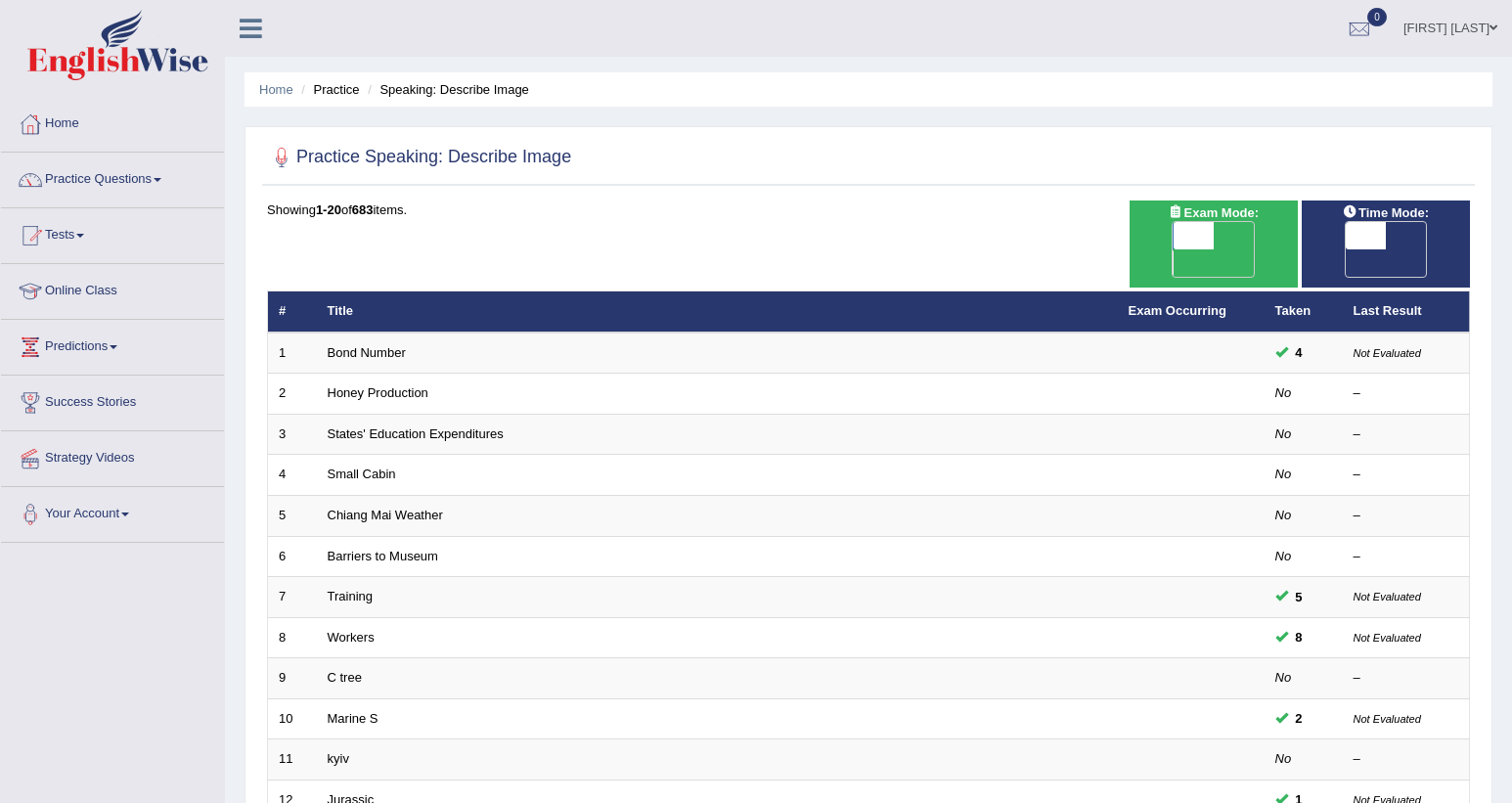 scroll, scrollTop: 485, scrollLeft: 0, axis: vertical 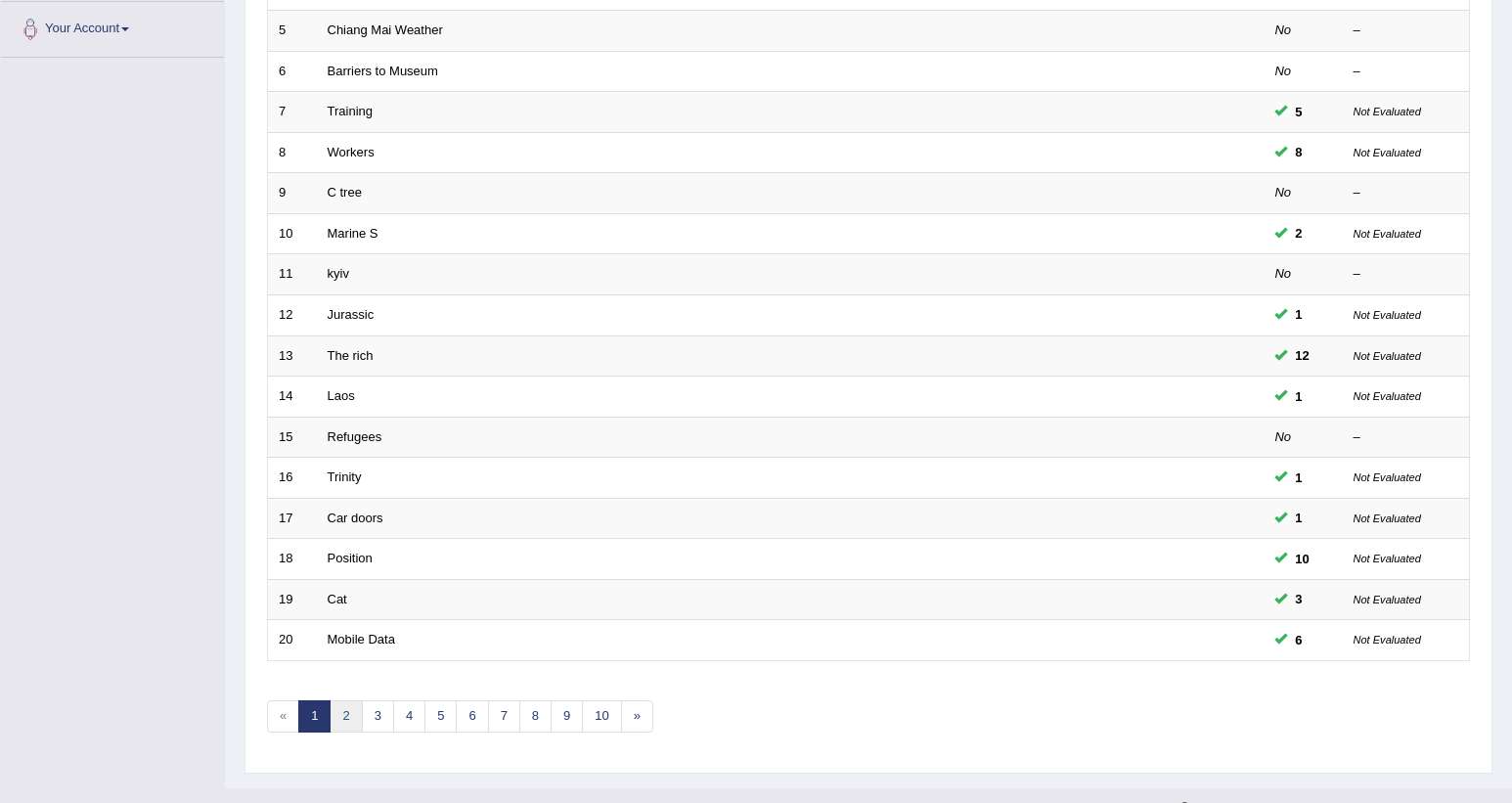 click on "2" at bounding box center (345, 716) 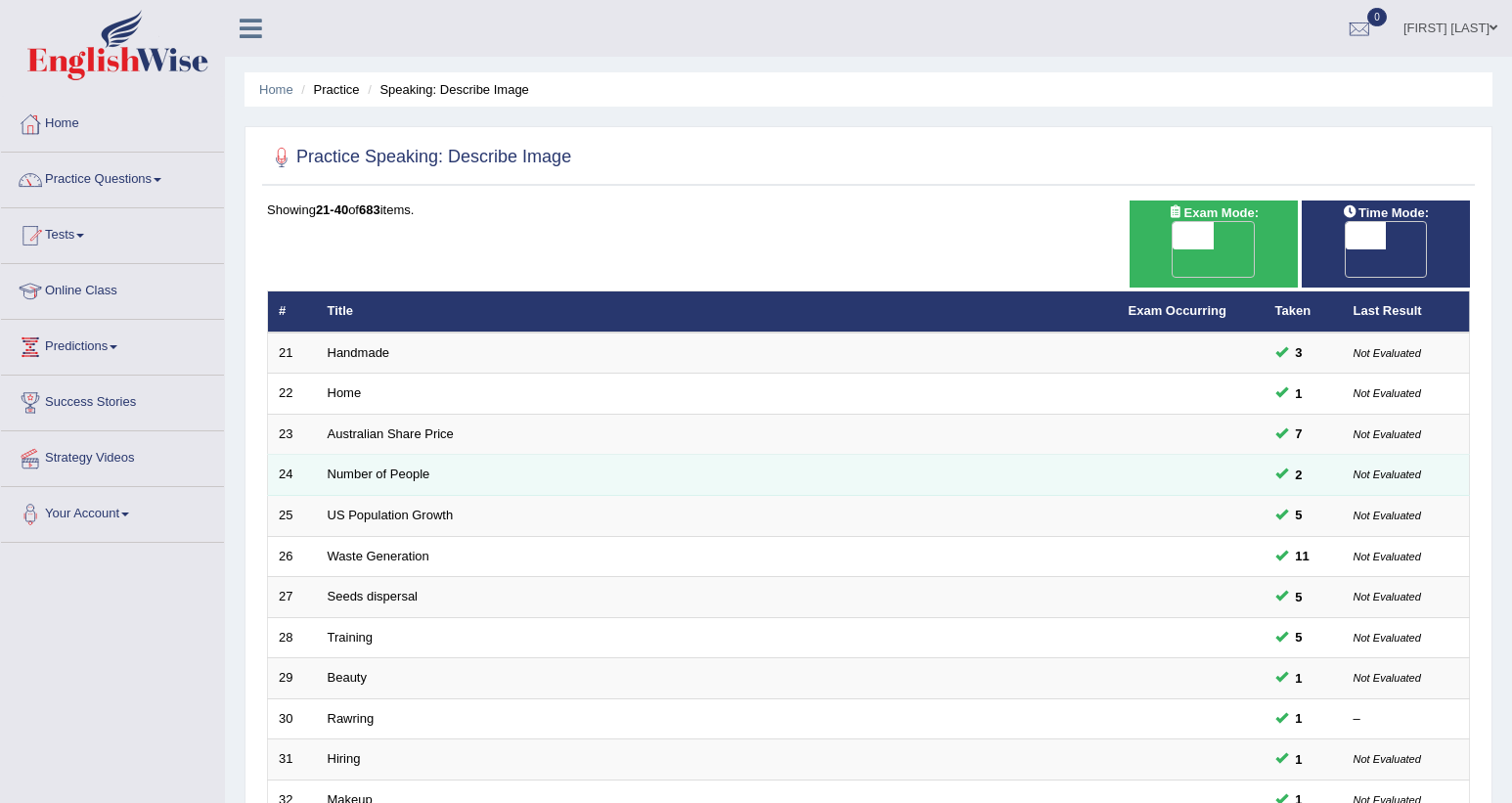 scroll, scrollTop: 0, scrollLeft: 0, axis: both 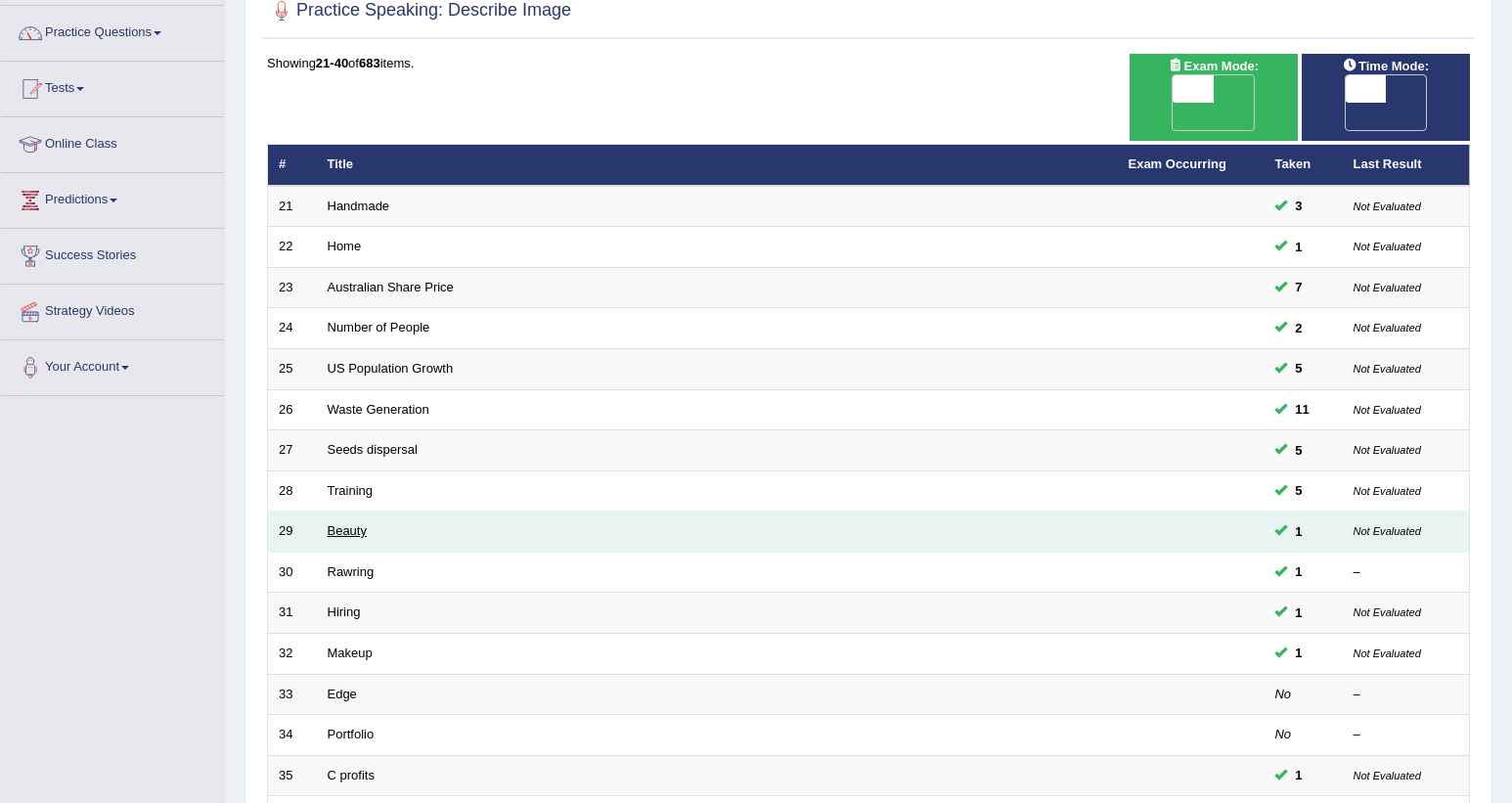 click on "Beauty" at bounding box center (347, 530) 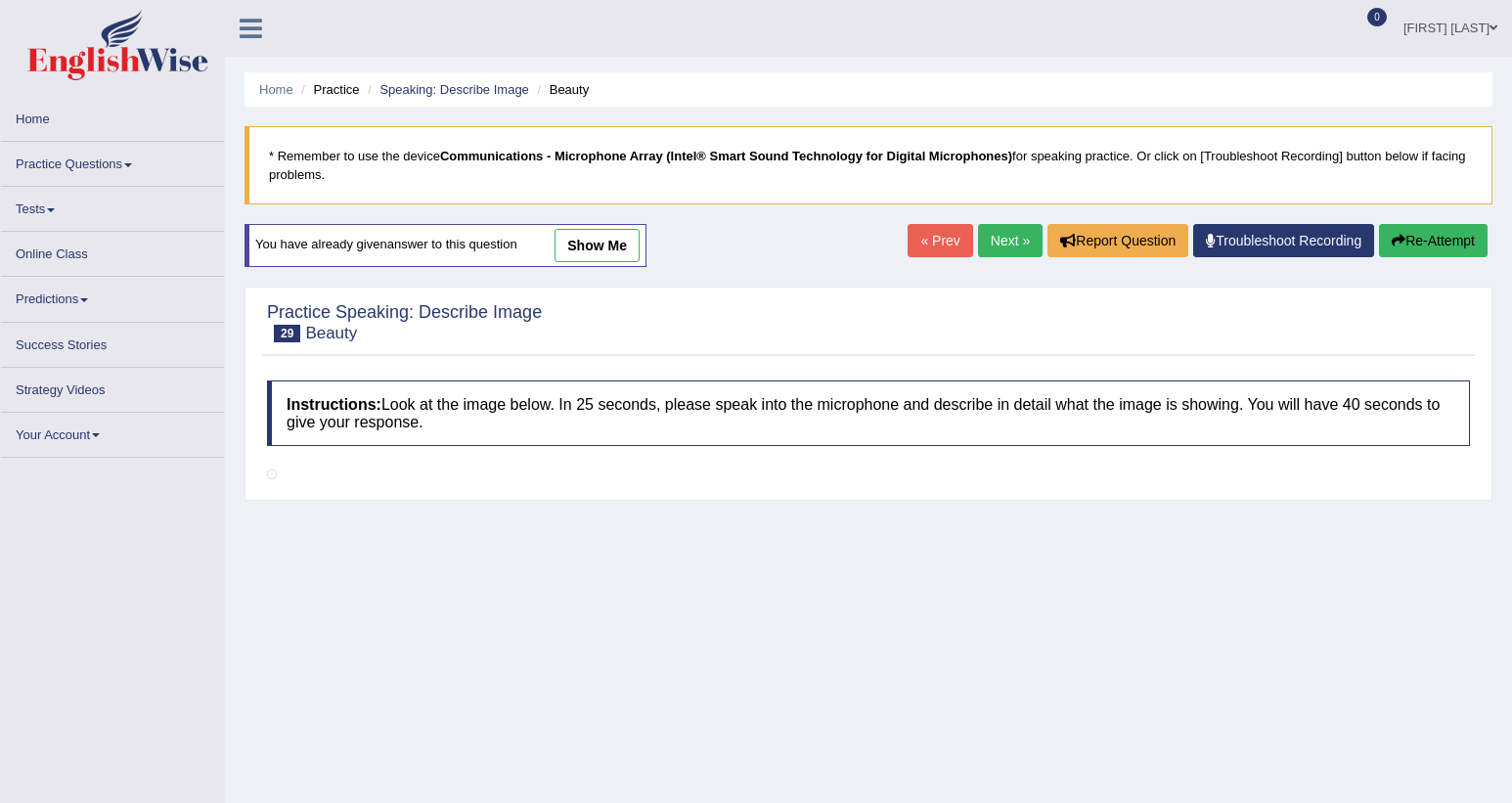 scroll, scrollTop: 0, scrollLeft: 0, axis: both 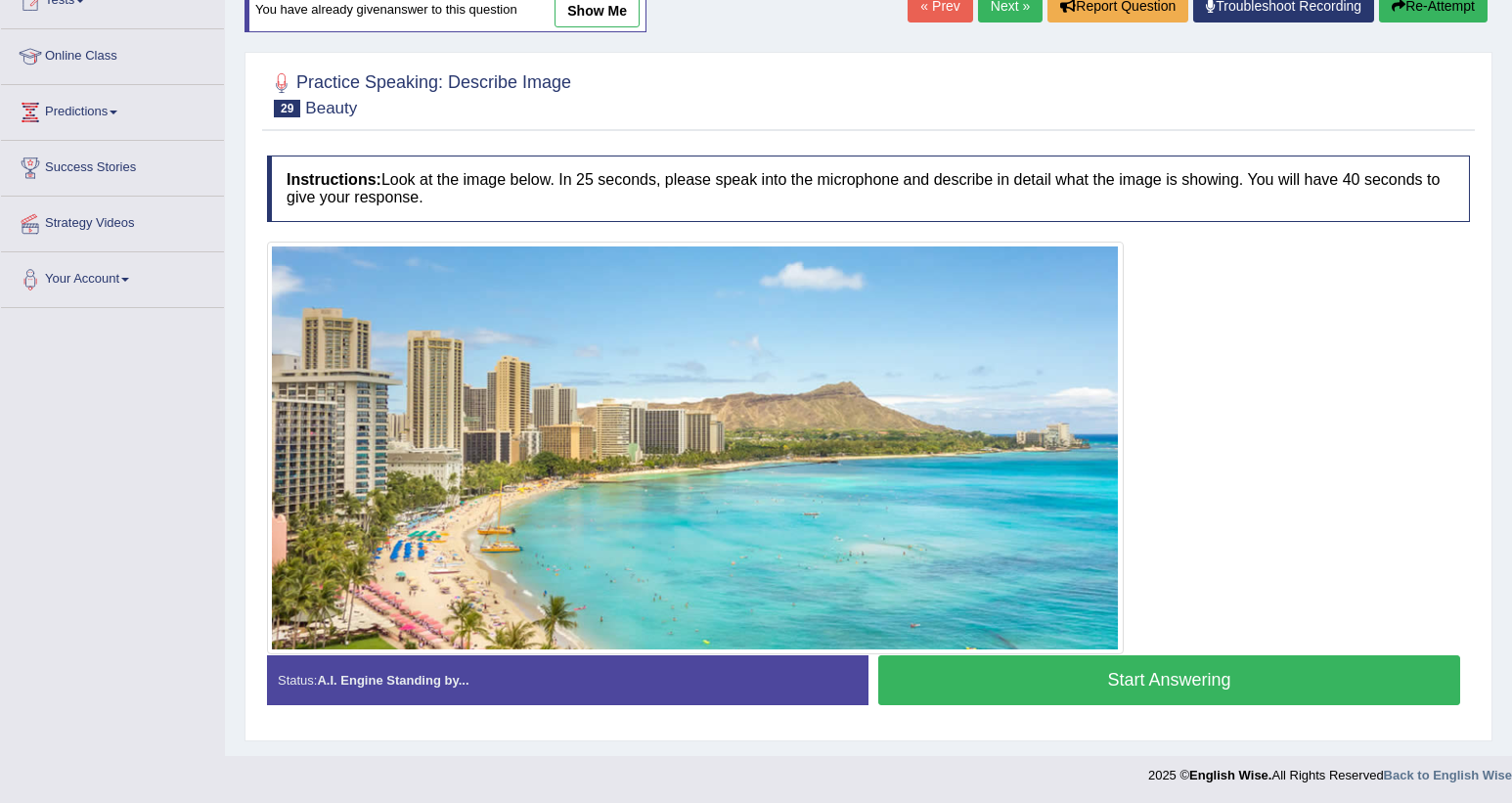 click on "show me" at bounding box center (597, 11) 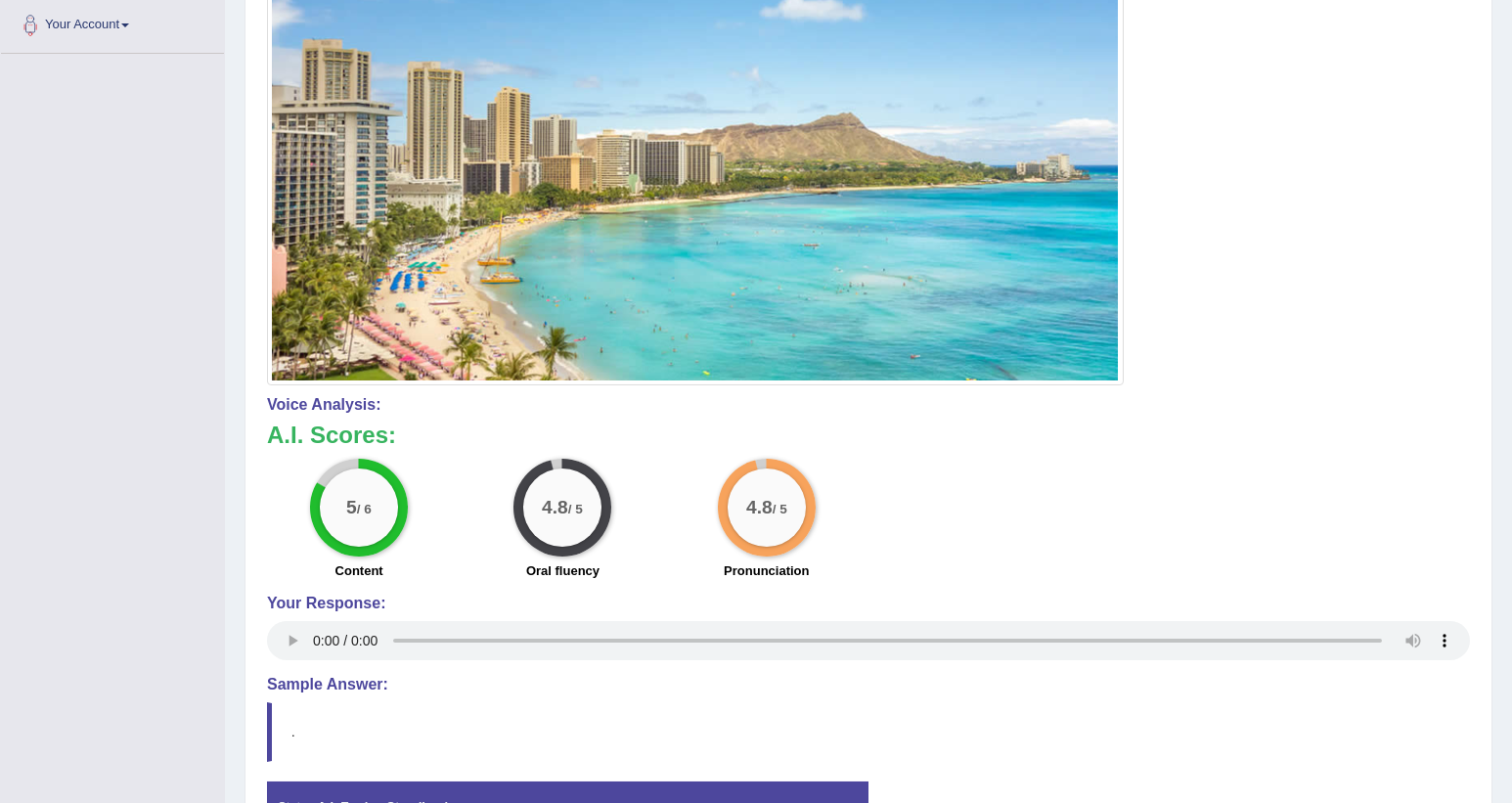 scroll, scrollTop: 528, scrollLeft: 0, axis: vertical 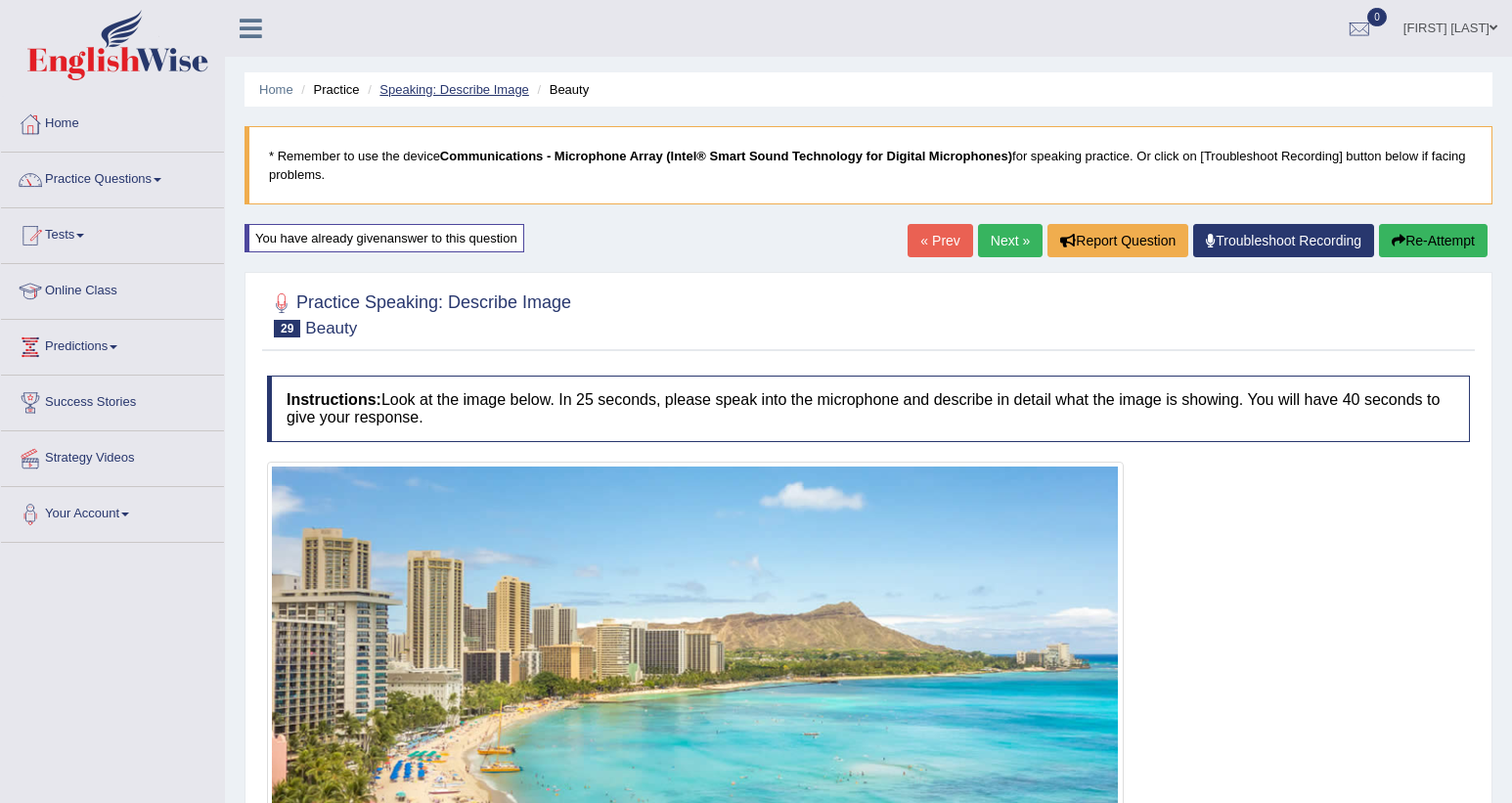 click on "Speaking: Describe Image" at bounding box center [454, 89] 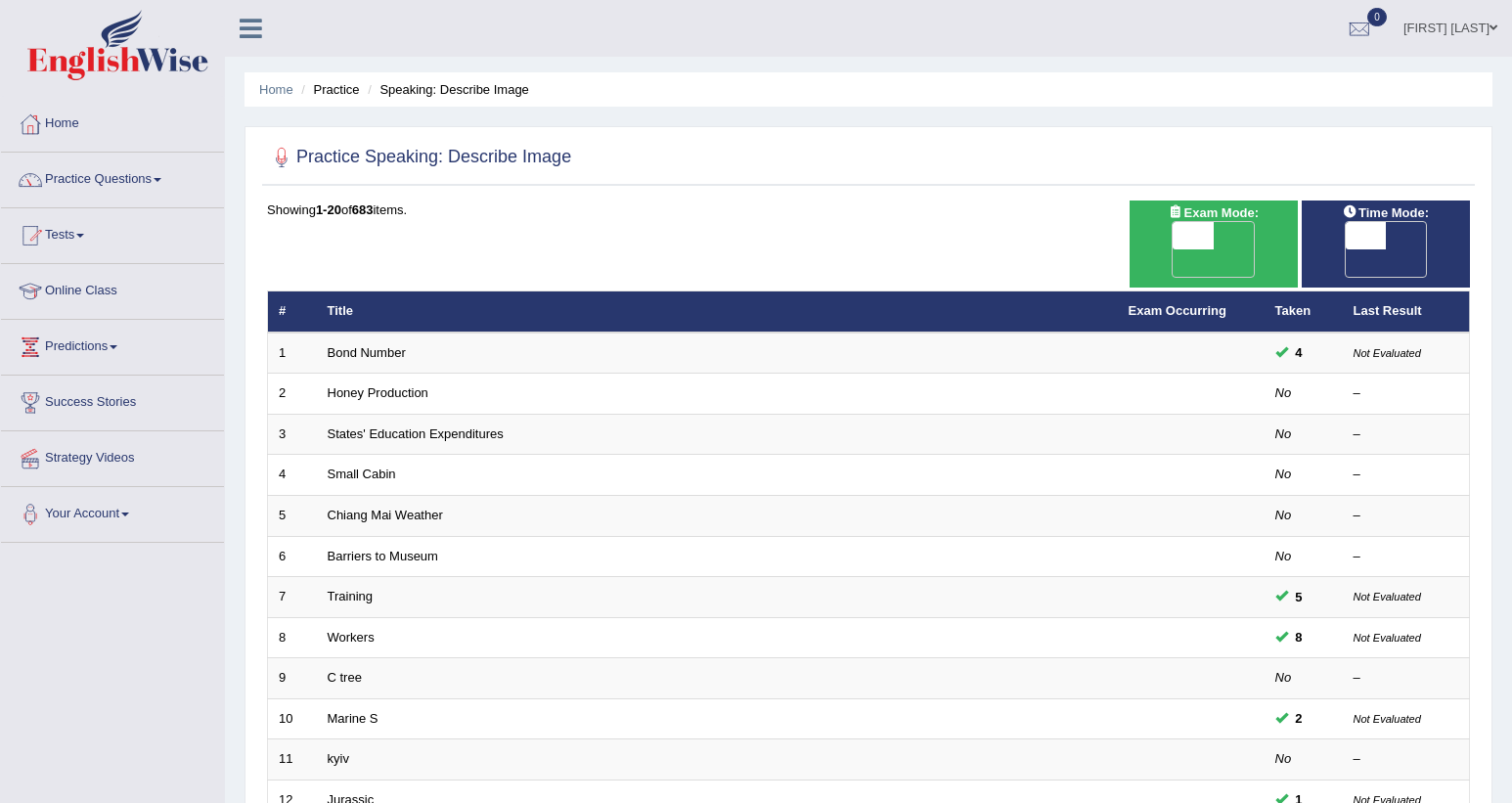 scroll, scrollTop: 0, scrollLeft: 0, axis: both 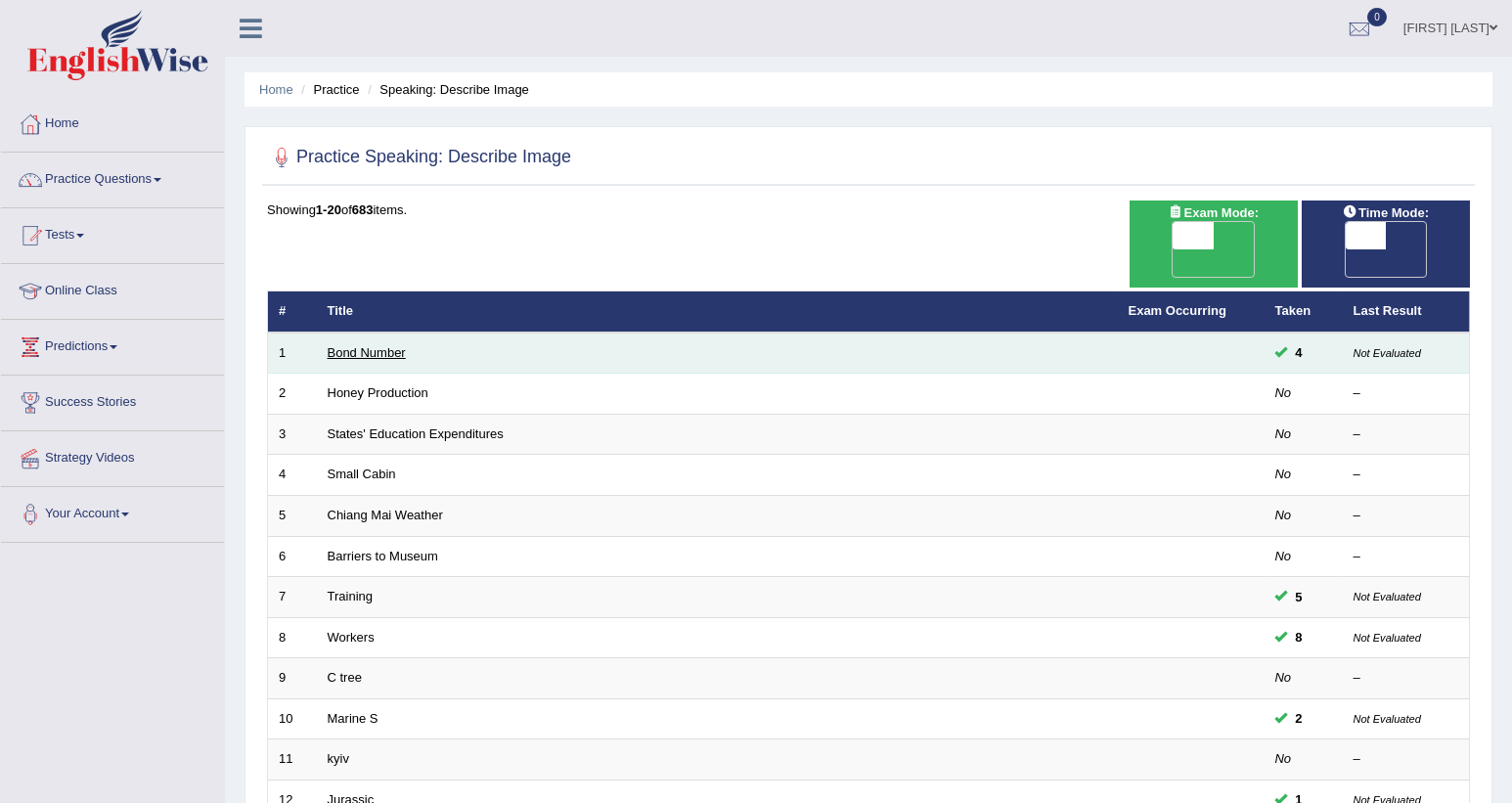 click on "Bond Number" at bounding box center [367, 352] 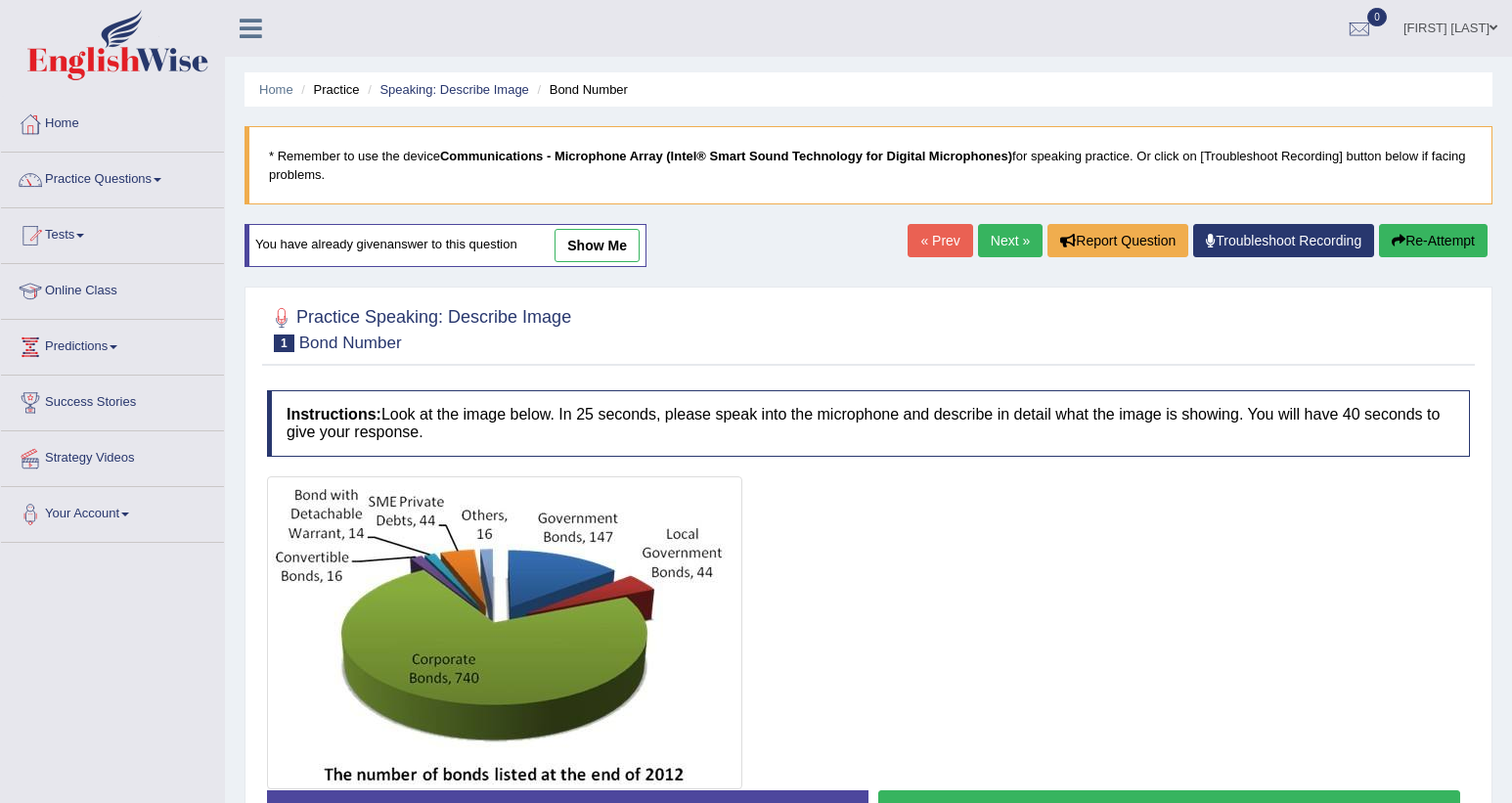 scroll, scrollTop: 0, scrollLeft: 0, axis: both 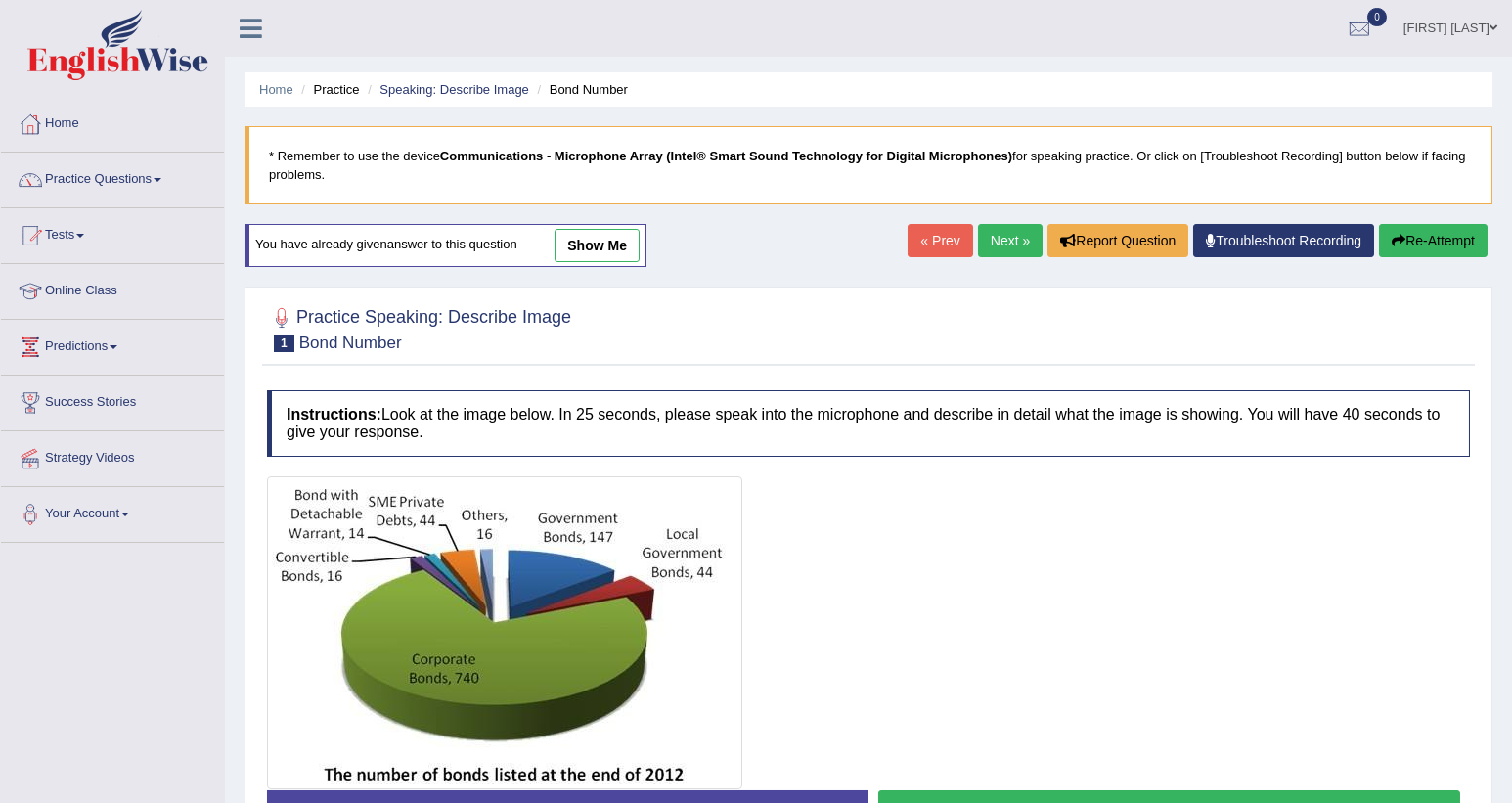 click on "Next »" at bounding box center (1010, 241) 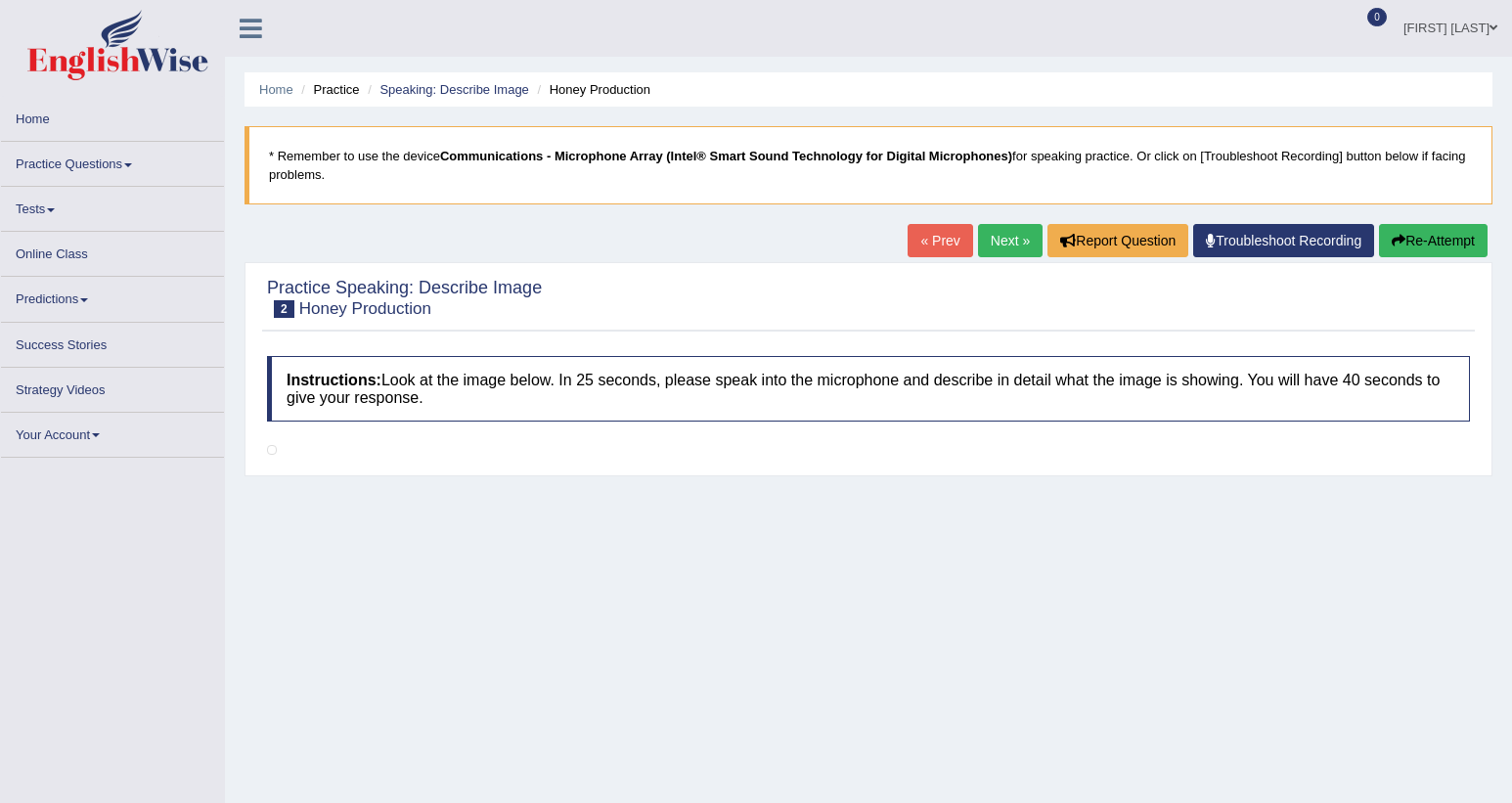 scroll, scrollTop: 0, scrollLeft: 0, axis: both 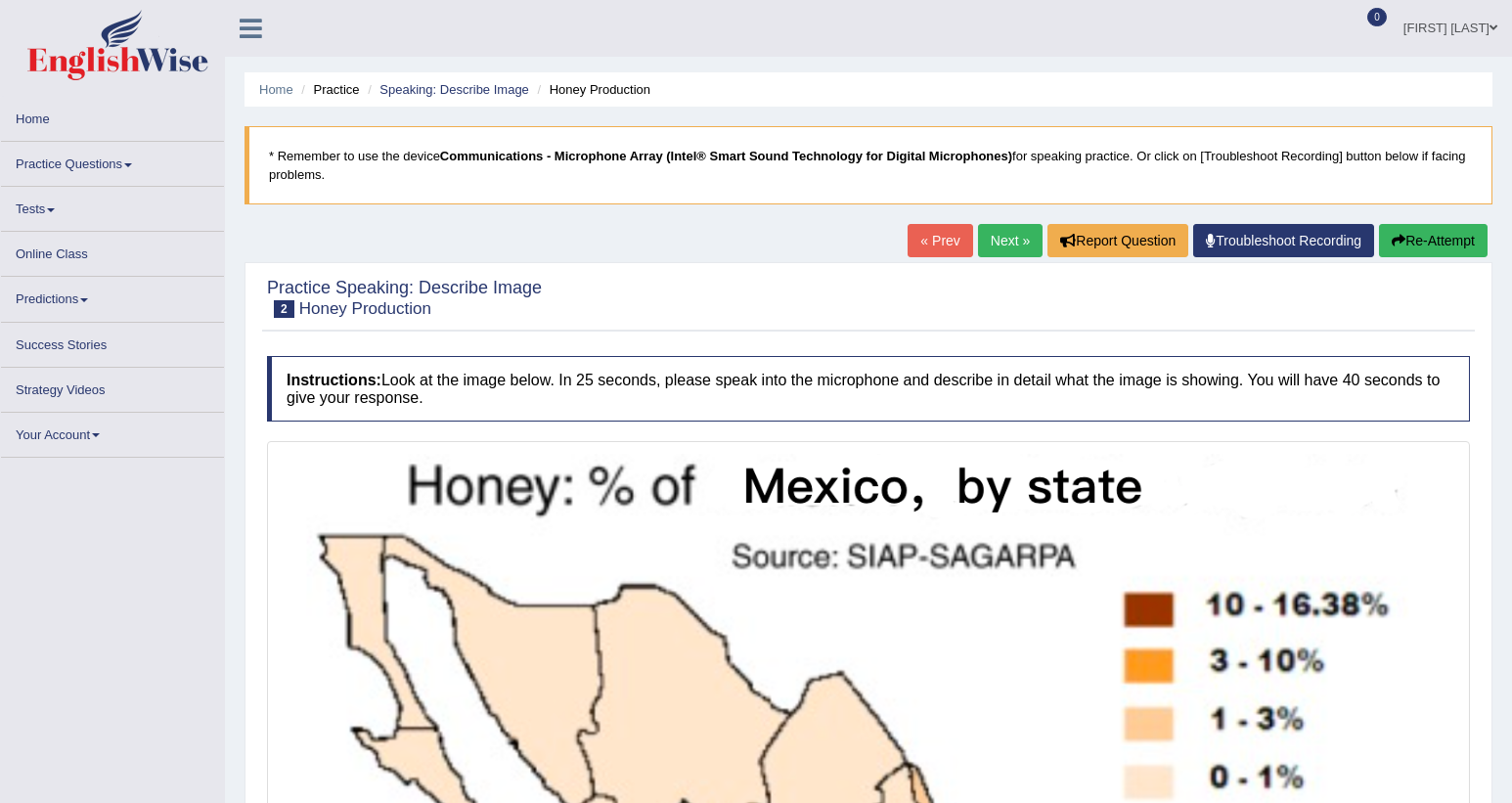 click on "Next »" at bounding box center [1010, 241] 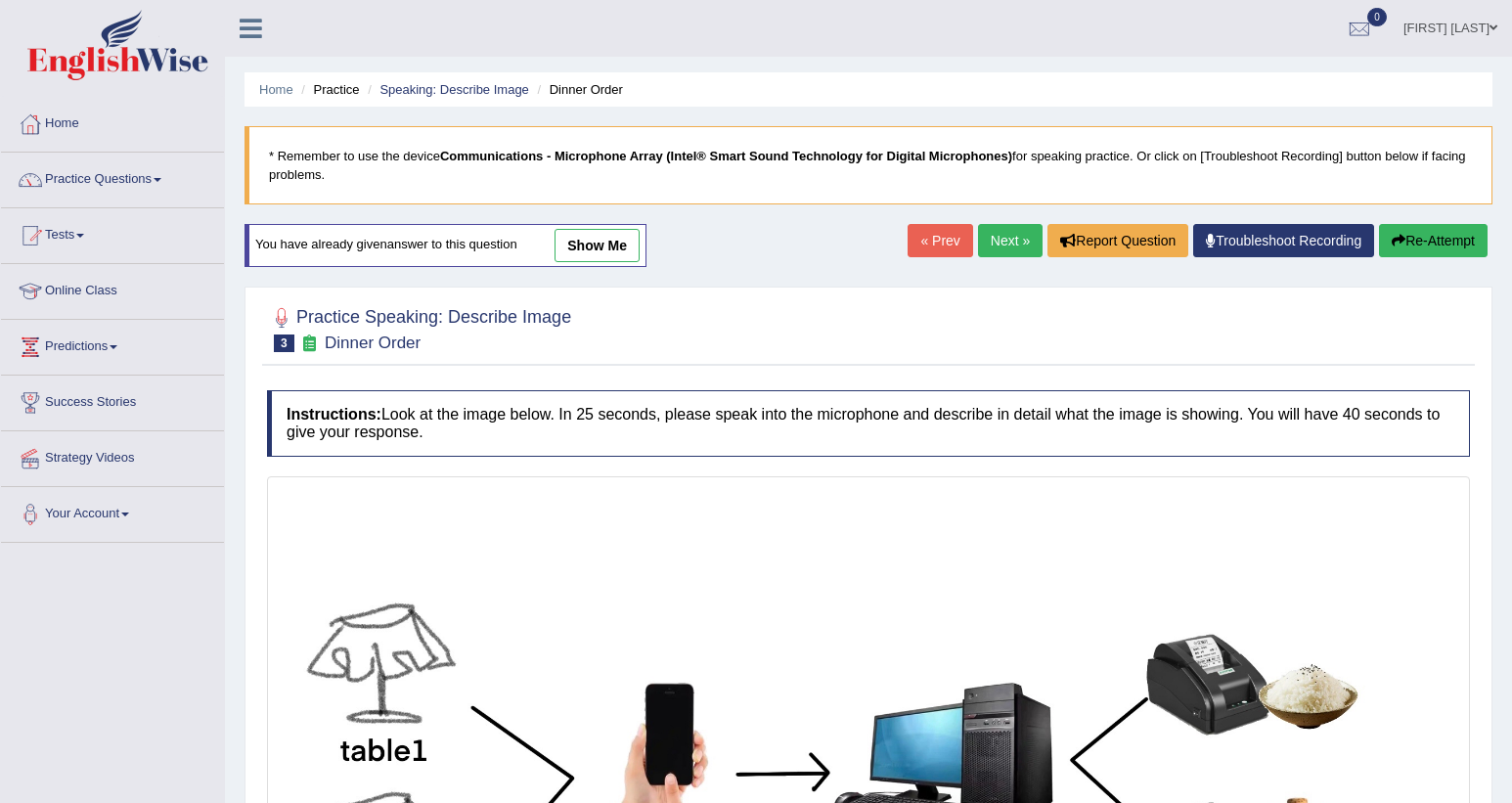 scroll, scrollTop: 0, scrollLeft: 0, axis: both 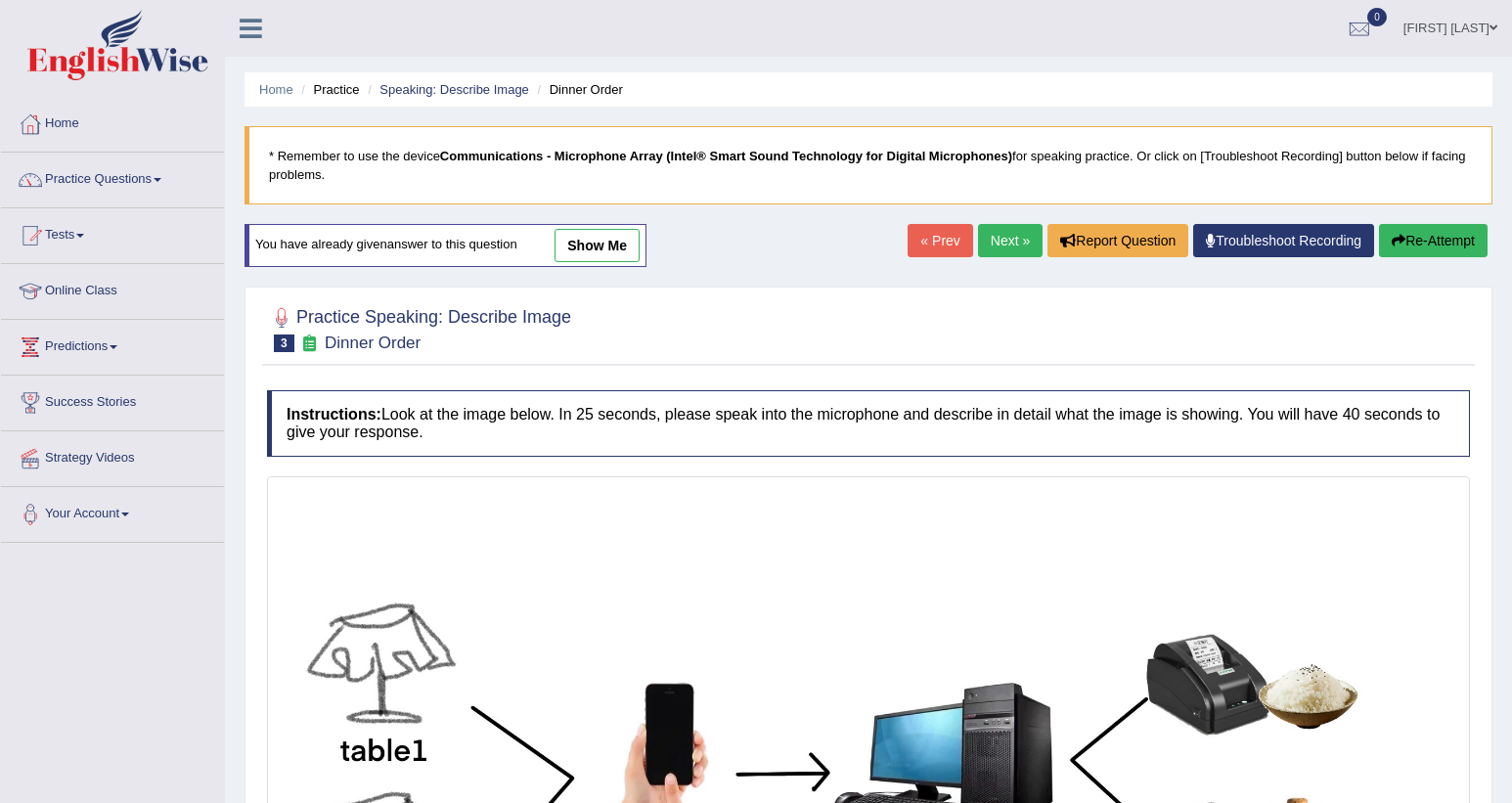 click on "show me" at bounding box center [597, 245] 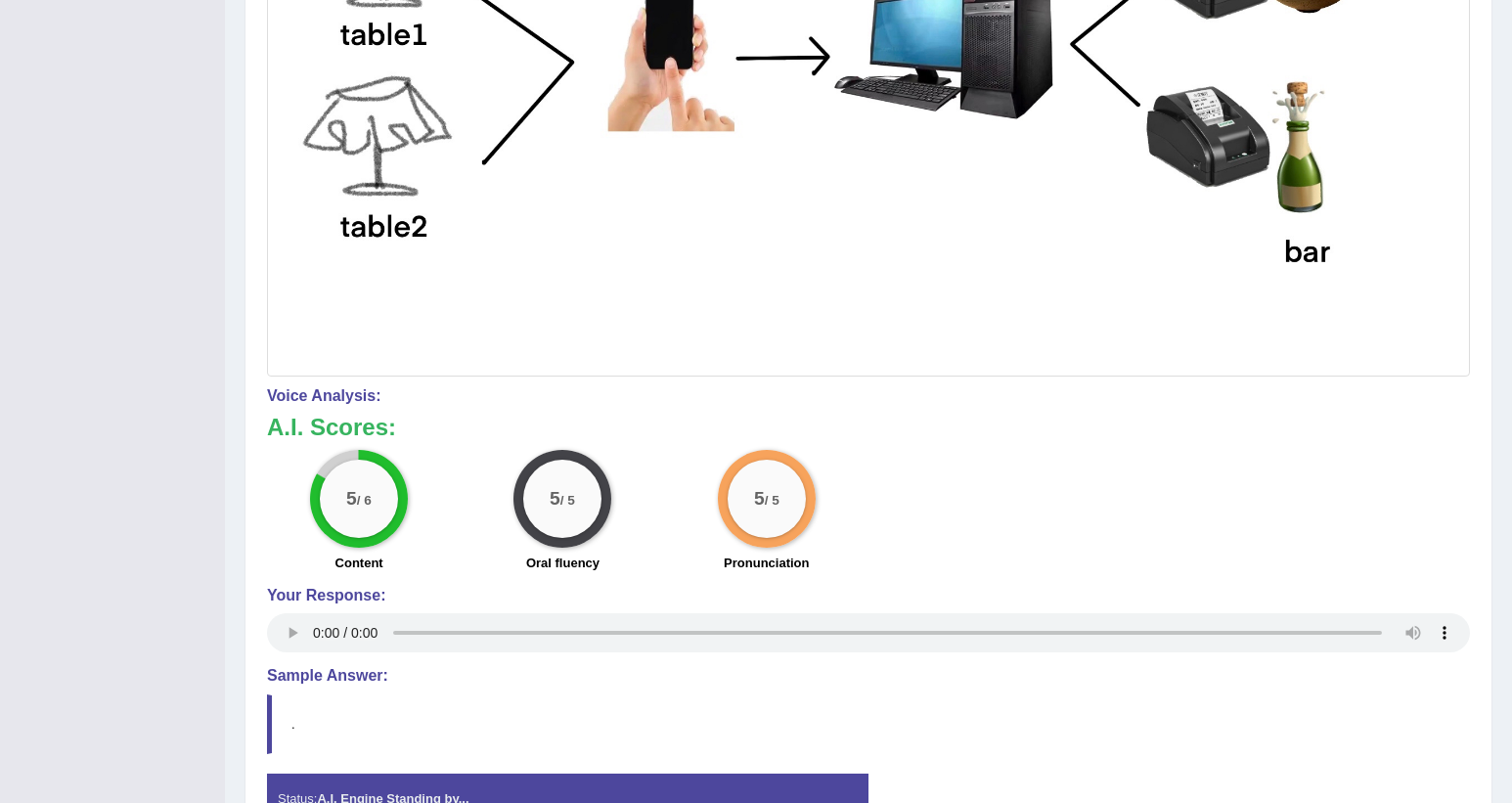 scroll, scrollTop: 734, scrollLeft: 0, axis: vertical 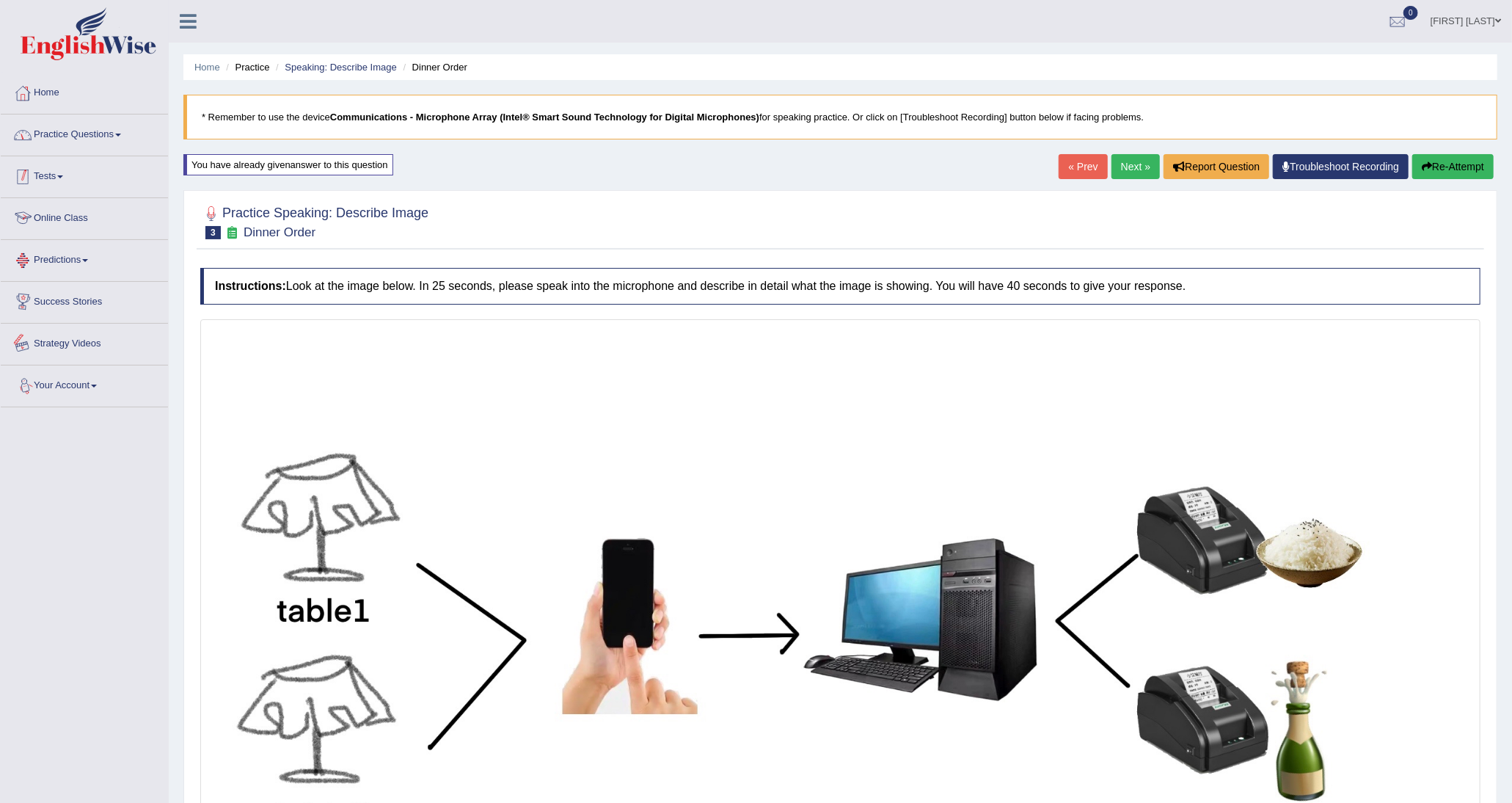 click on "Practice Questions" at bounding box center (84, 133) 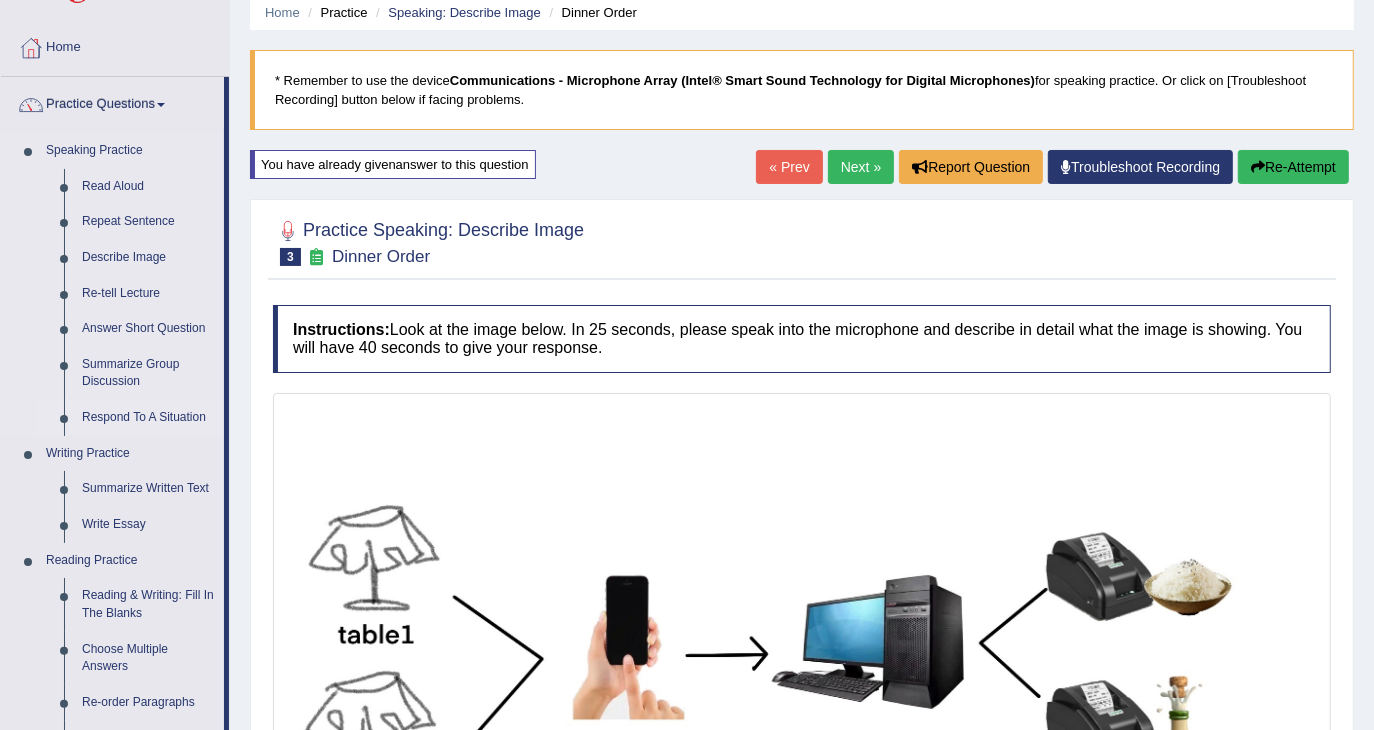 scroll, scrollTop: 133, scrollLeft: 0, axis: vertical 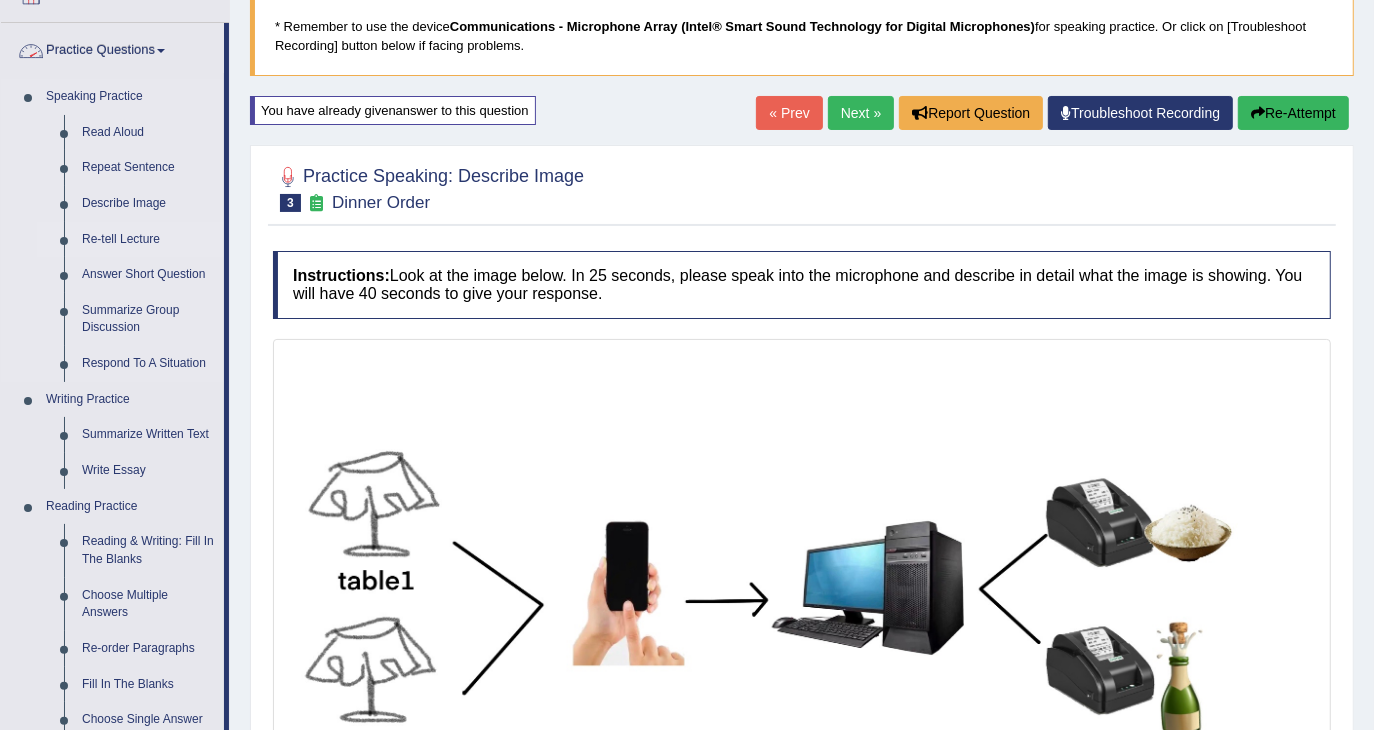 click on "Re-tell Lecture" at bounding box center (148, 240) 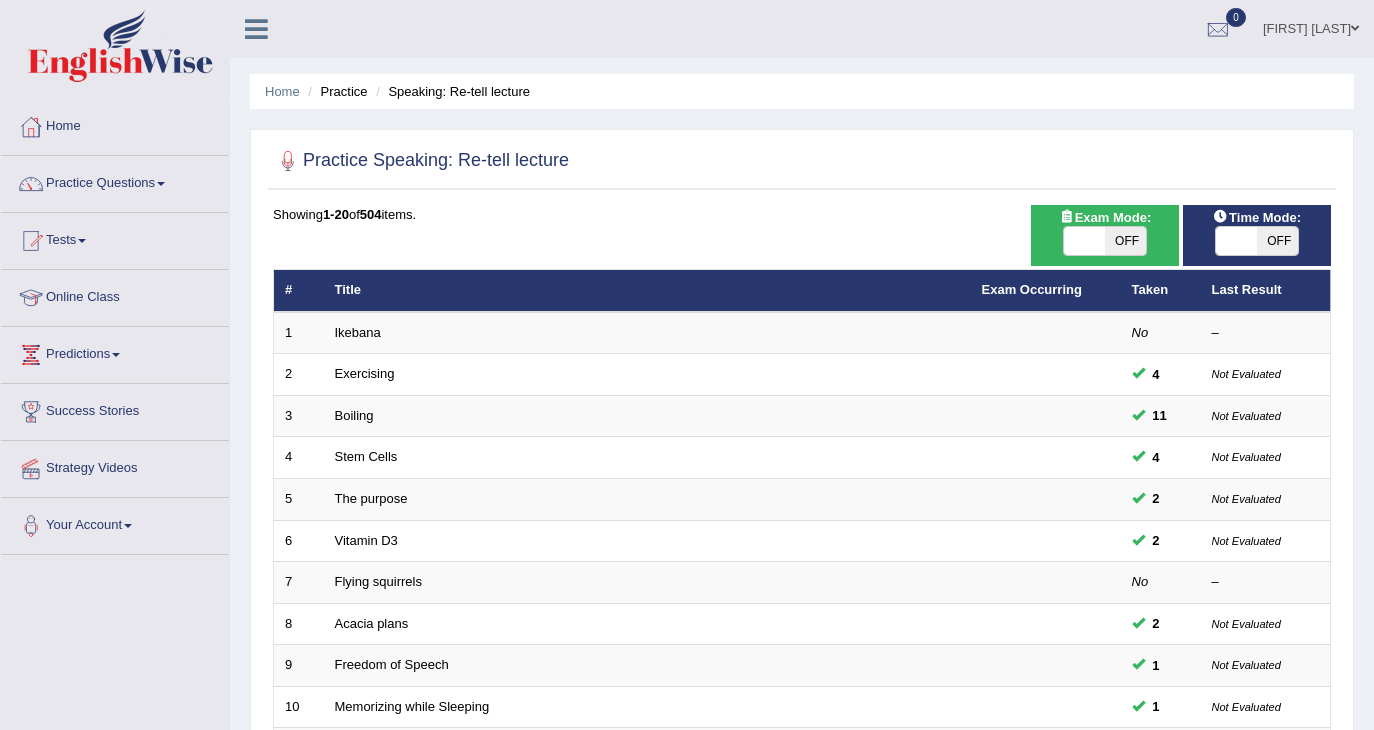 scroll, scrollTop: 0, scrollLeft: 0, axis: both 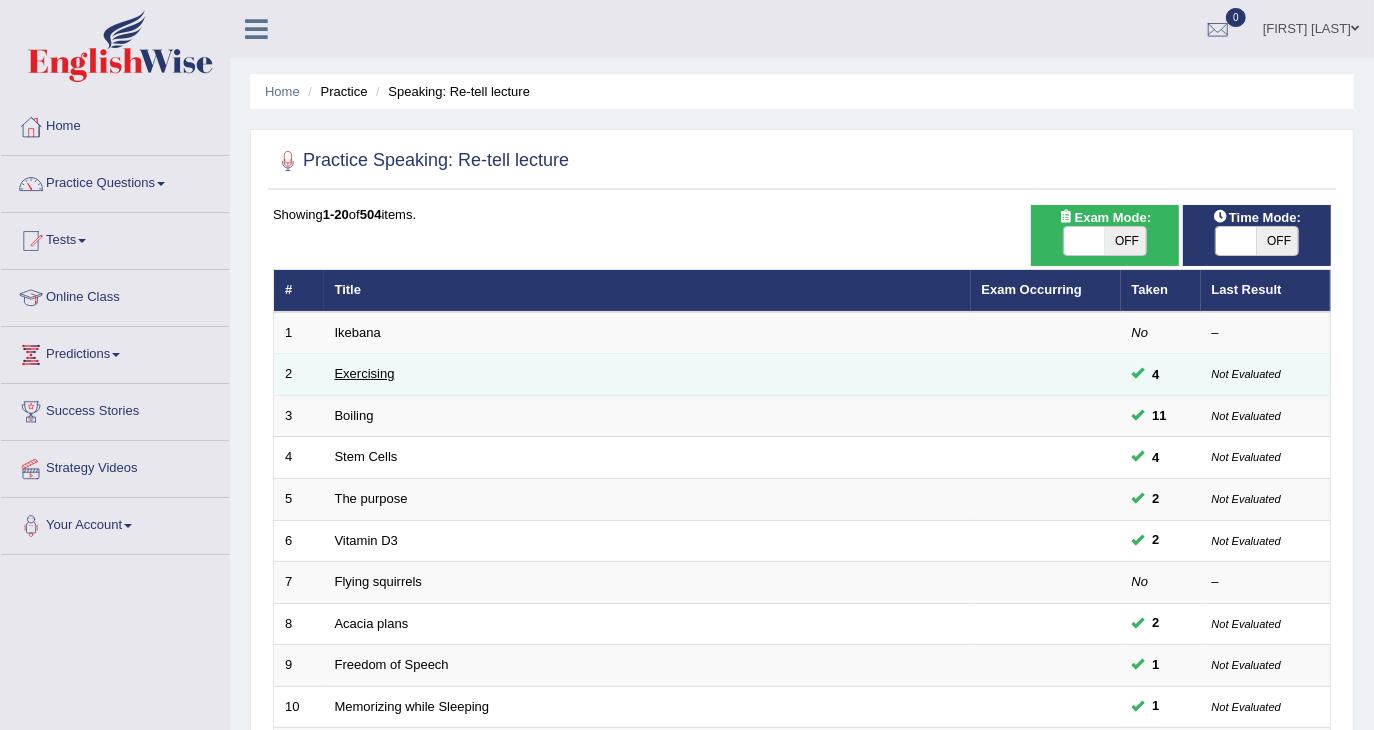 click on "Exercising" at bounding box center (365, 373) 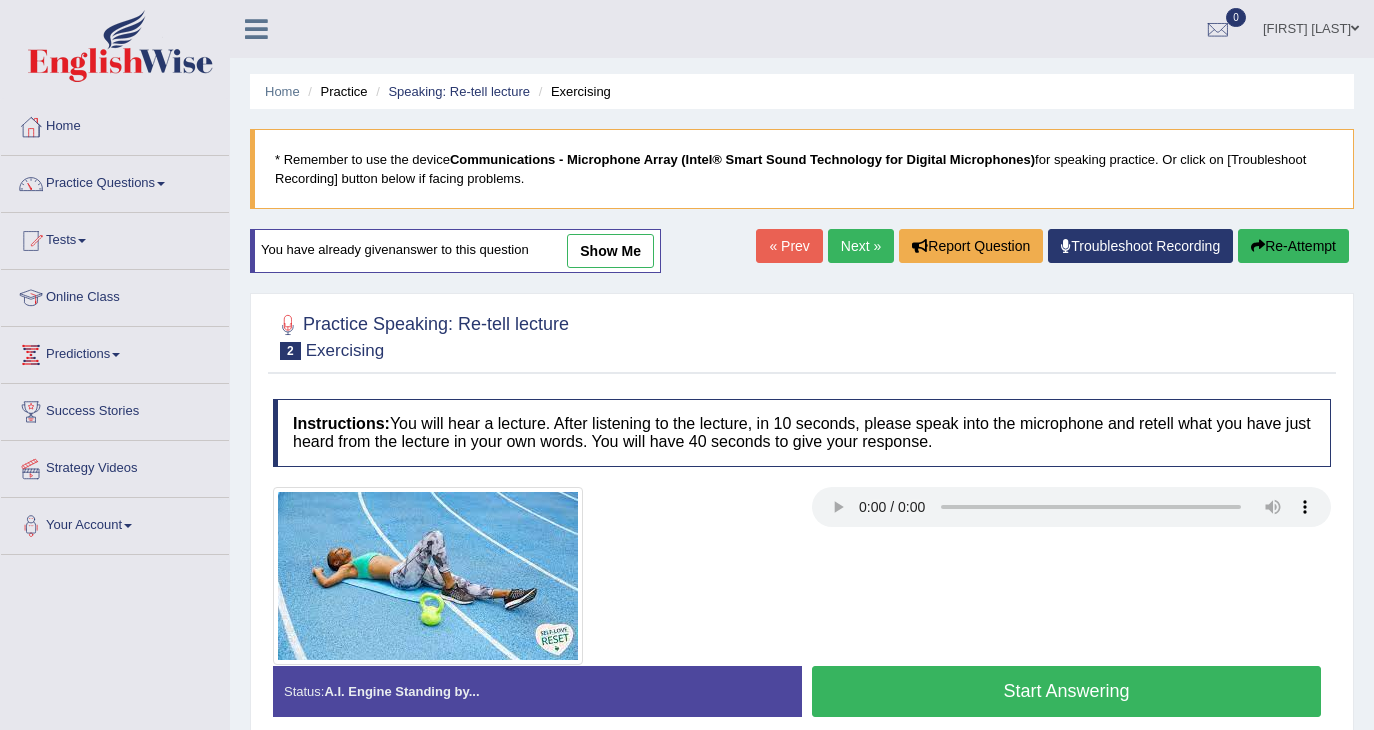 scroll, scrollTop: 0, scrollLeft: 0, axis: both 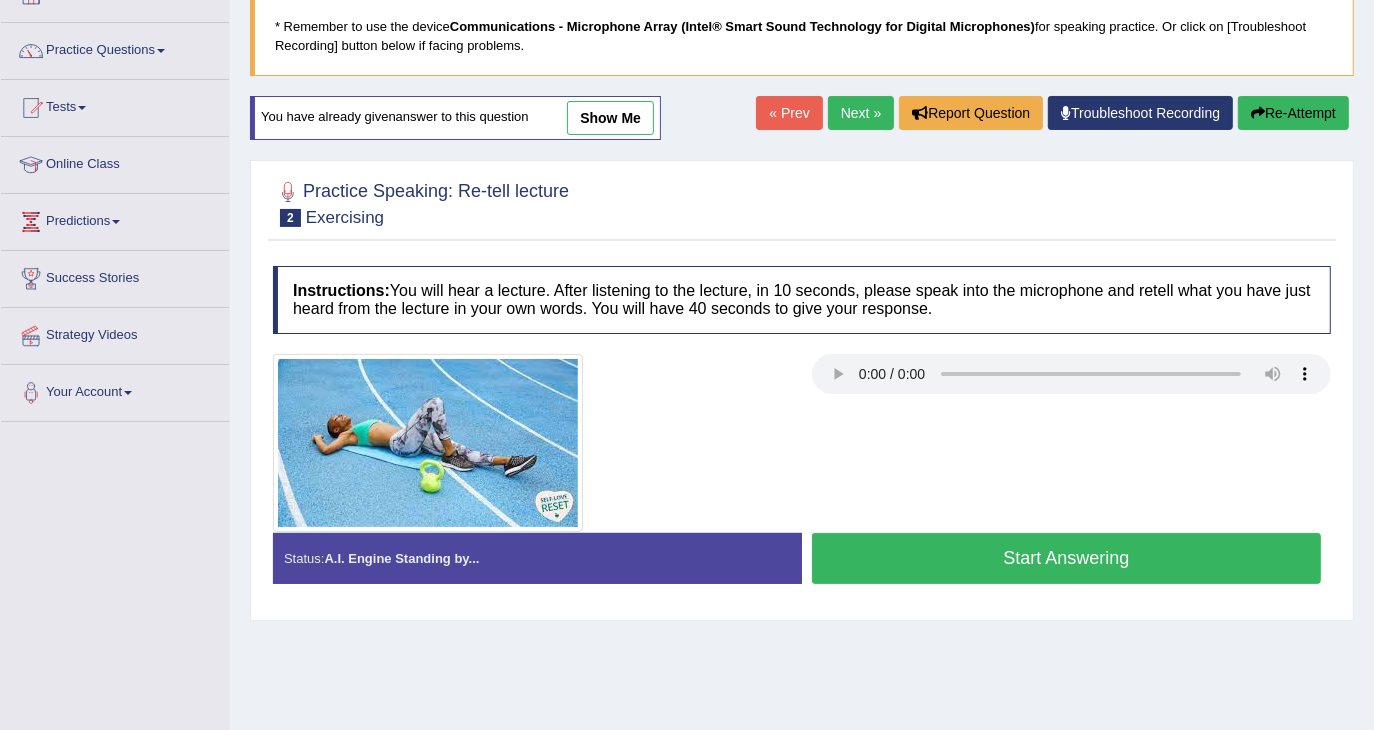 type 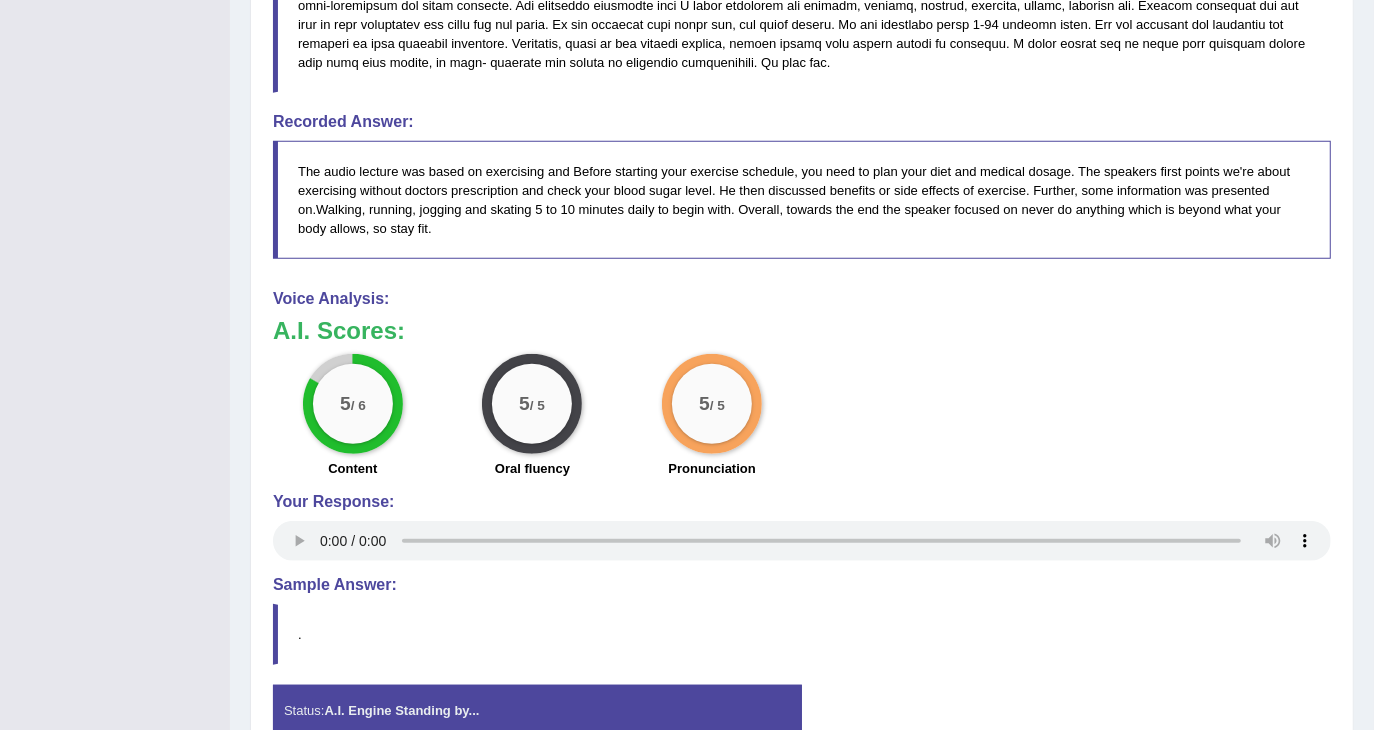 scroll, scrollTop: 912, scrollLeft: 0, axis: vertical 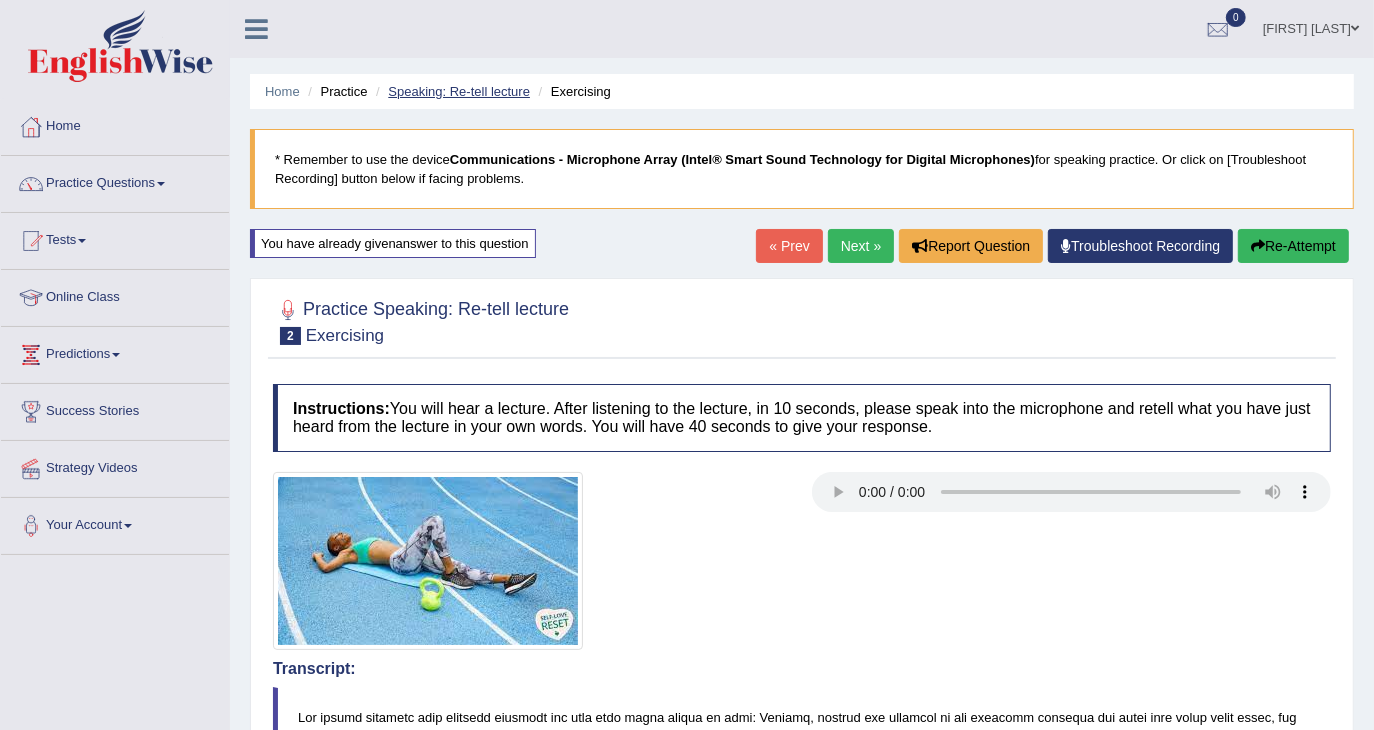 click on "Speaking: Re-tell lecture" at bounding box center (459, 91) 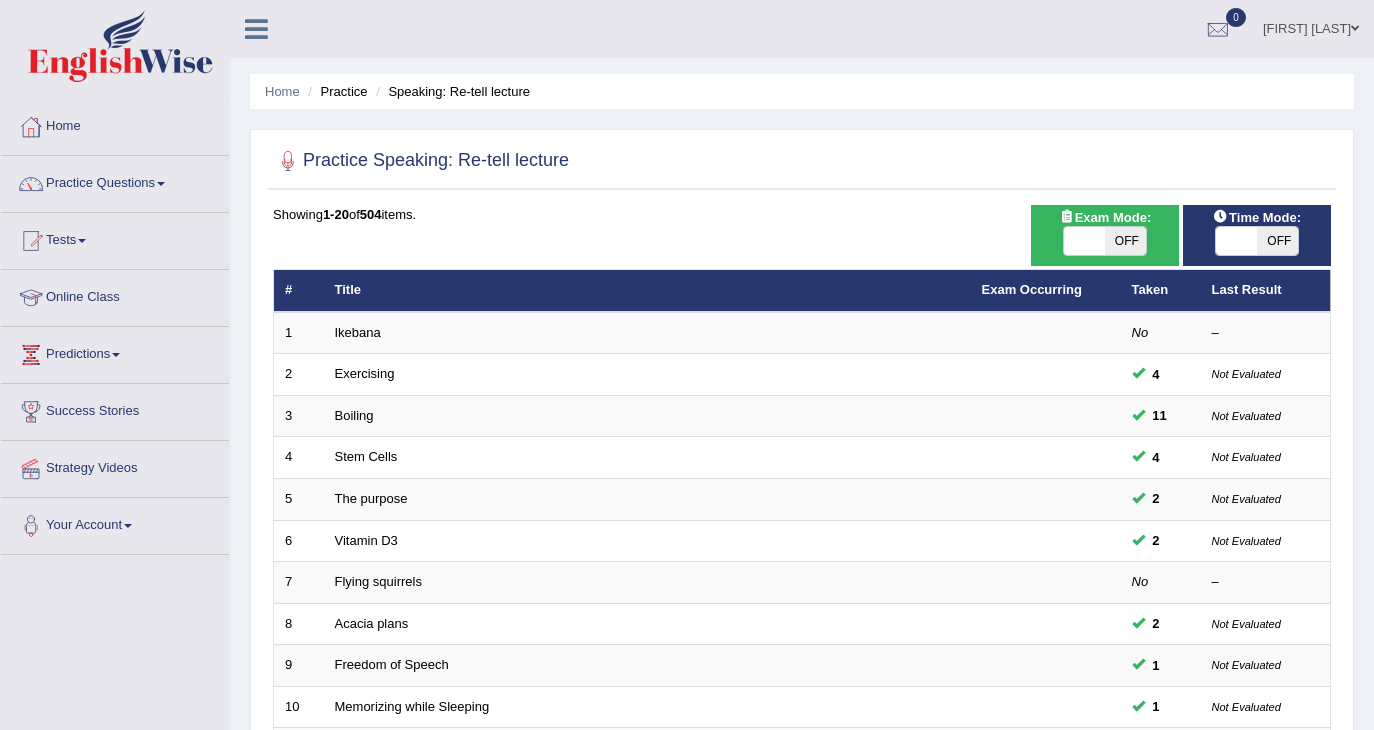 scroll, scrollTop: 0, scrollLeft: 0, axis: both 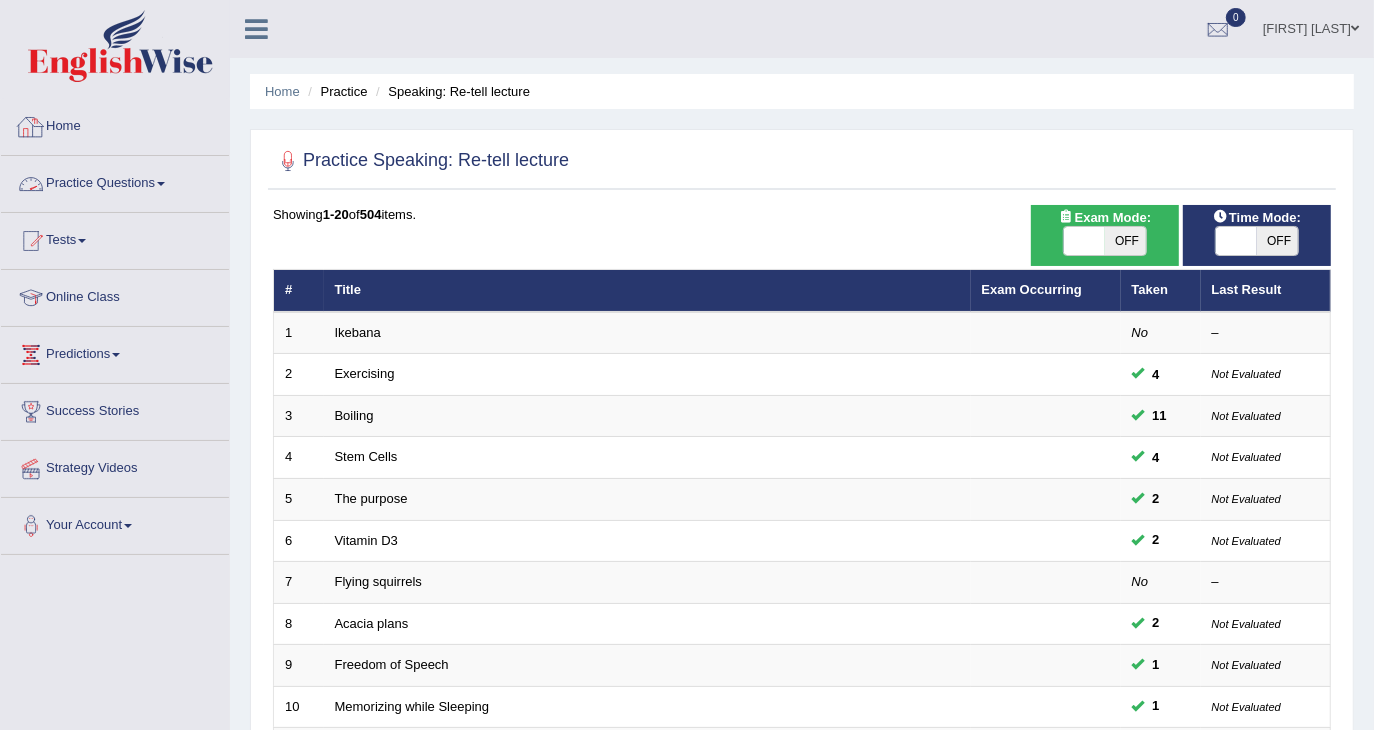 click on "Practice Questions" at bounding box center (115, 181) 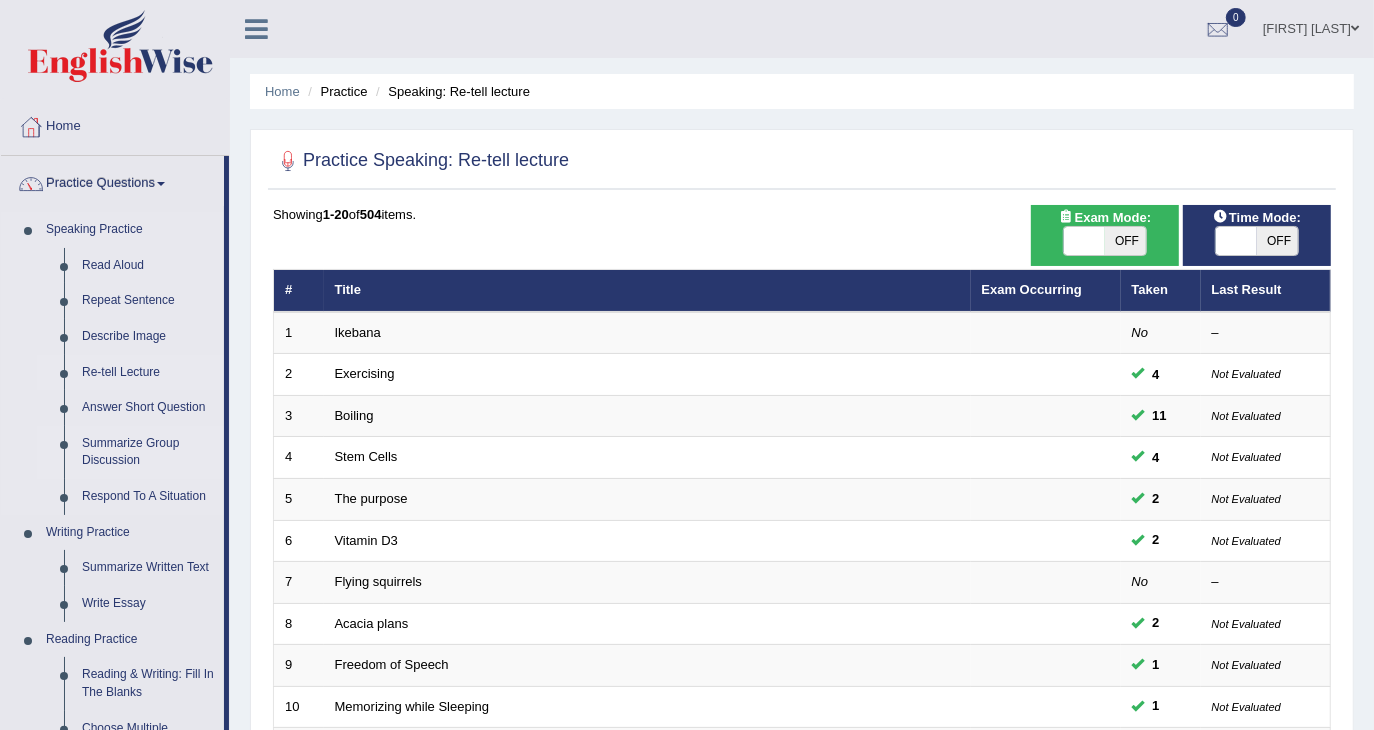 click on "Summarize Group Discussion" at bounding box center [148, 452] 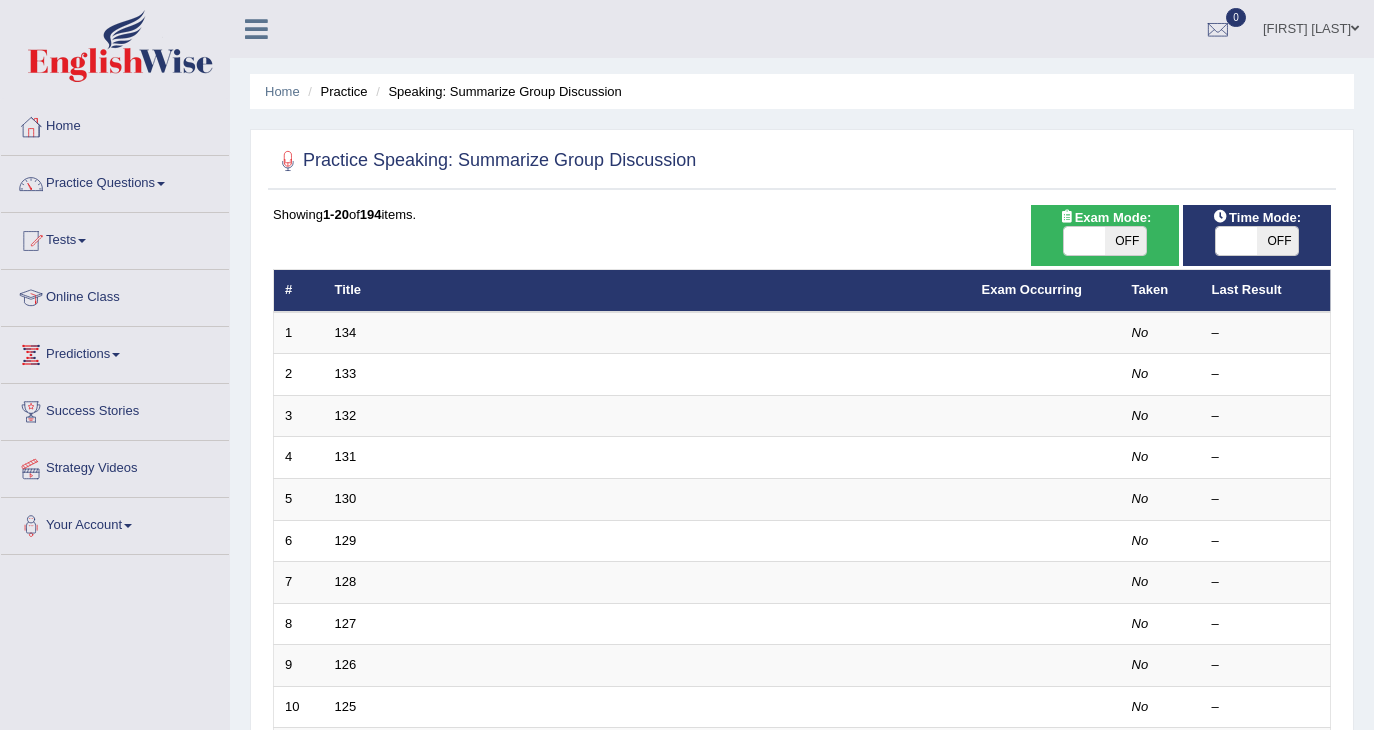 scroll, scrollTop: 0, scrollLeft: 0, axis: both 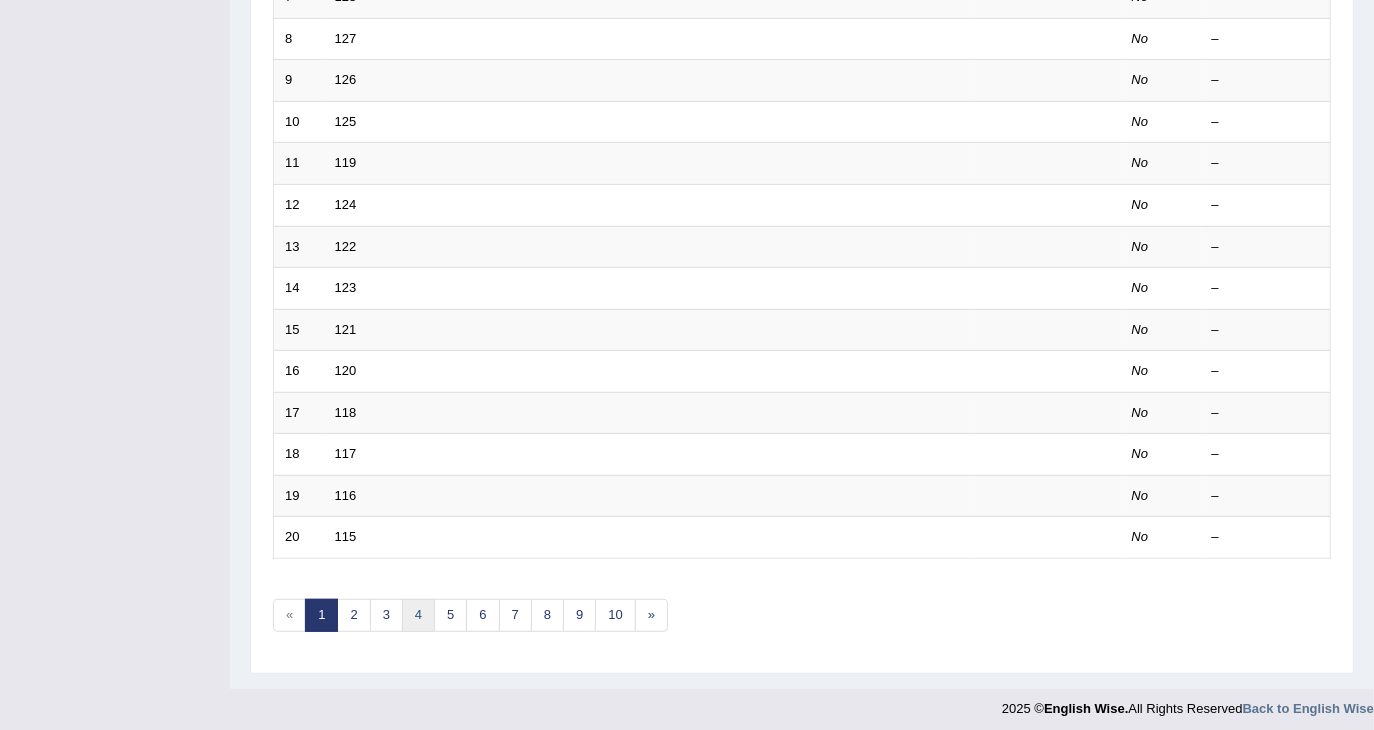 click on "4" at bounding box center [418, 615] 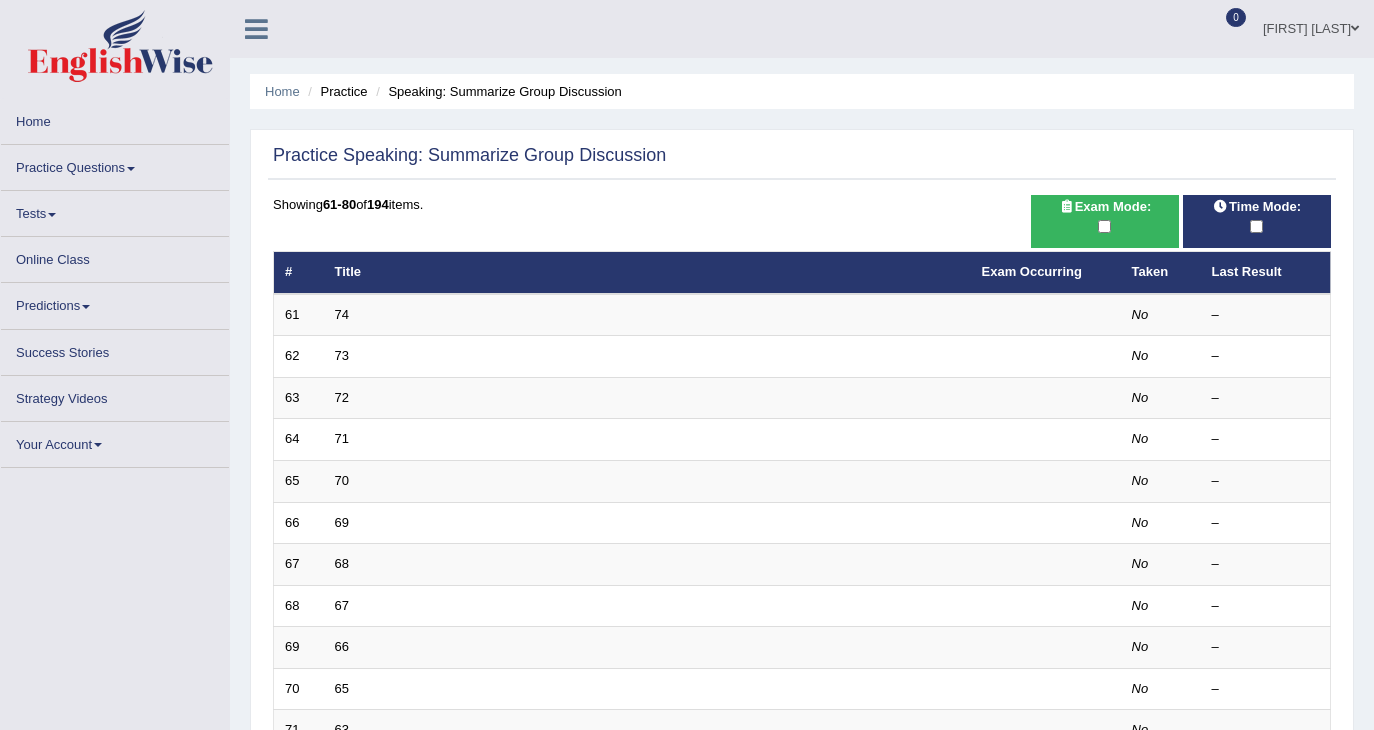 scroll, scrollTop: 0, scrollLeft: 0, axis: both 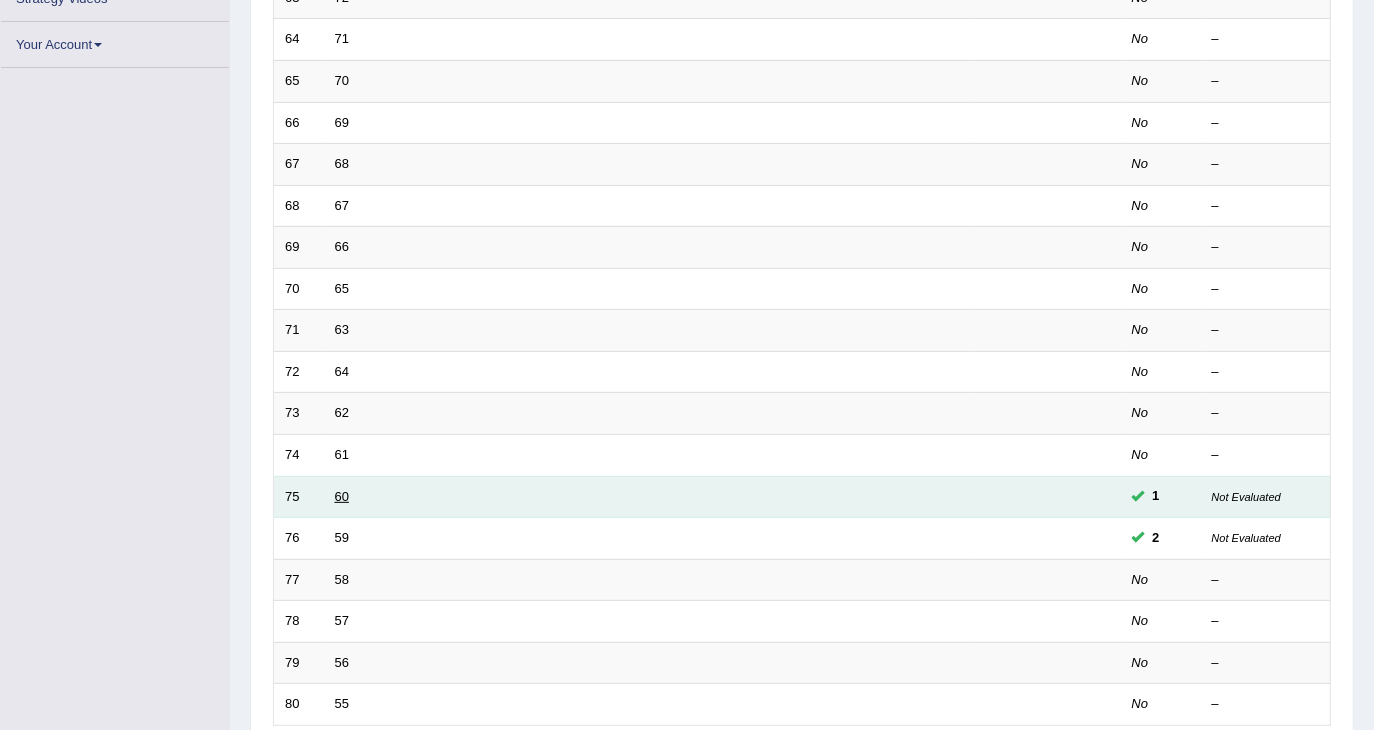 click on "60" at bounding box center (342, 496) 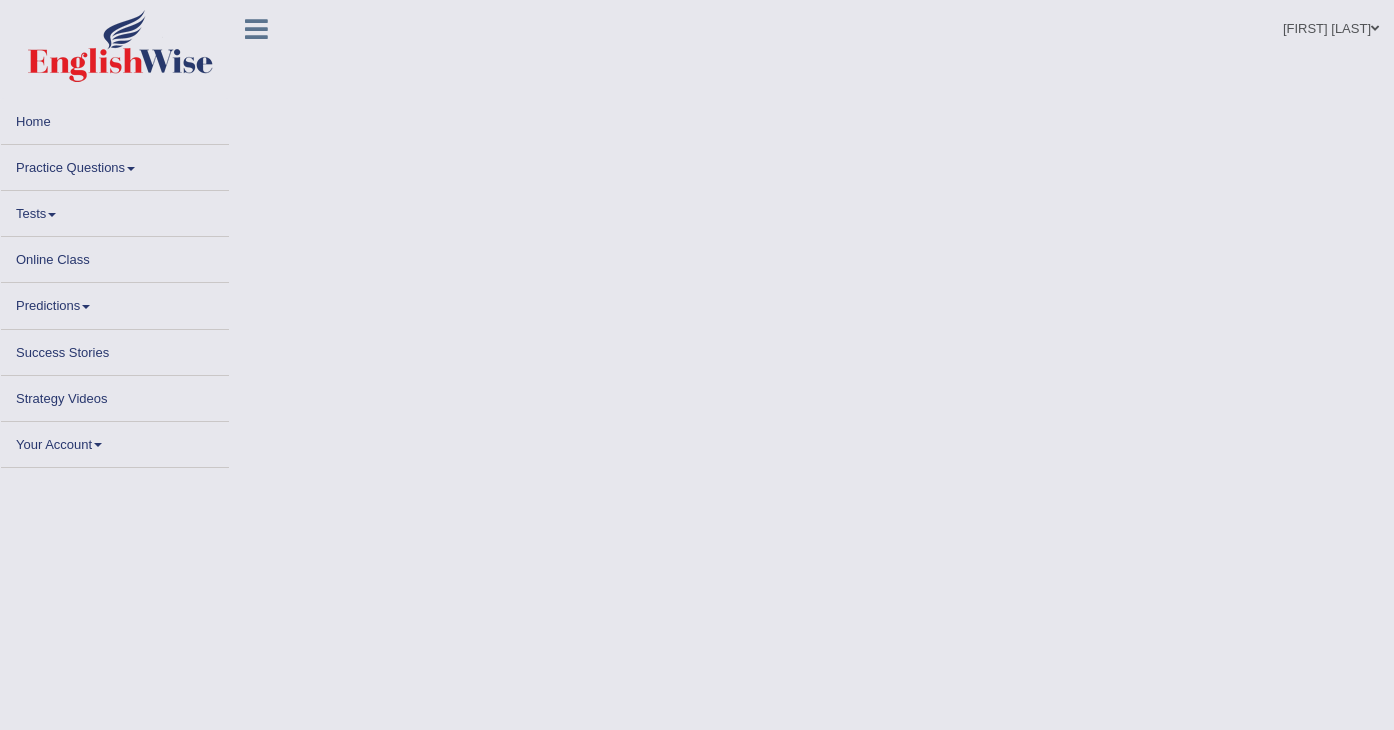 scroll, scrollTop: 0, scrollLeft: 0, axis: both 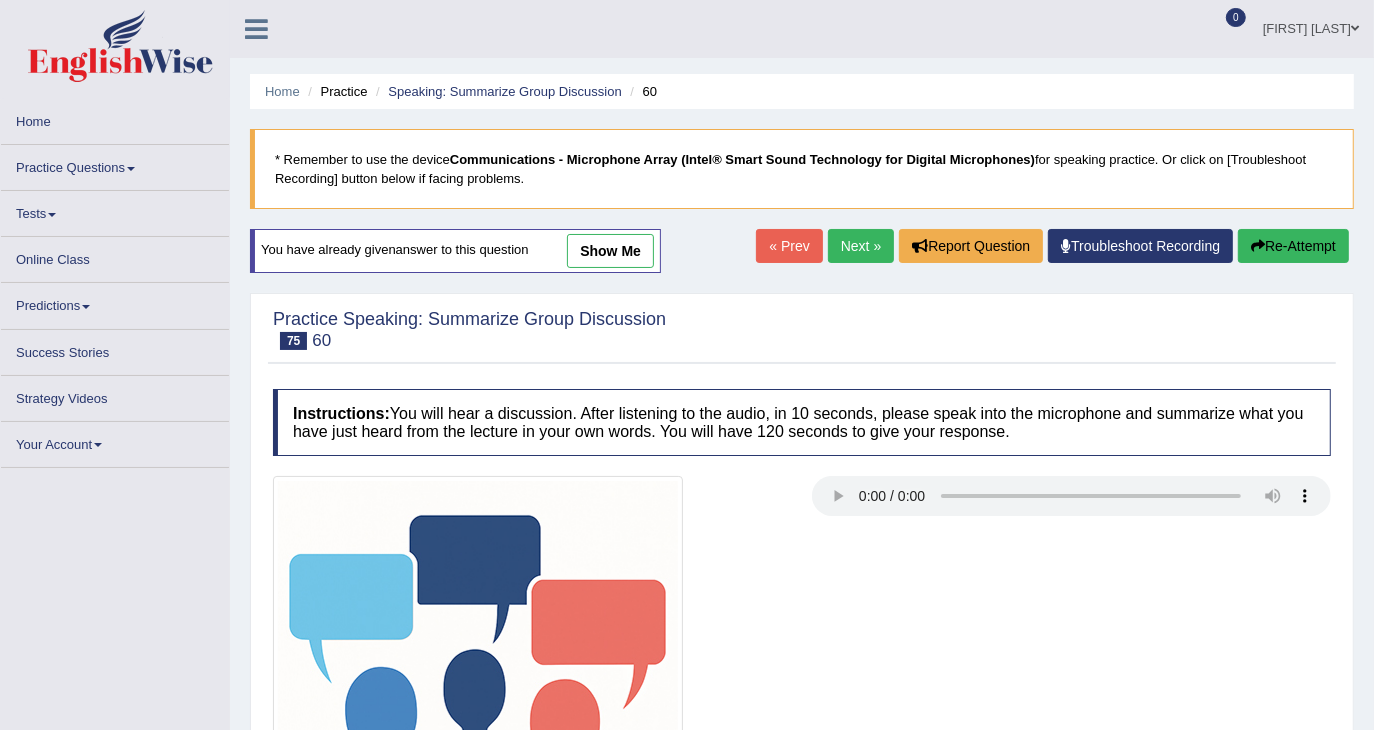 click on "show me" at bounding box center (610, 251) 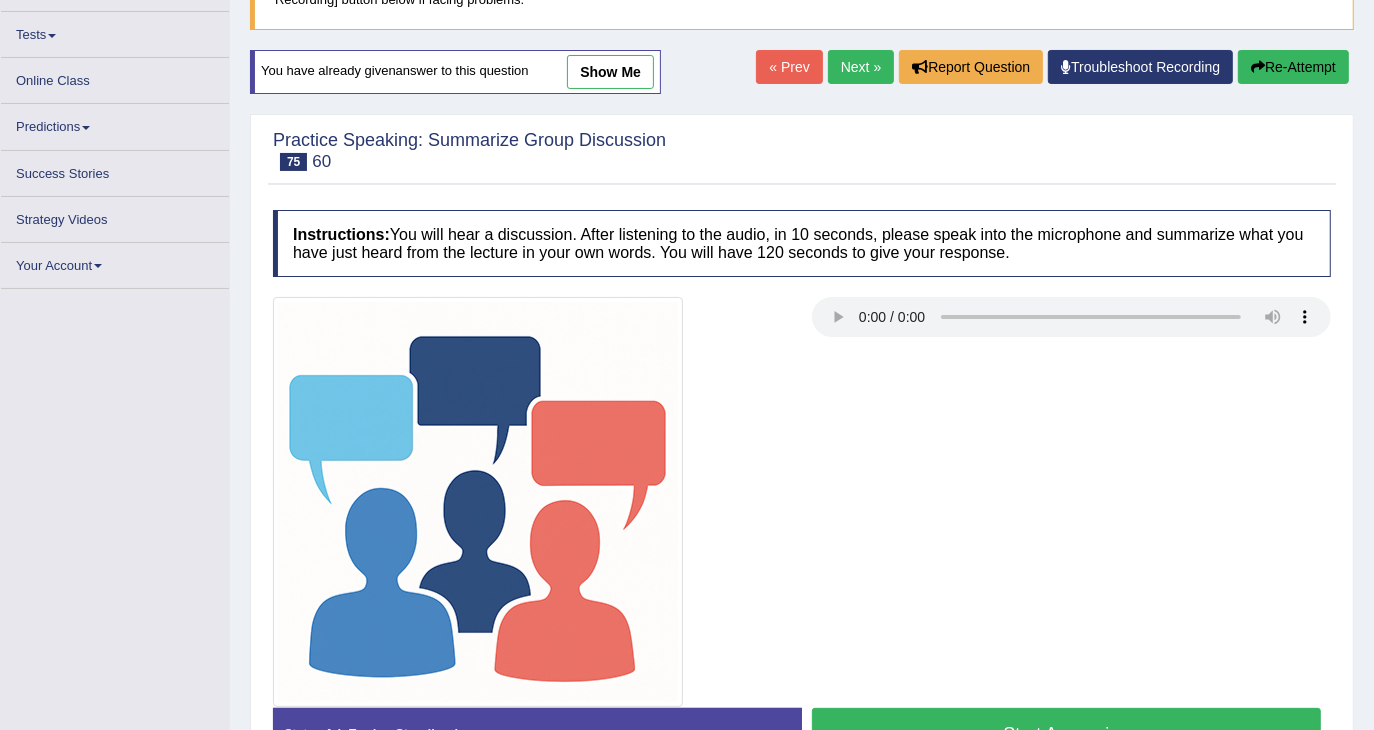scroll, scrollTop: 0, scrollLeft: 0, axis: both 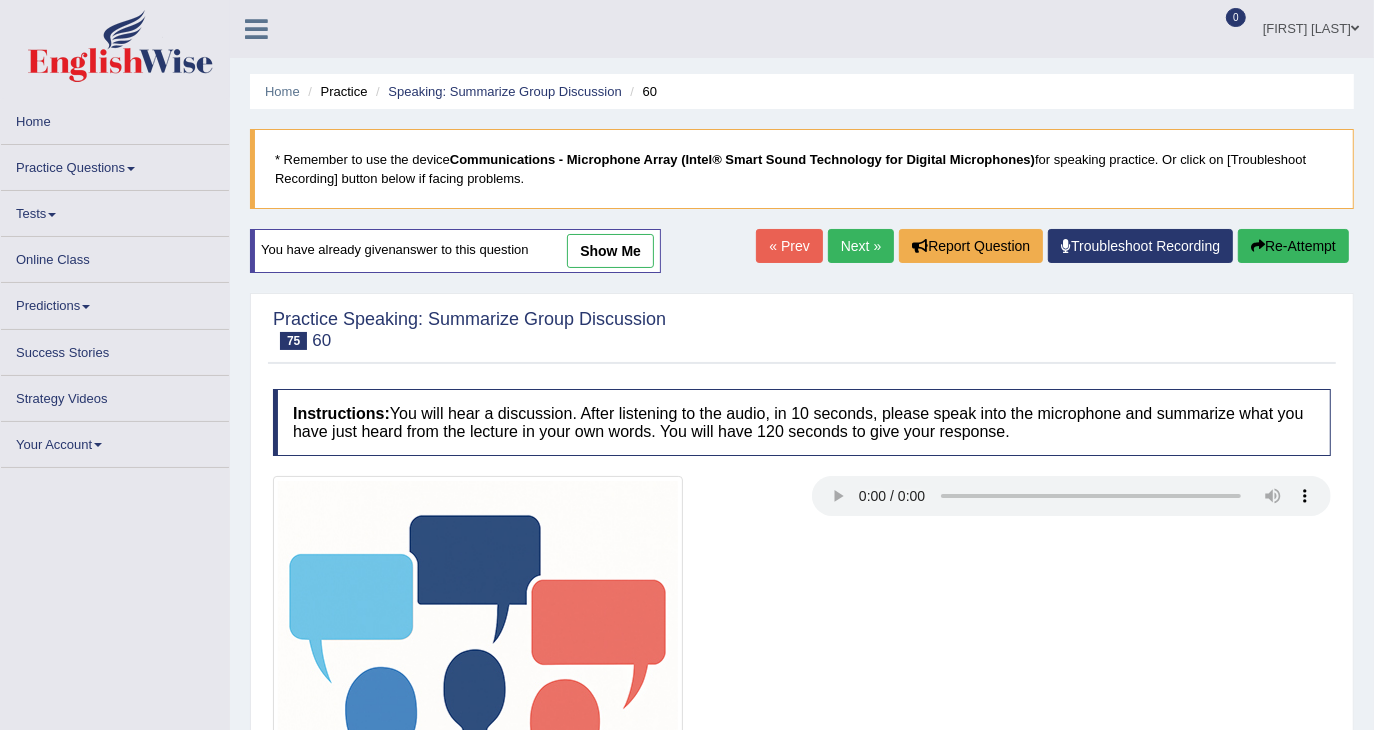 click on "show me" at bounding box center [610, 251] 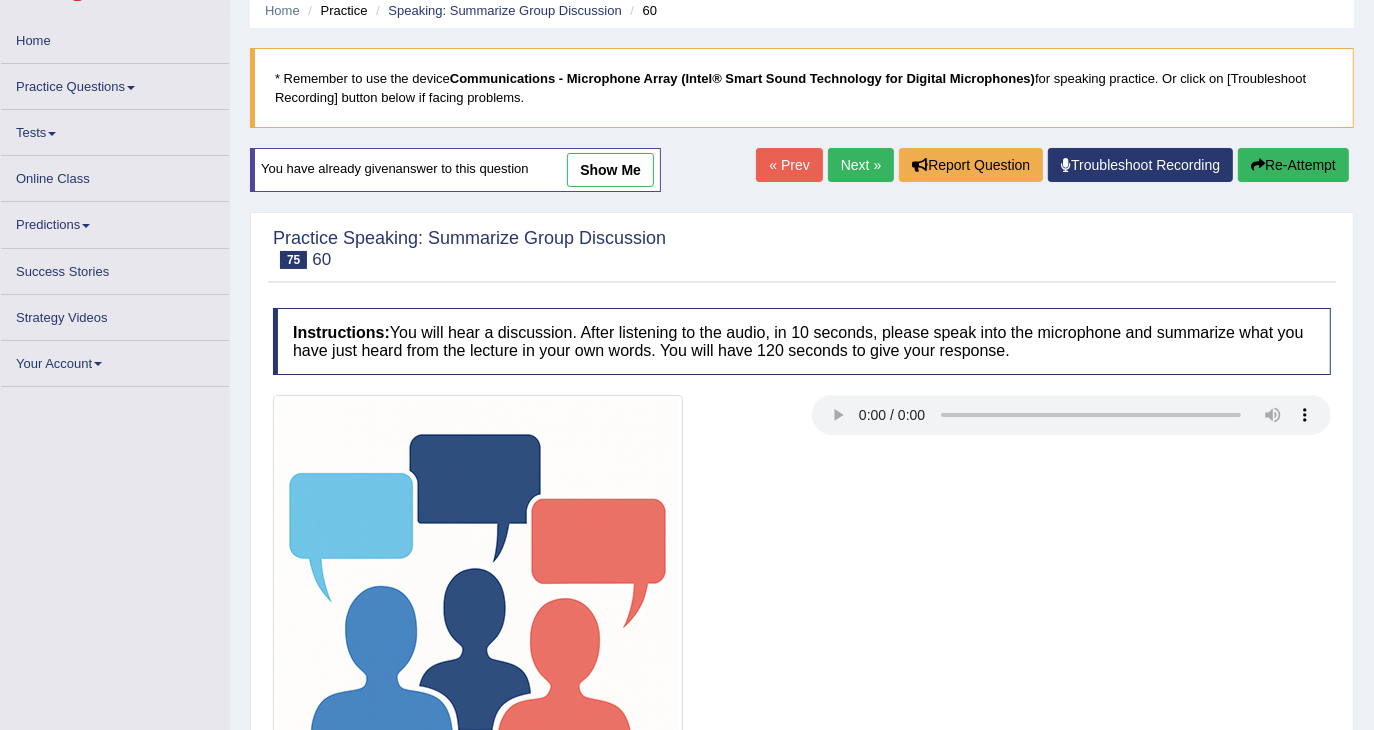scroll, scrollTop: 0, scrollLeft: 0, axis: both 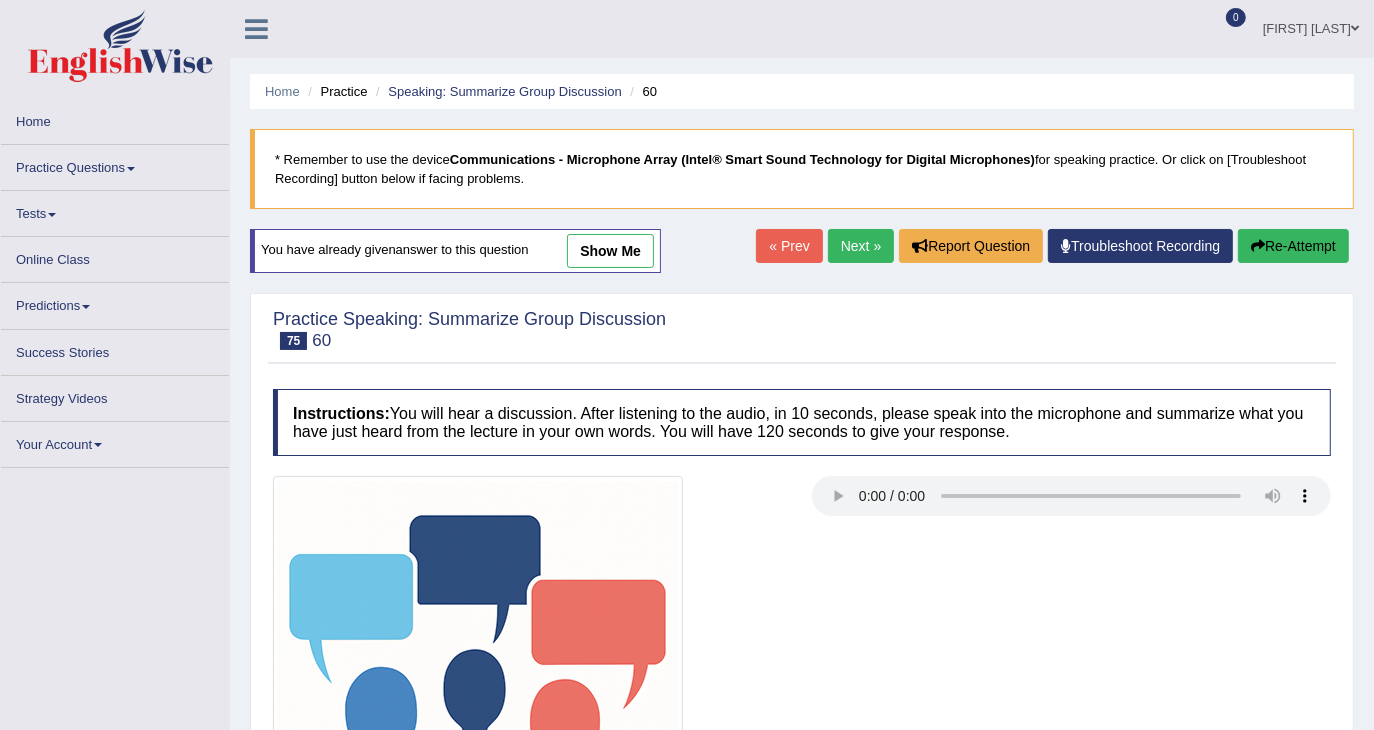 click on "show me" at bounding box center (610, 251) 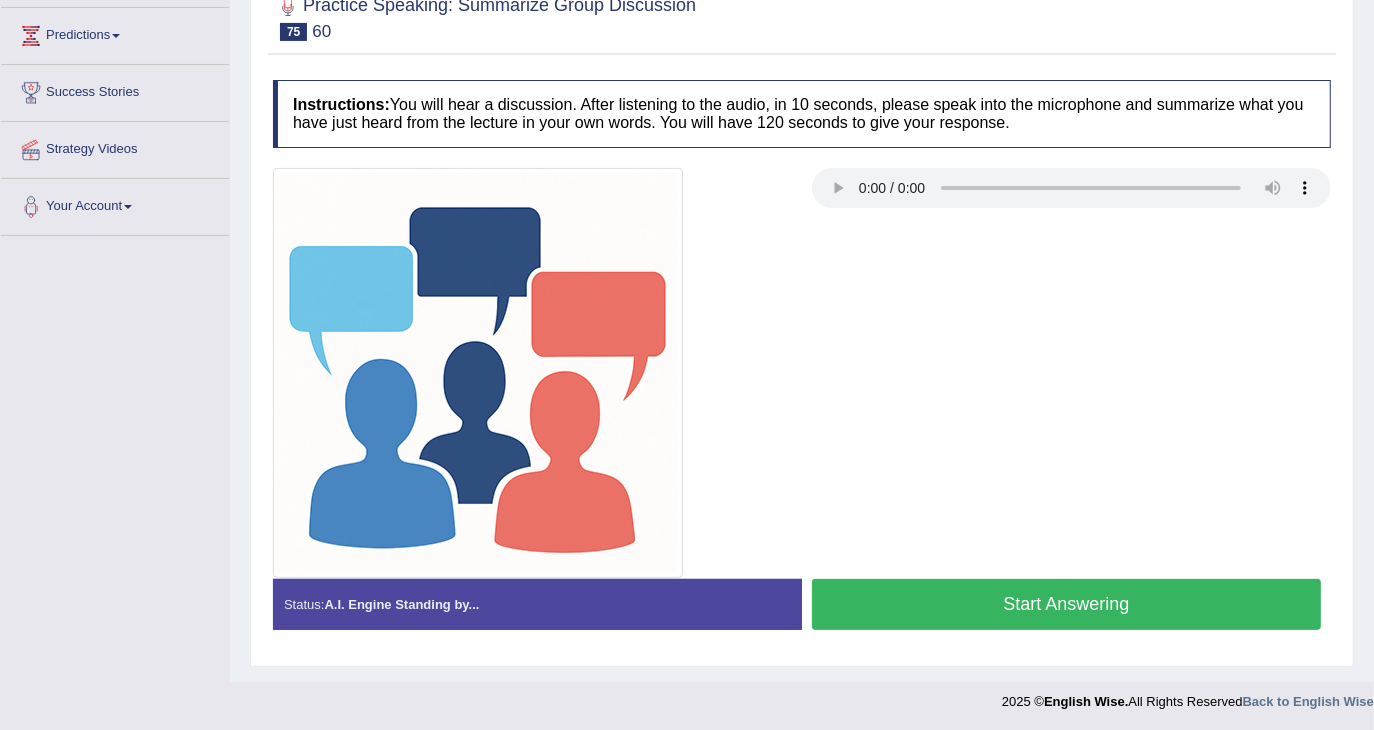 scroll, scrollTop: 0, scrollLeft: 0, axis: both 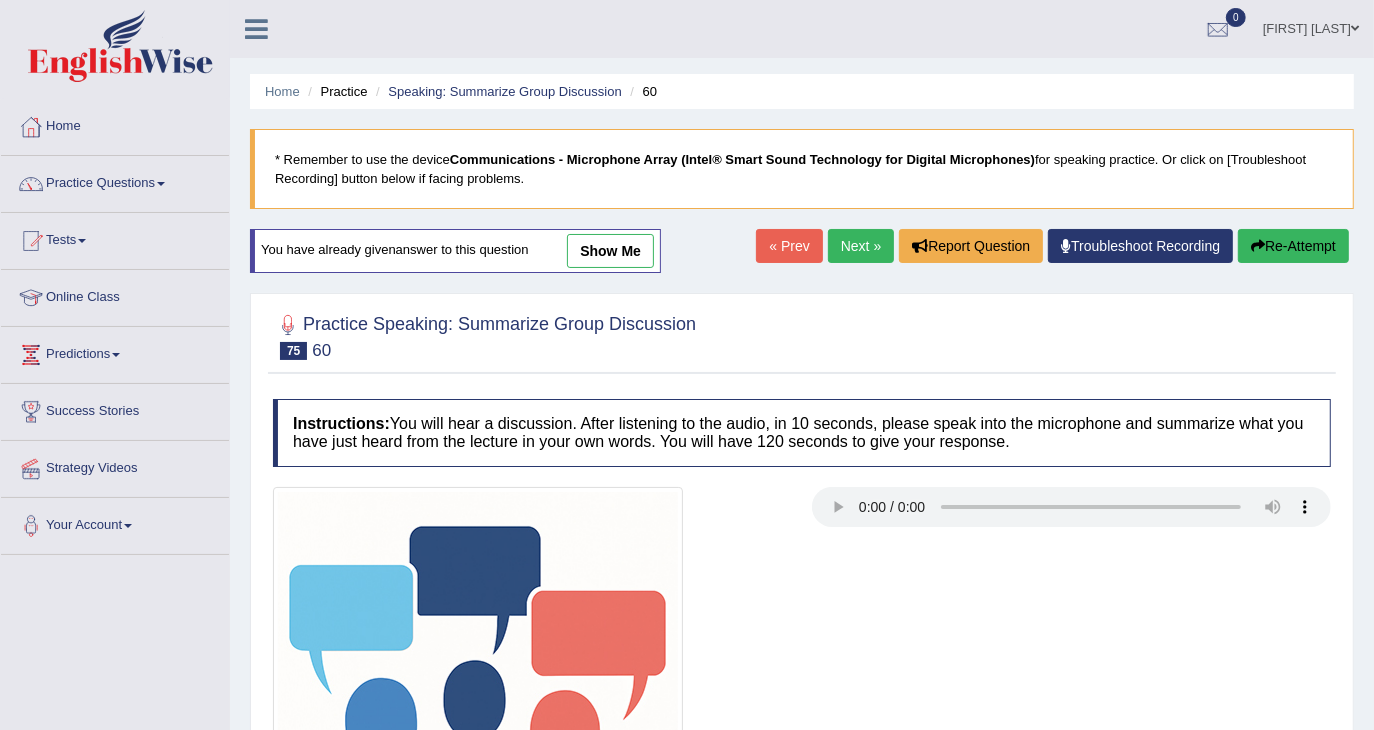 click on "show me" at bounding box center (610, 251) 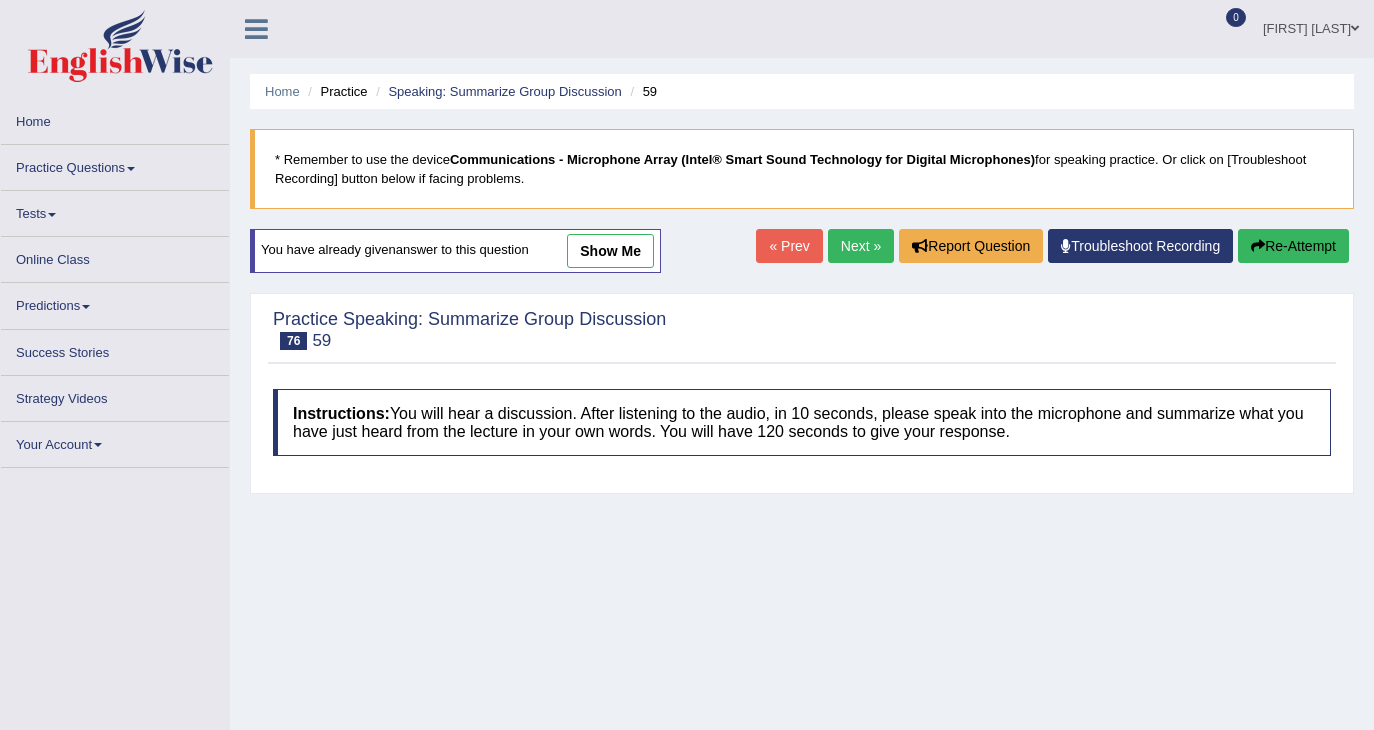 scroll, scrollTop: 0, scrollLeft: 0, axis: both 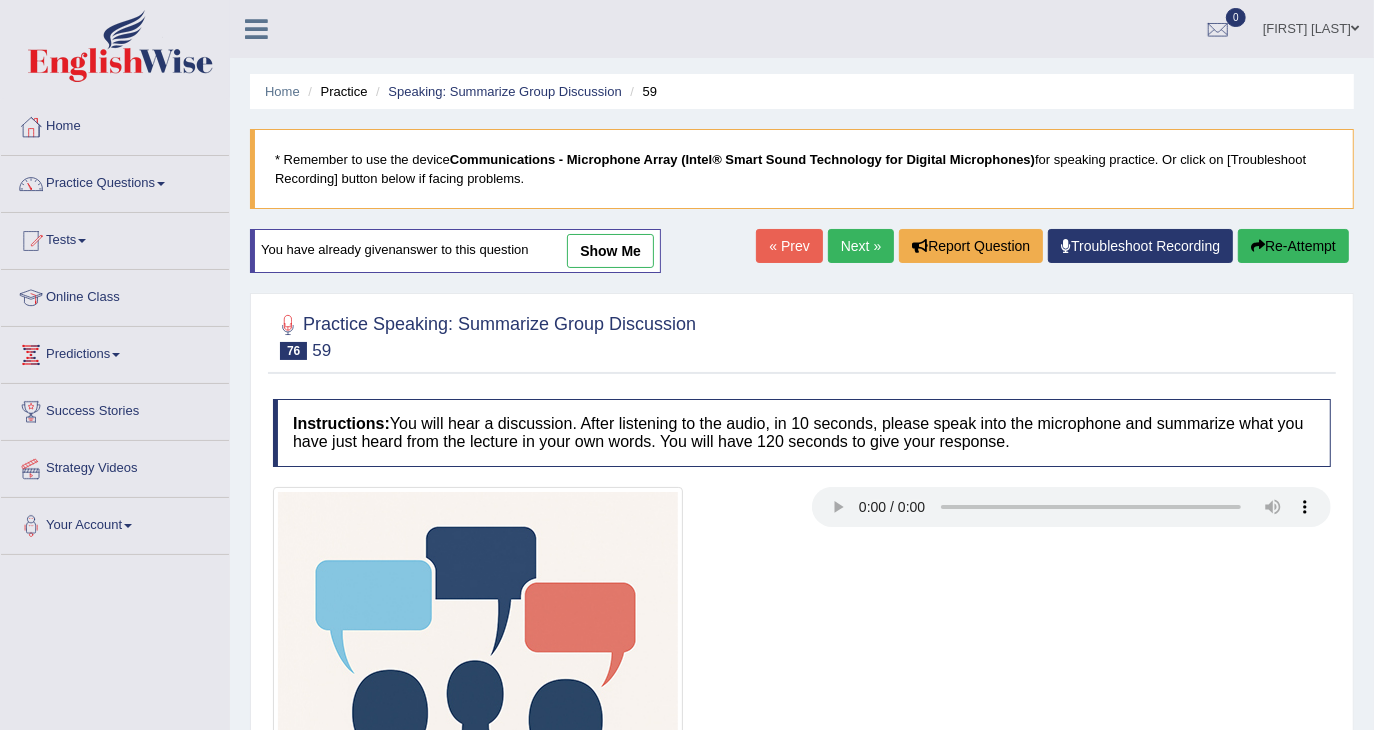 drag, startPoint x: 604, startPoint y: 254, endPoint x: 670, endPoint y: 247, distance: 66.37017 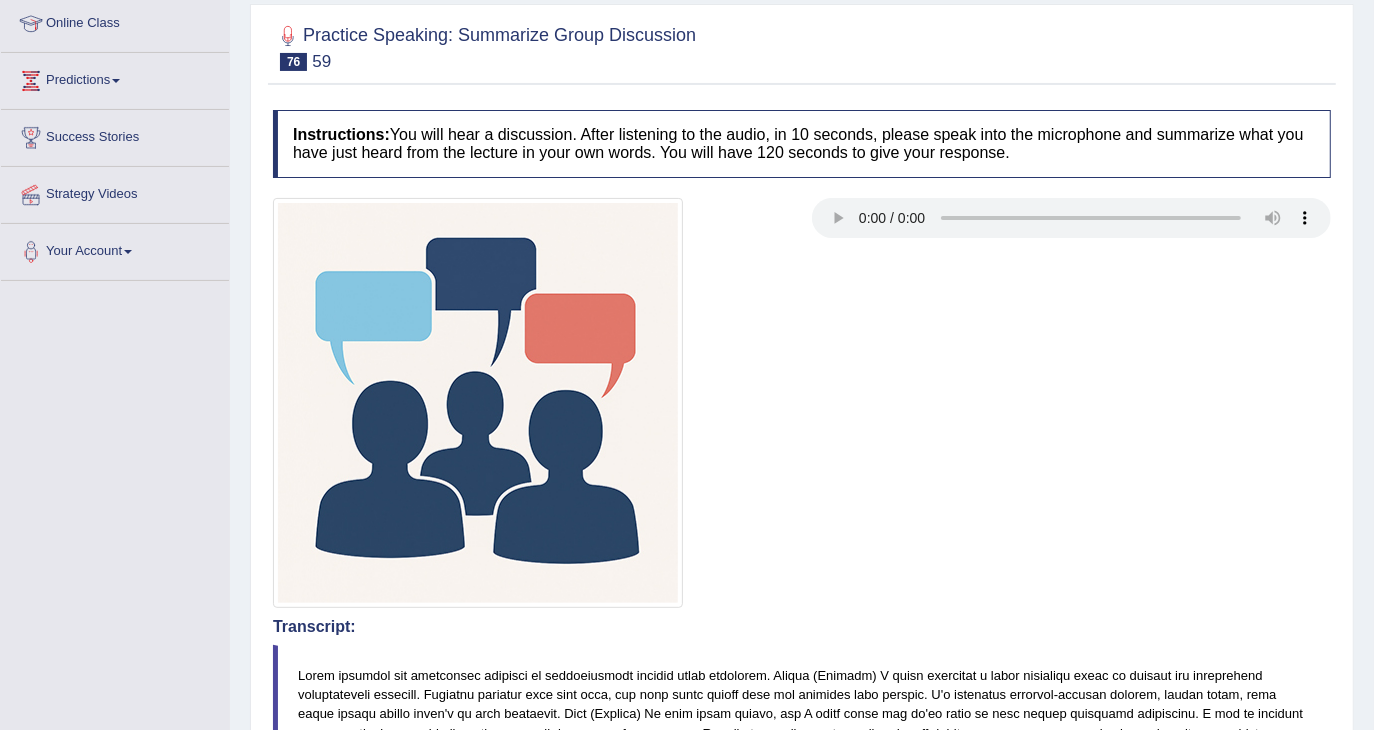 scroll, scrollTop: 0, scrollLeft: 0, axis: both 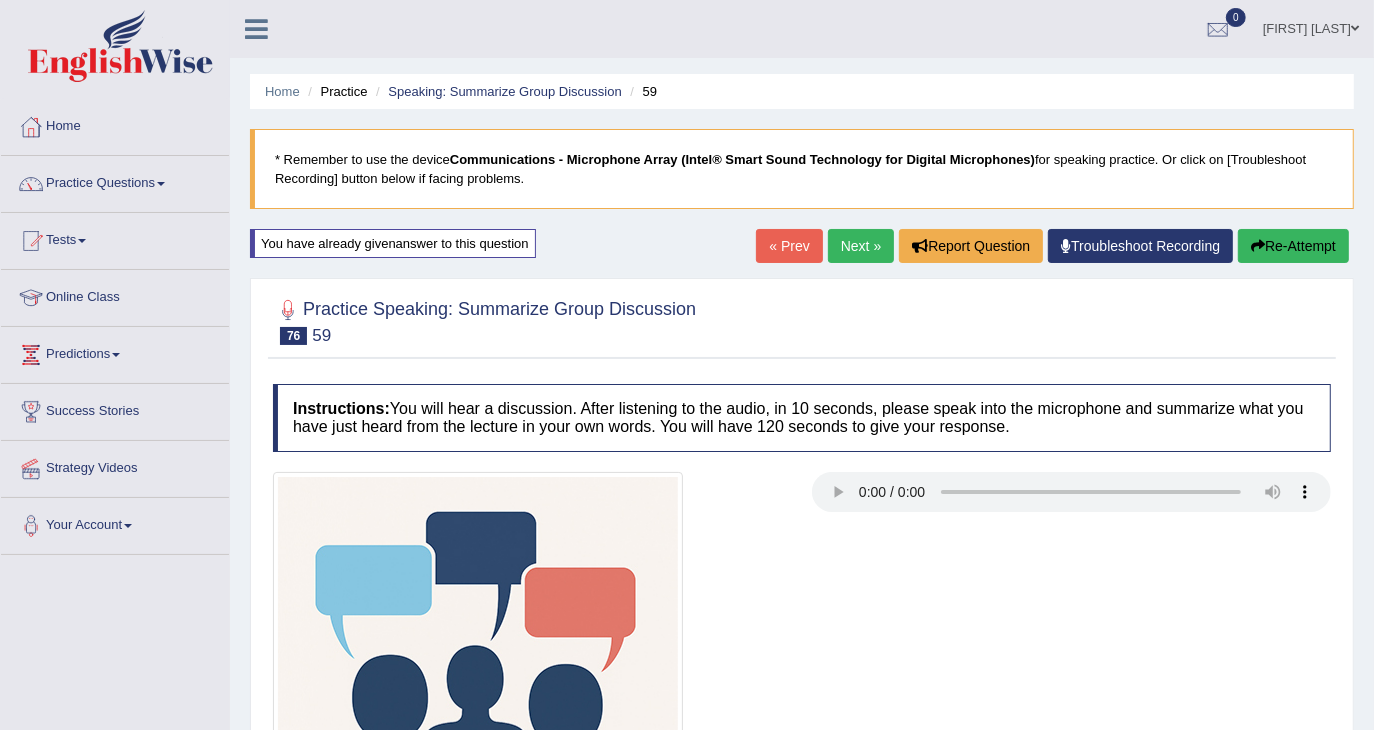 type 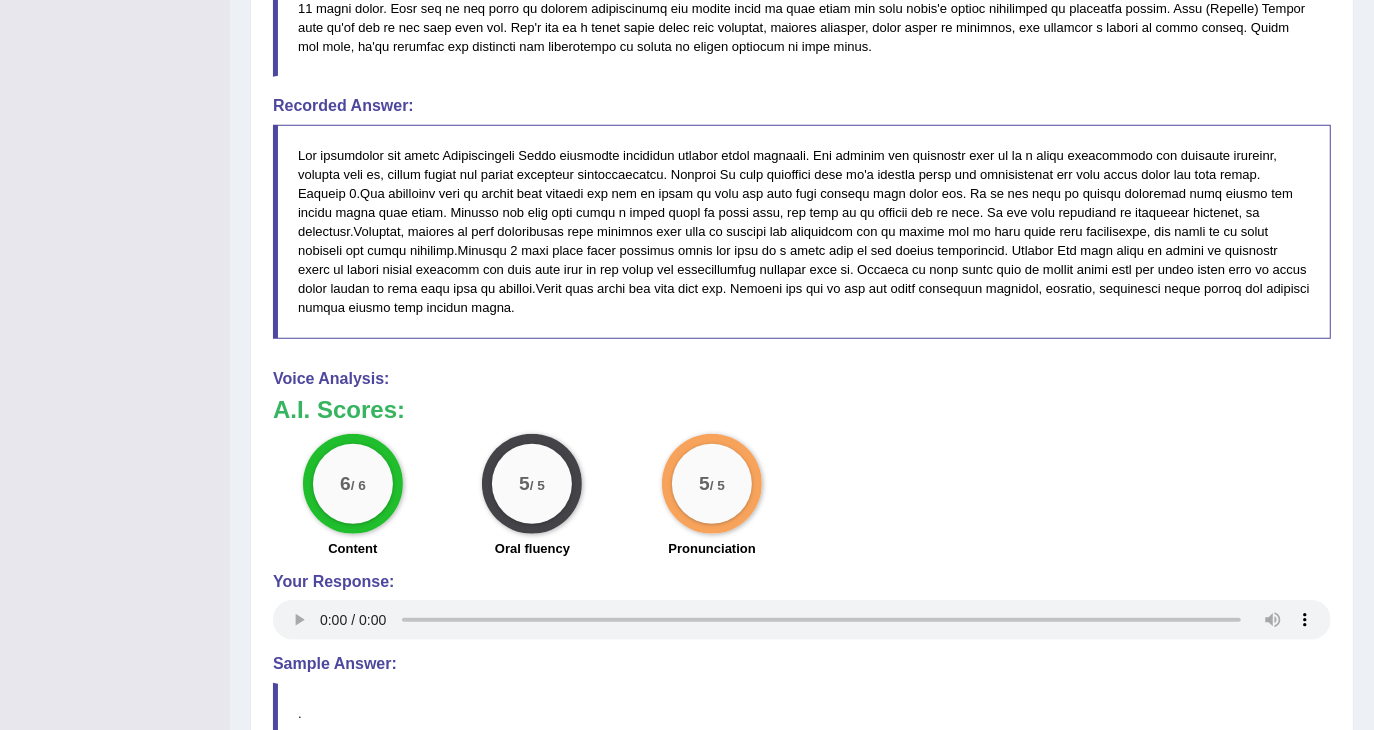 scroll, scrollTop: 1200, scrollLeft: 0, axis: vertical 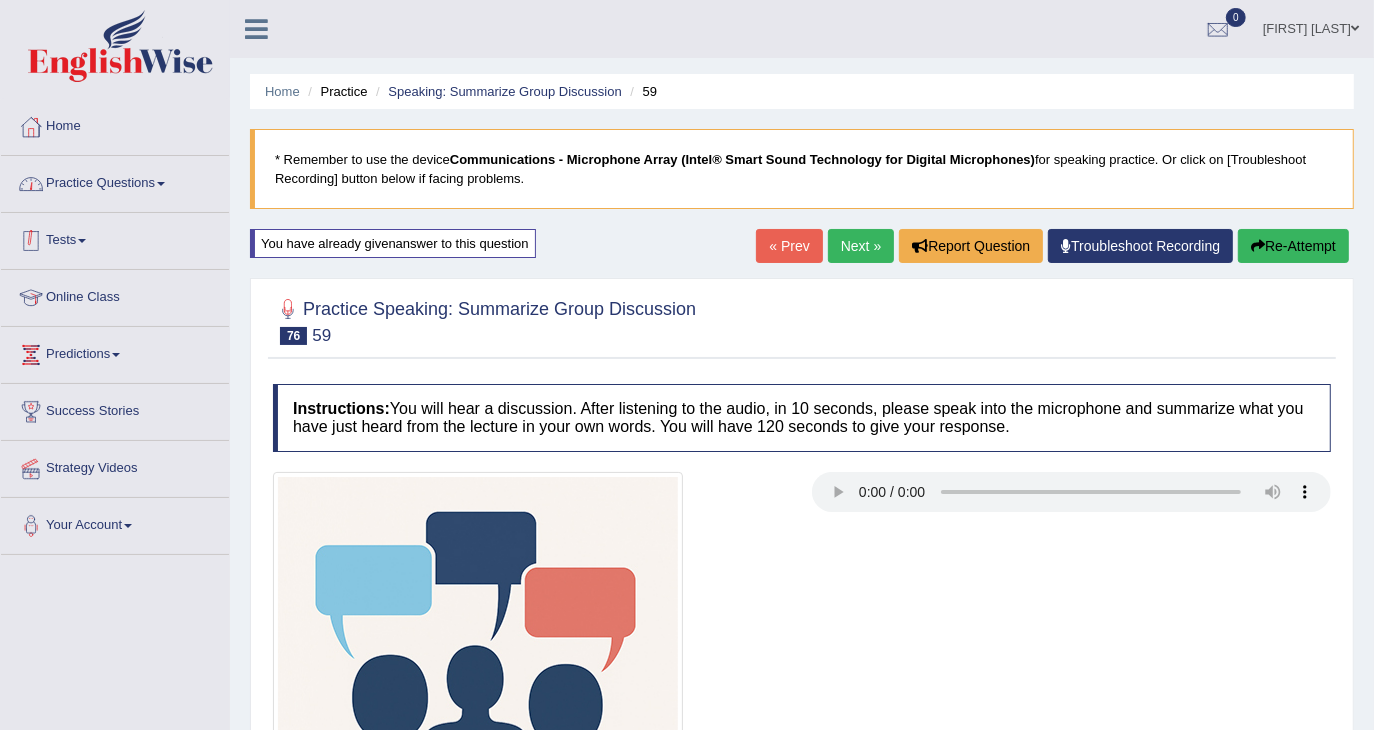 click on "Practice Questions" at bounding box center (115, 181) 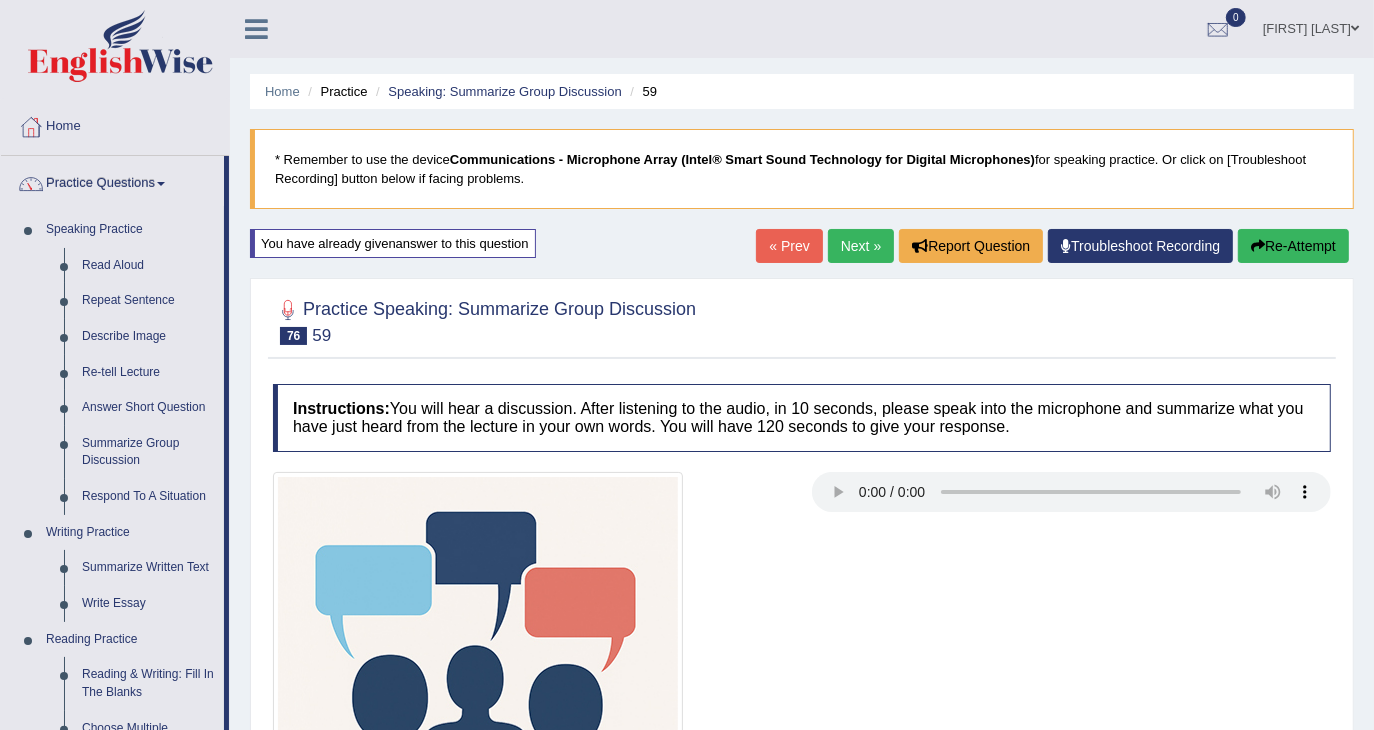 click on "Home
Practice
Speaking: Summarize Group Discussion
59" at bounding box center [802, 91] 